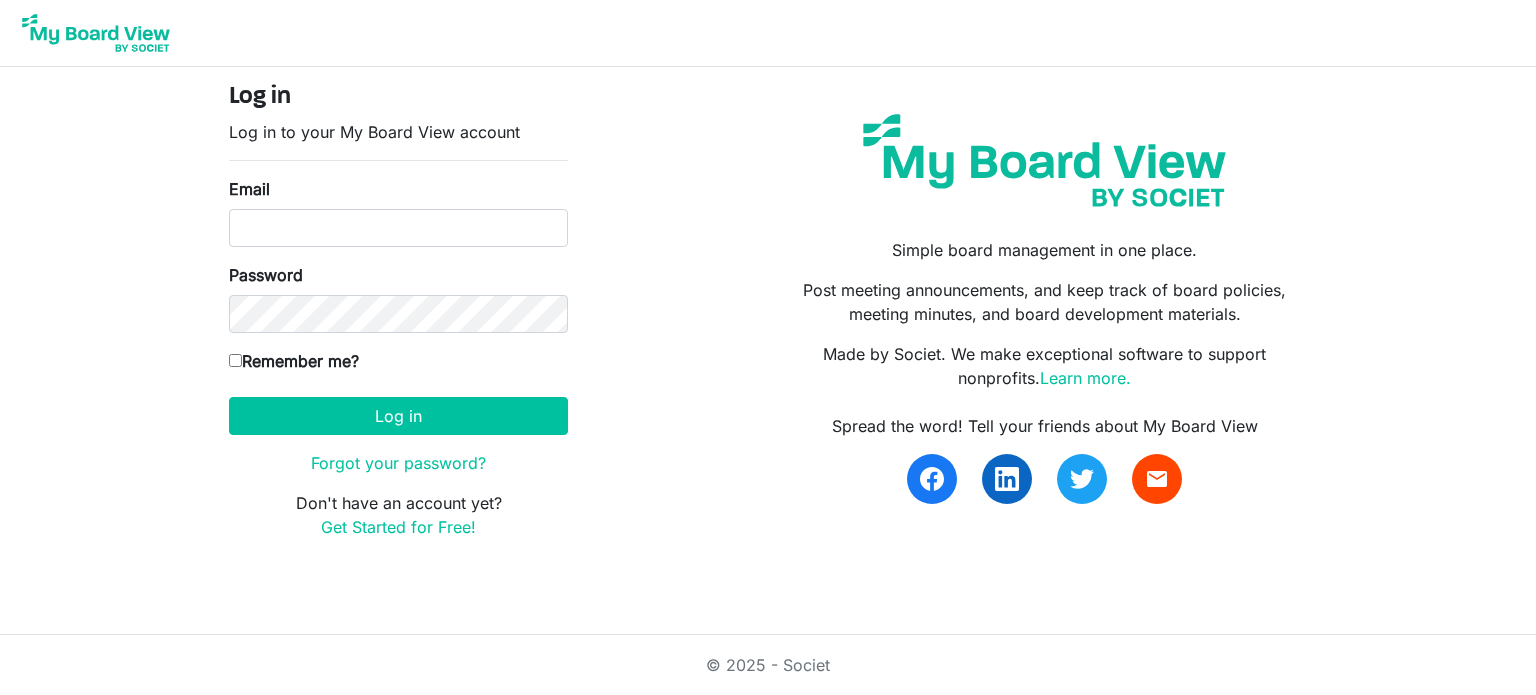 scroll, scrollTop: 0, scrollLeft: 0, axis: both 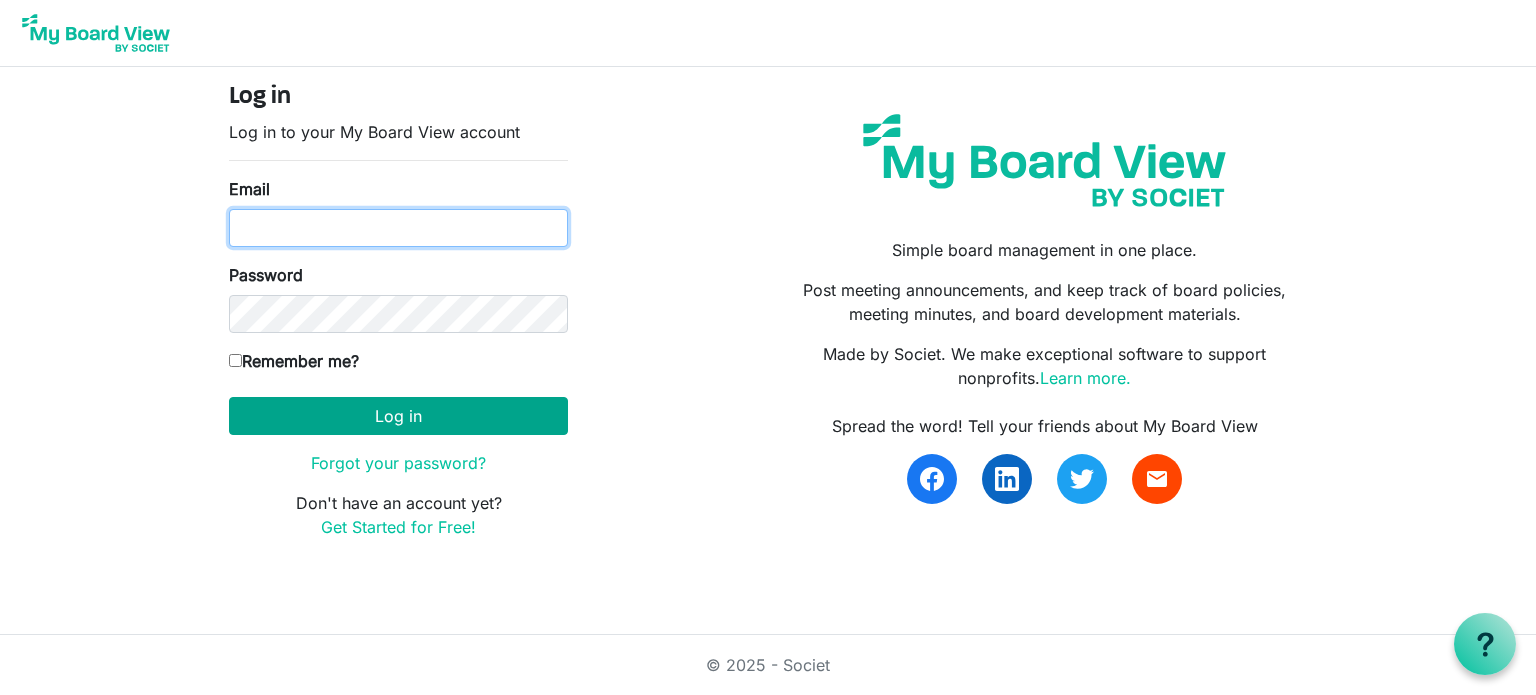 type on "[USERNAME]@example.com" 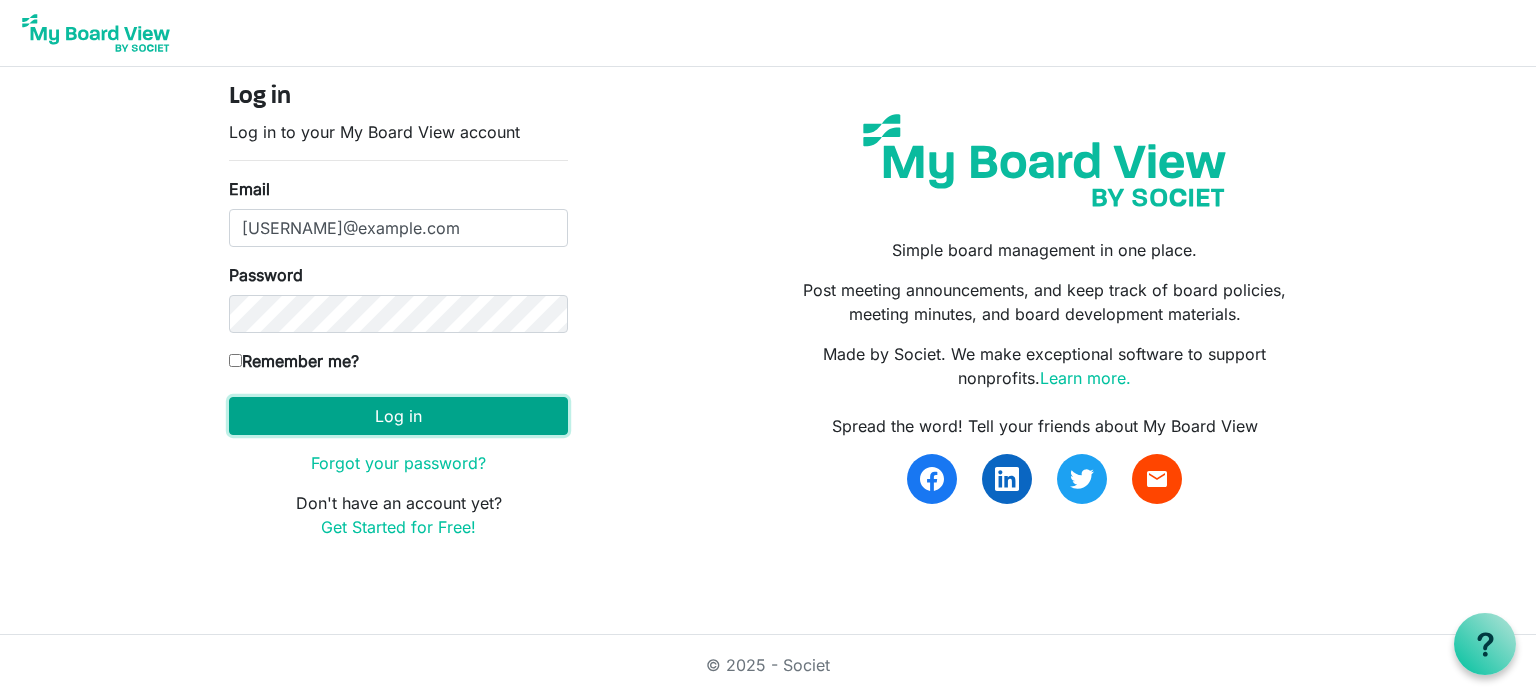 click on "Log in" at bounding box center (398, 416) 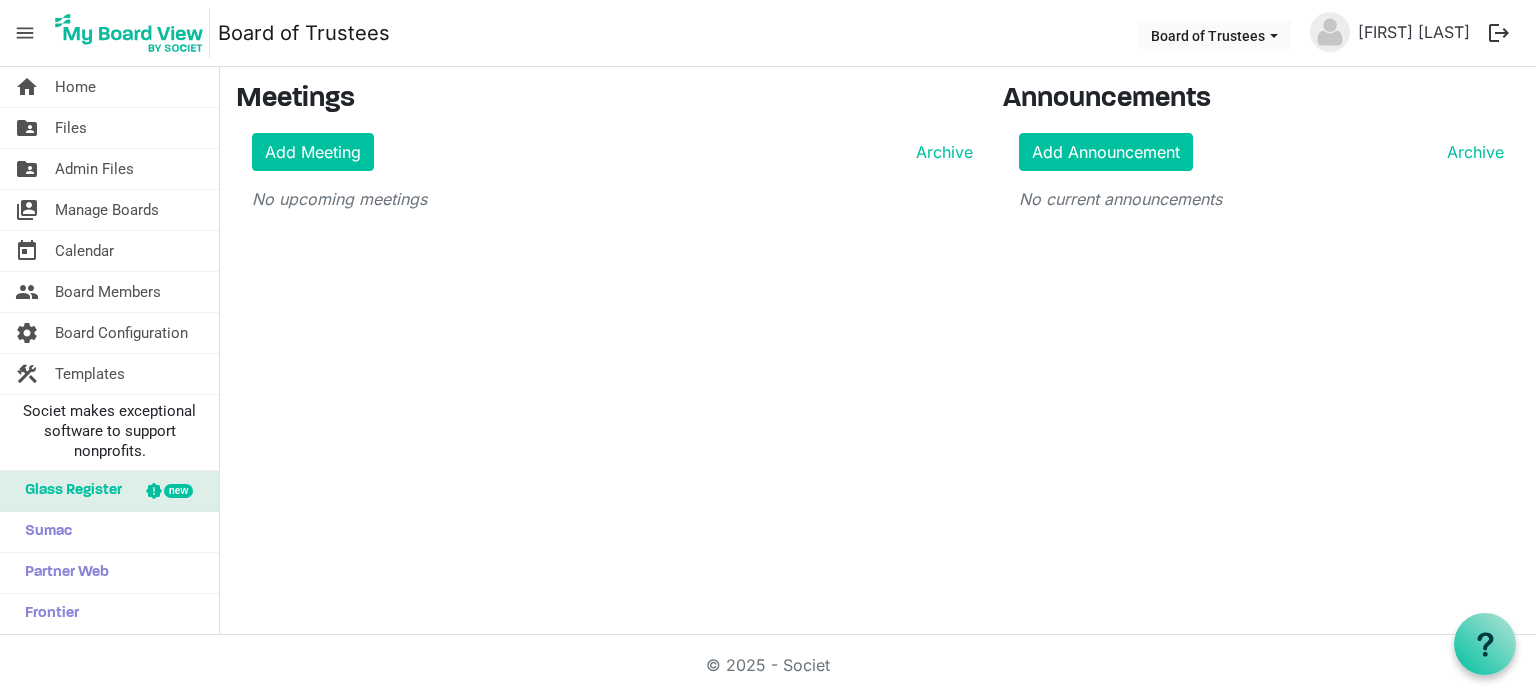 scroll, scrollTop: 0, scrollLeft: 0, axis: both 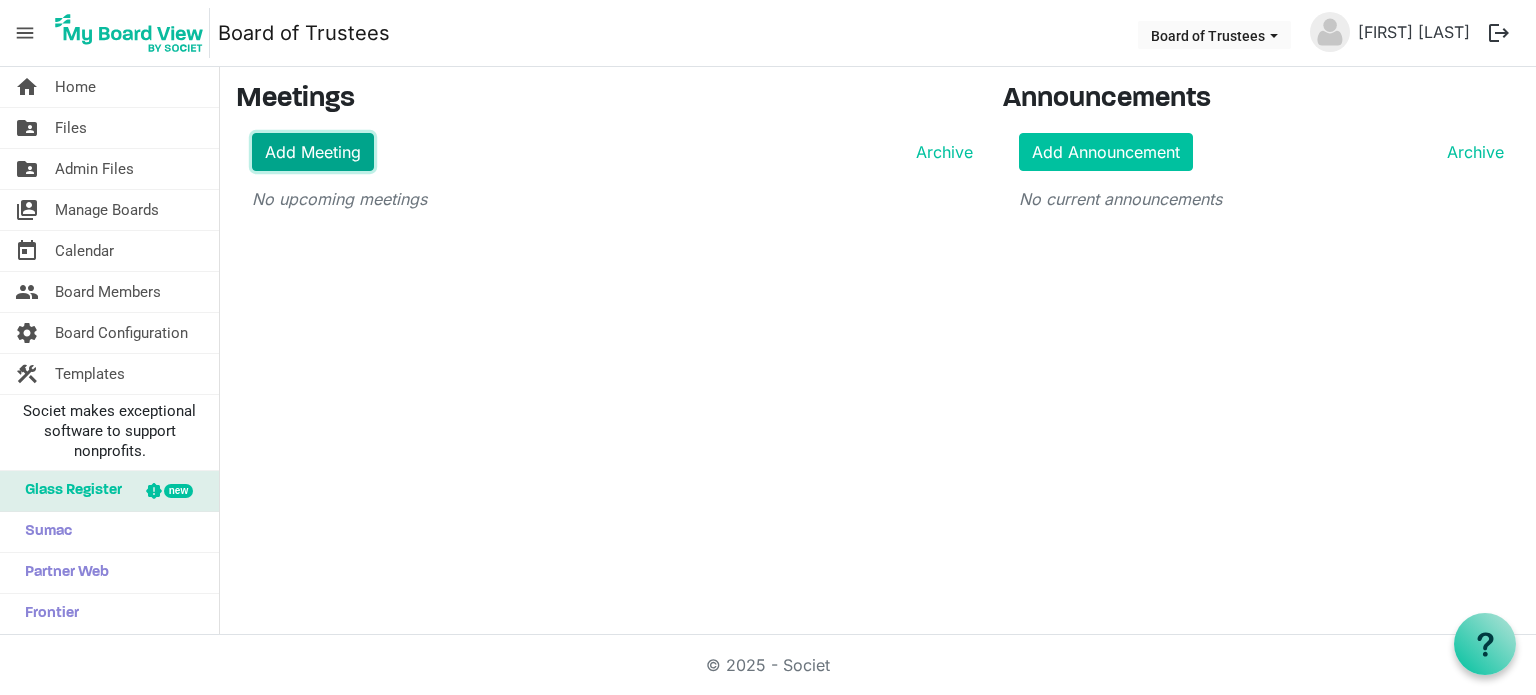 click on "Add Meeting" at bounding box center [313, 152] 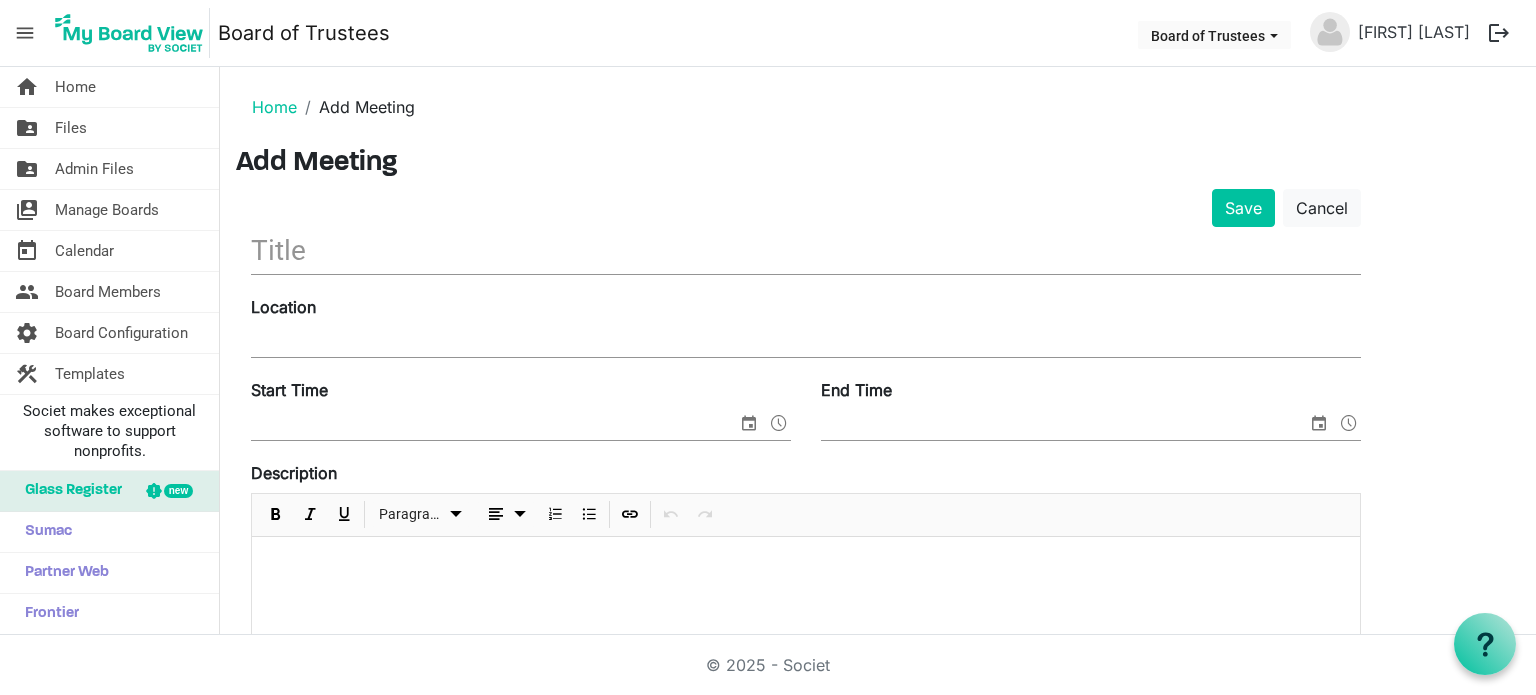 scroll, scrollTop: 0, scrollLeft: 0, axis: both 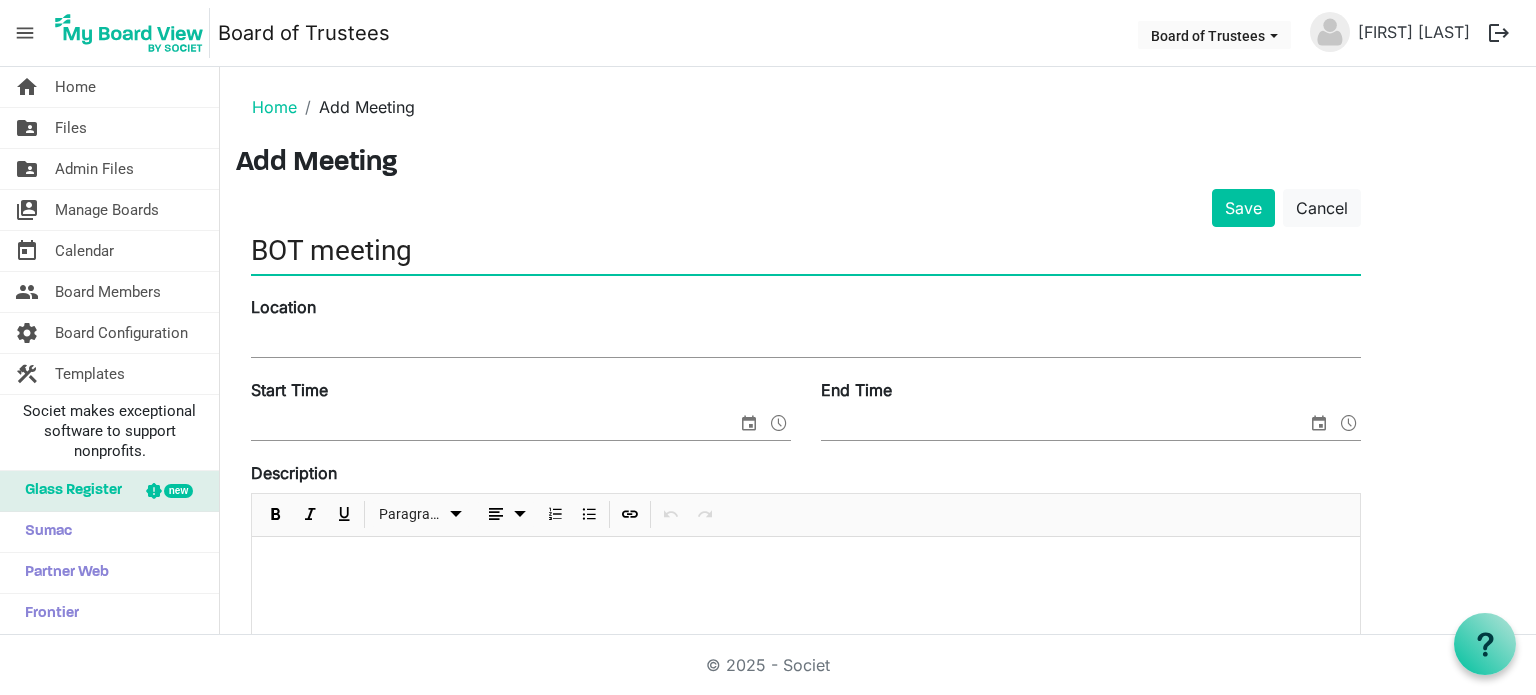 type on "BOT meeting" 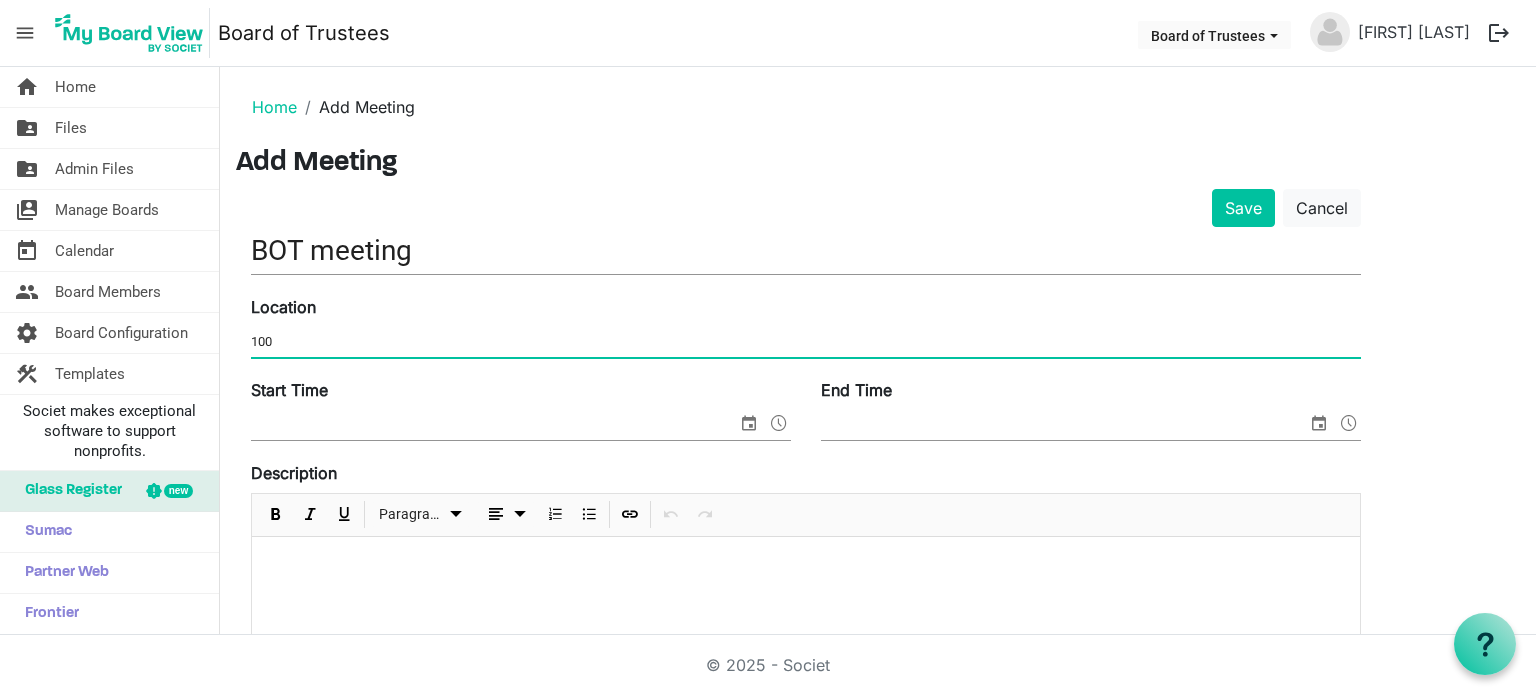type on "1001 Rock Quarry Road & via Zoom" 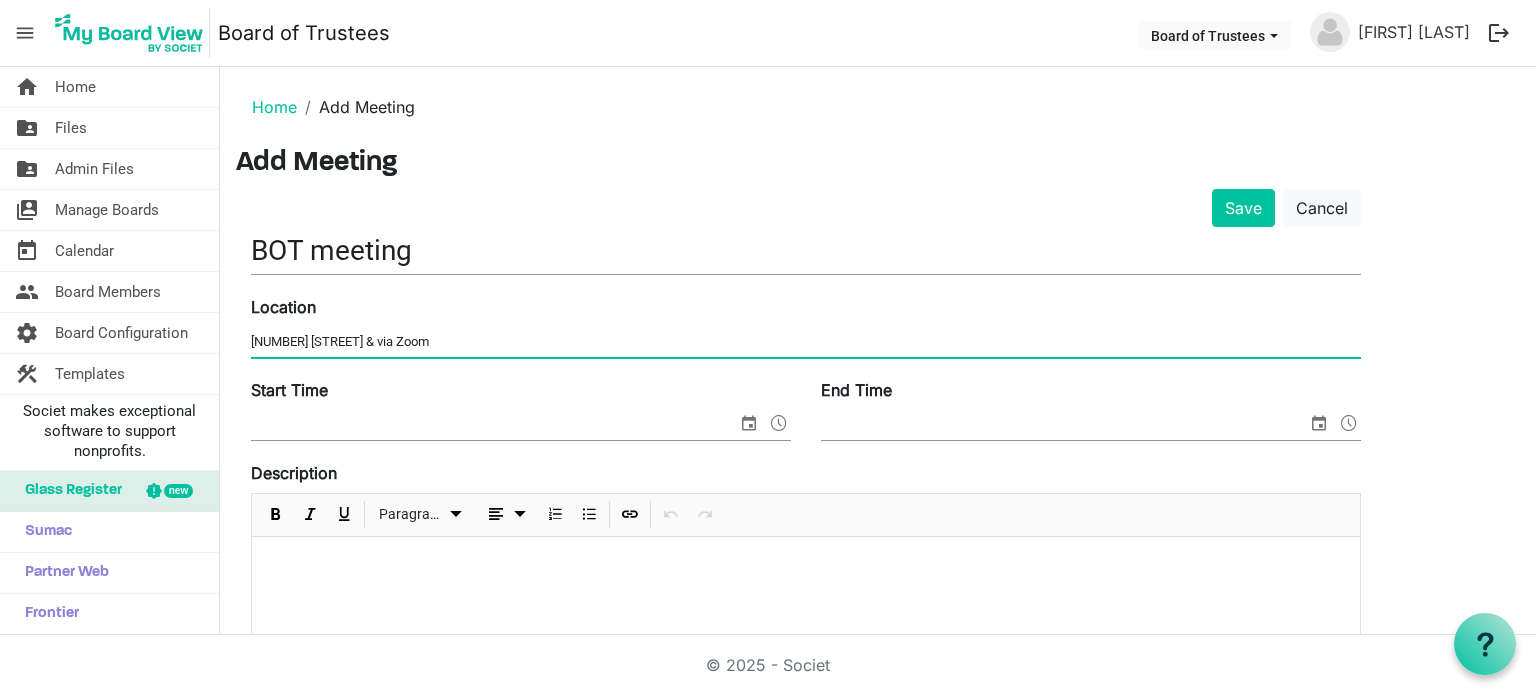 click at bounding box center [749, 423] 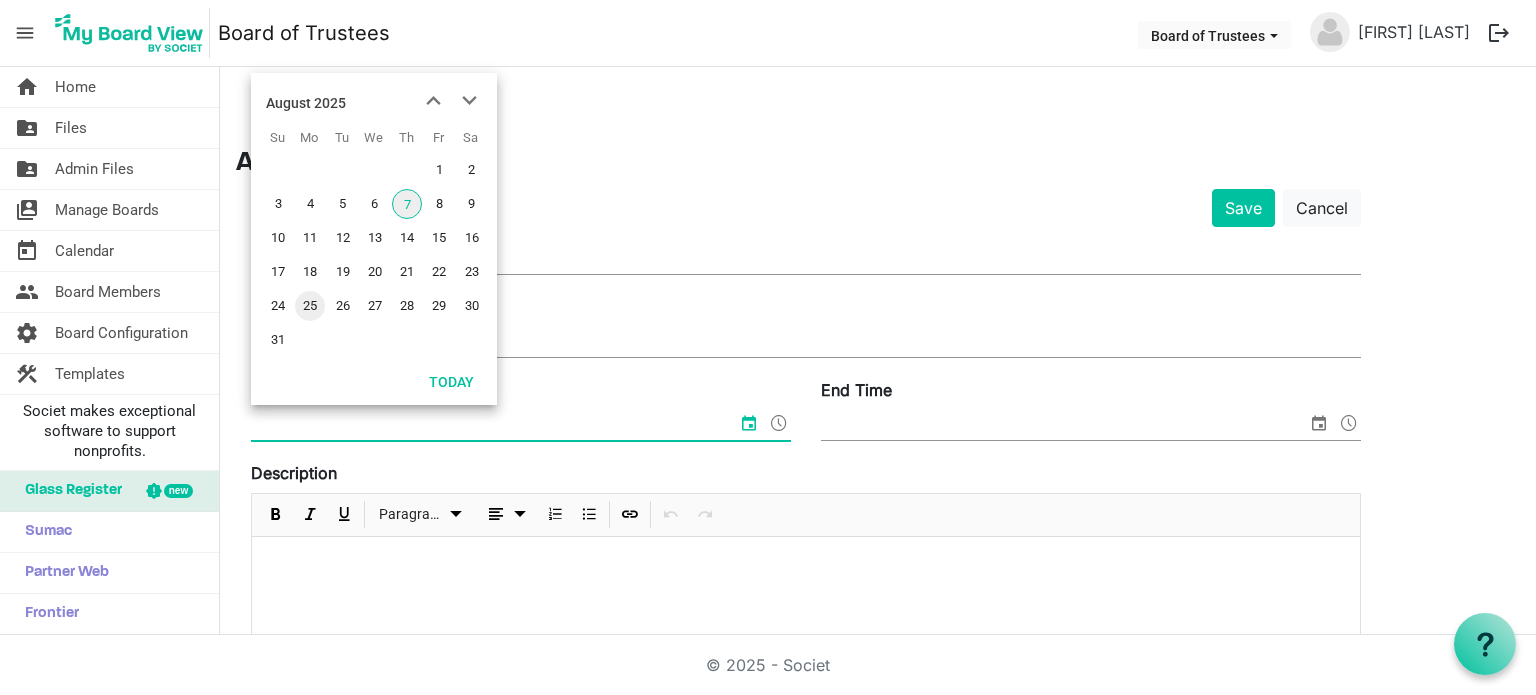 click on "25" at bounding box center [310, 306] 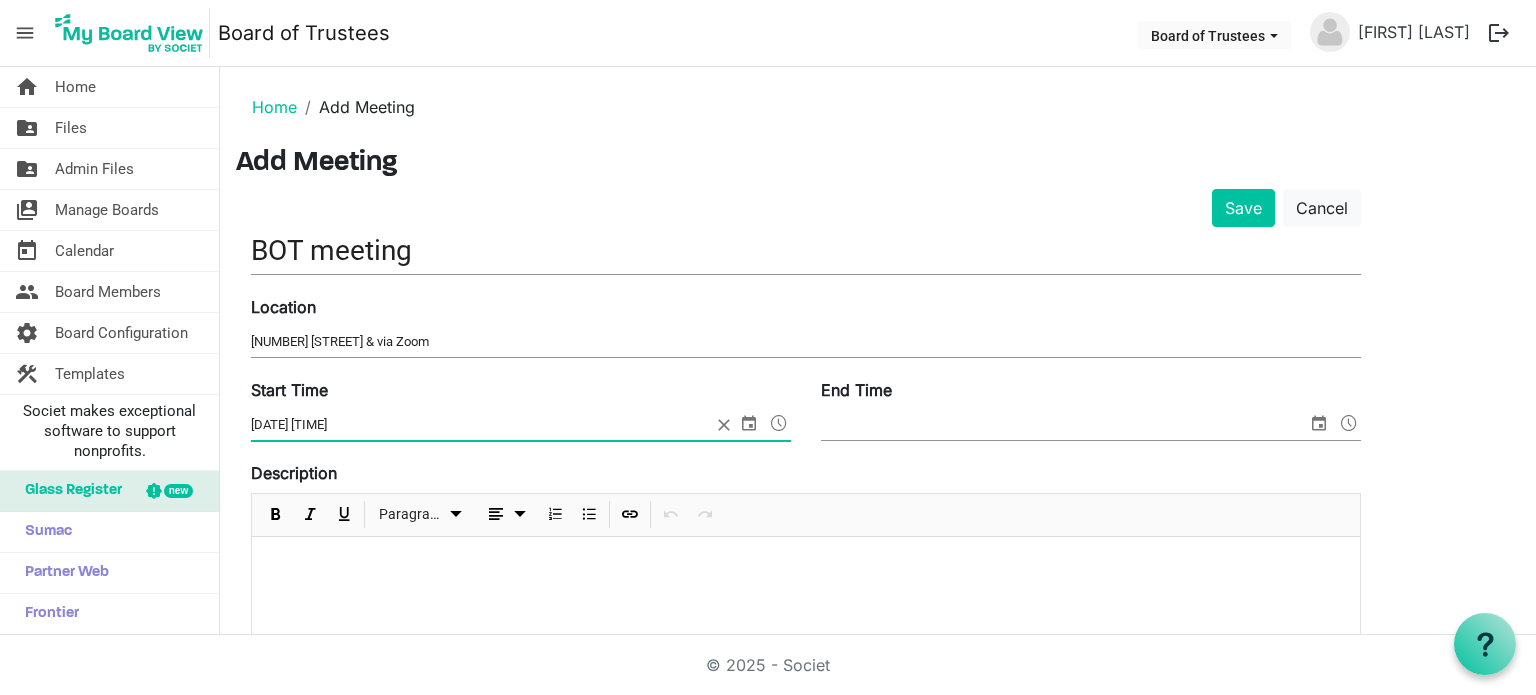 click at bounding box center (779, 423) 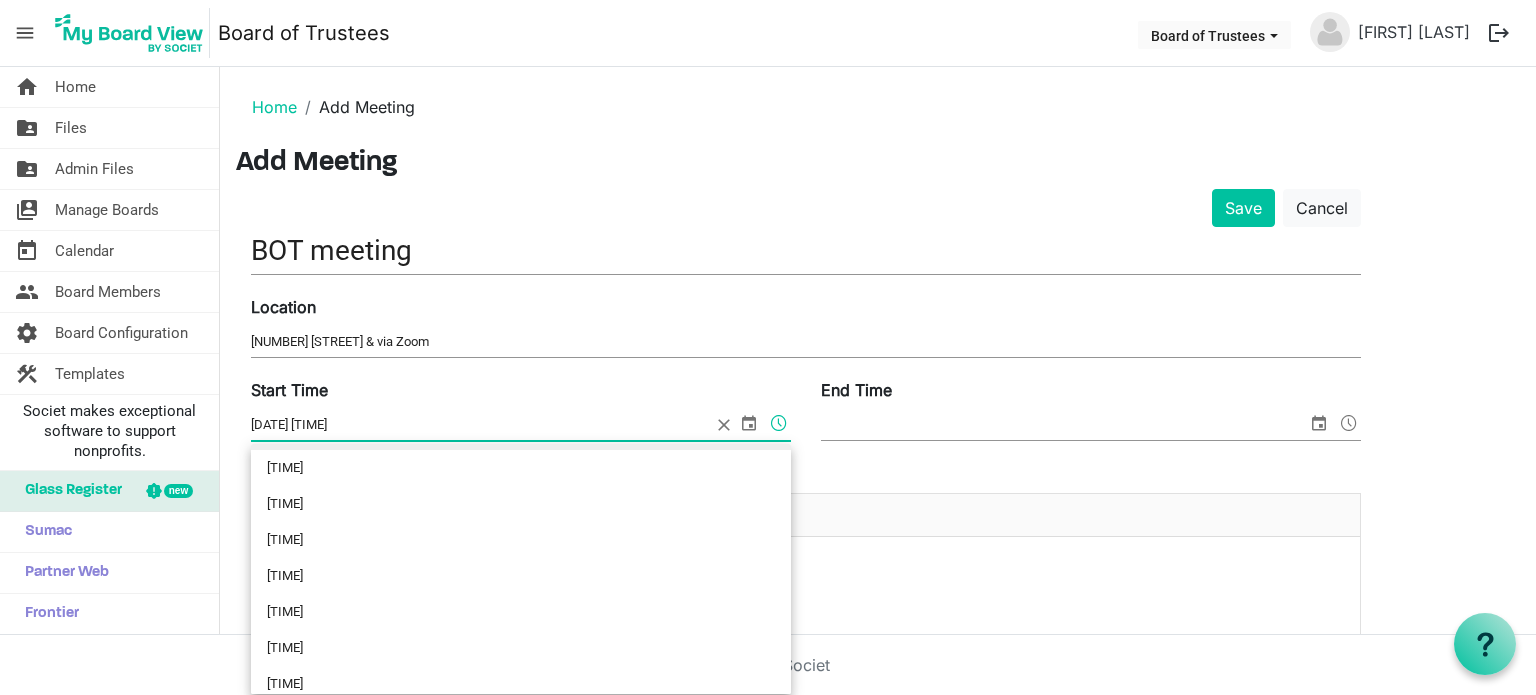 scroll, scrollTop: 200, scrollLeft: 0, axis: vertical 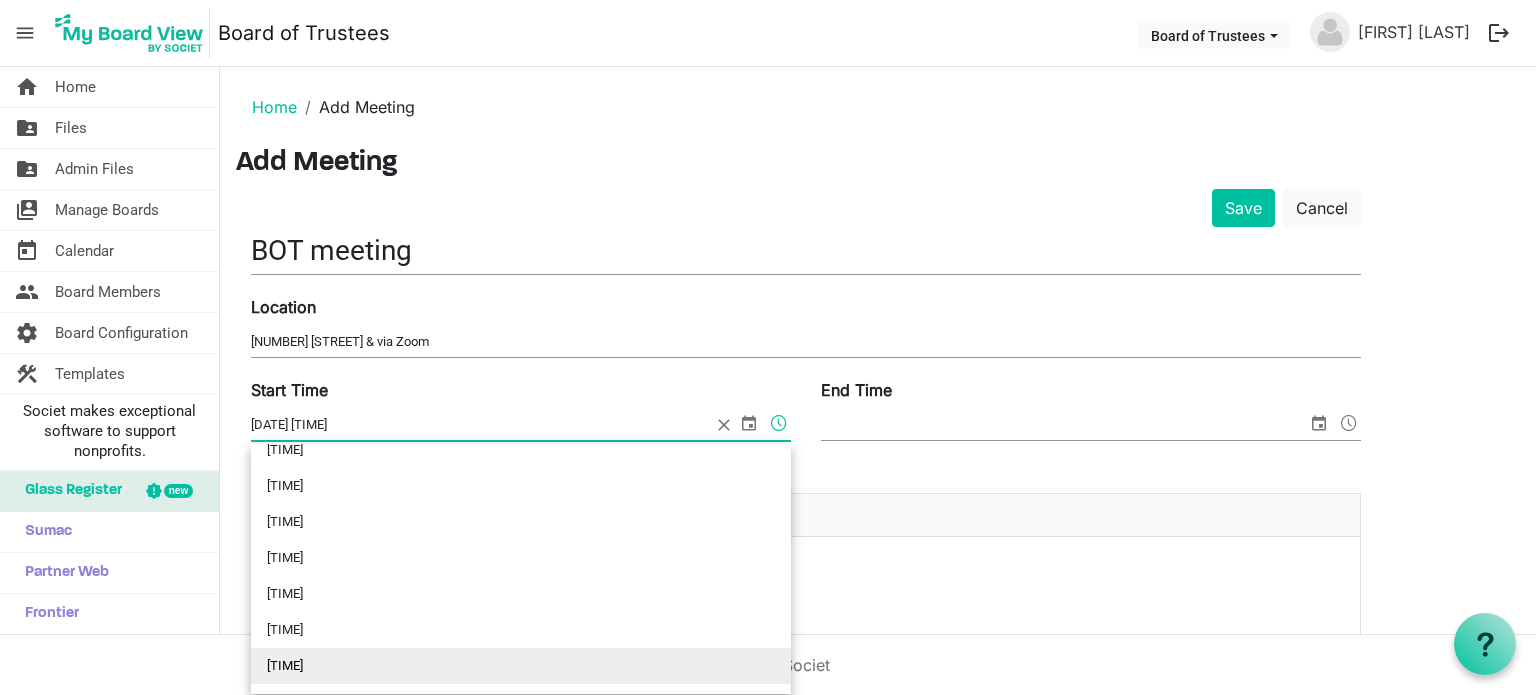 click on "5:30 AM" at bounding box center [521, 666] 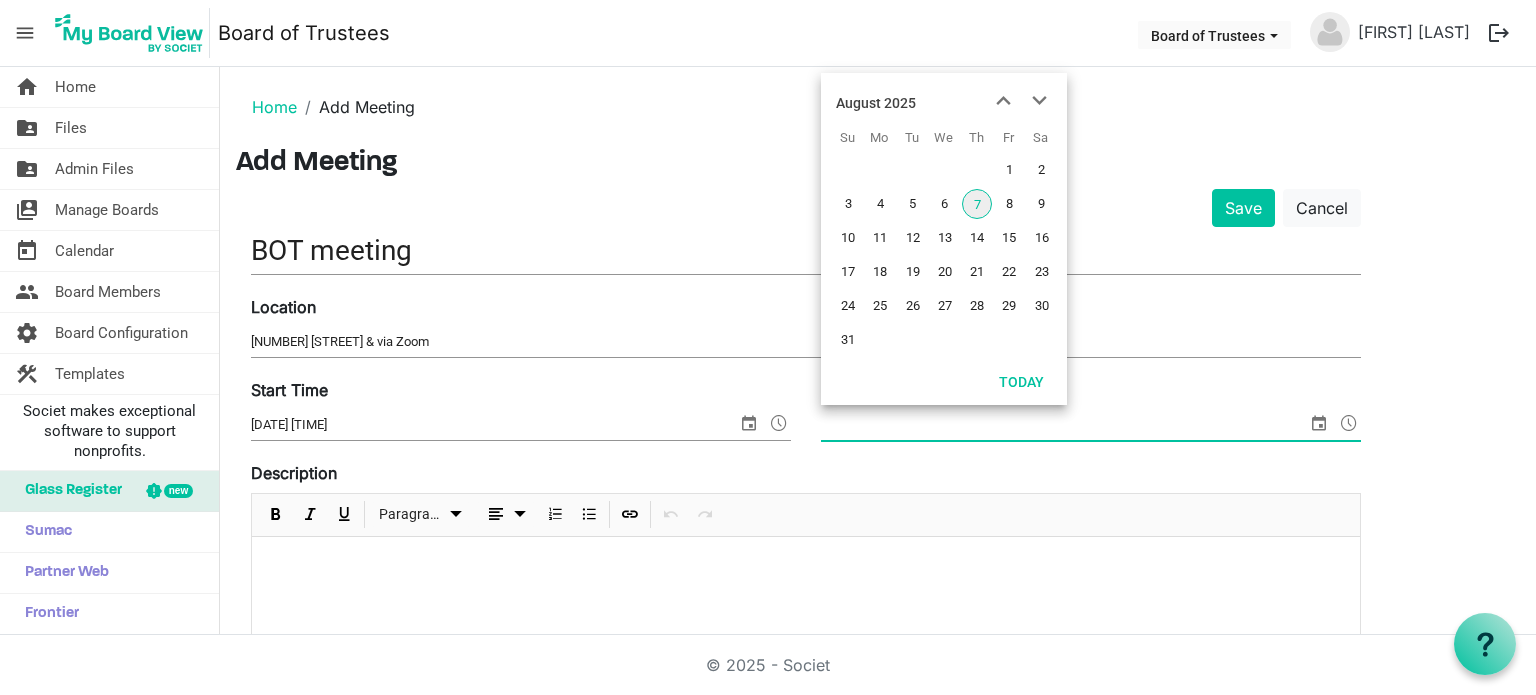 click at bounding box center [1319, 423] 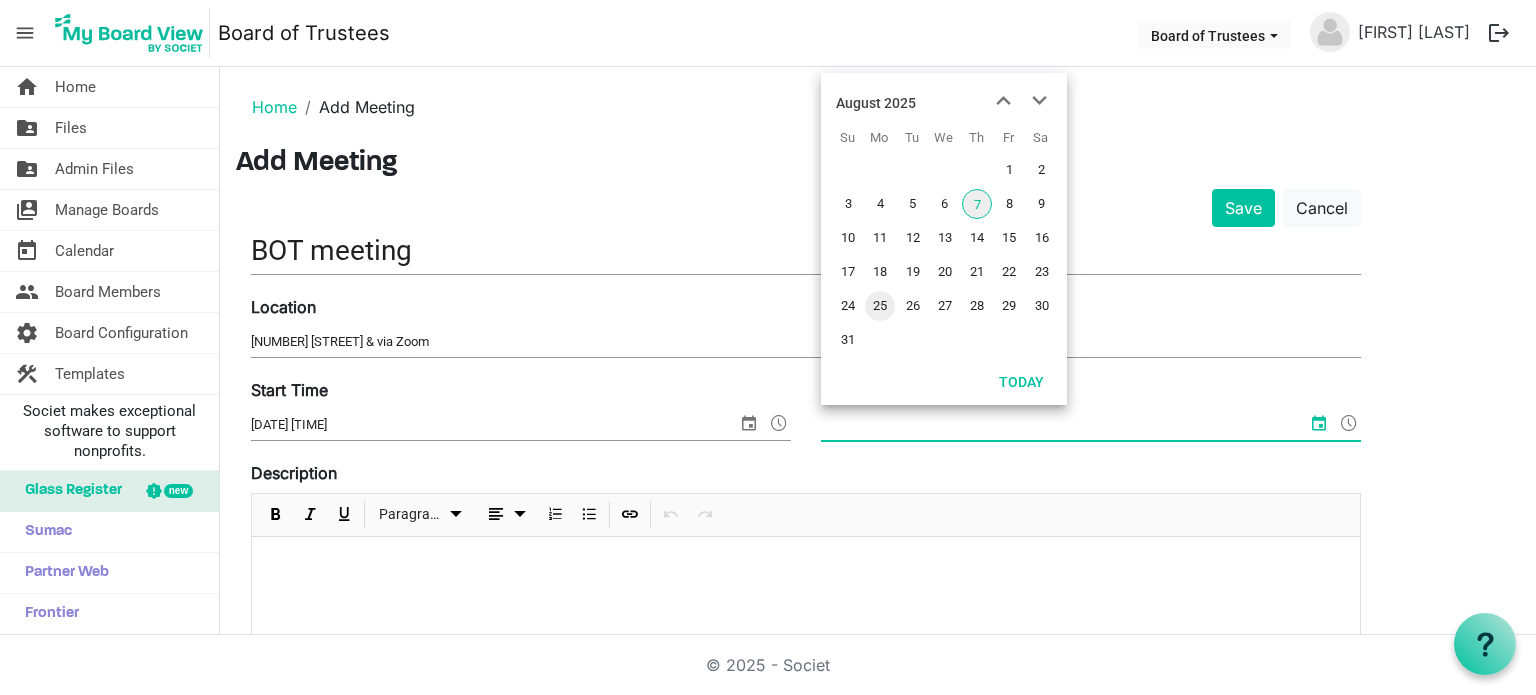 click on "25" at bounding box center (880, 306) 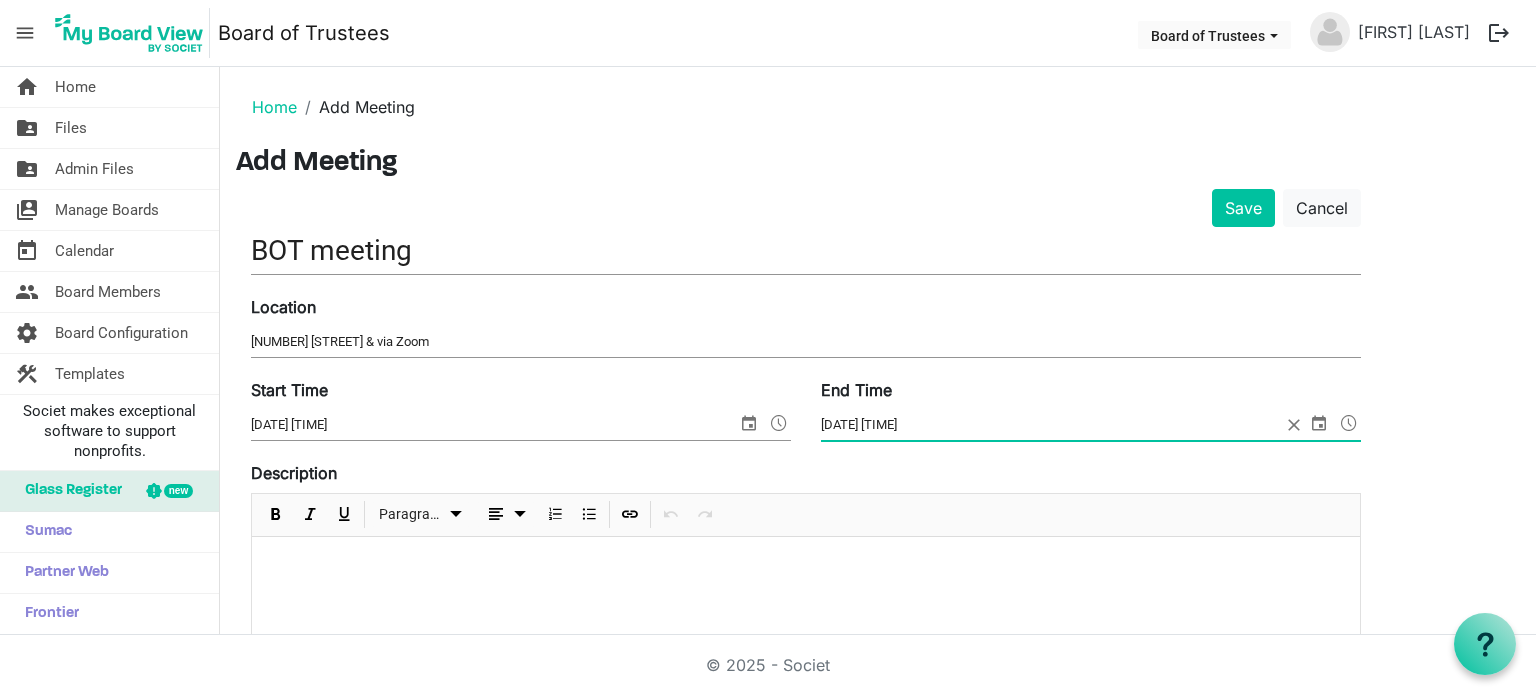 click at bounding box center (1349, 423) 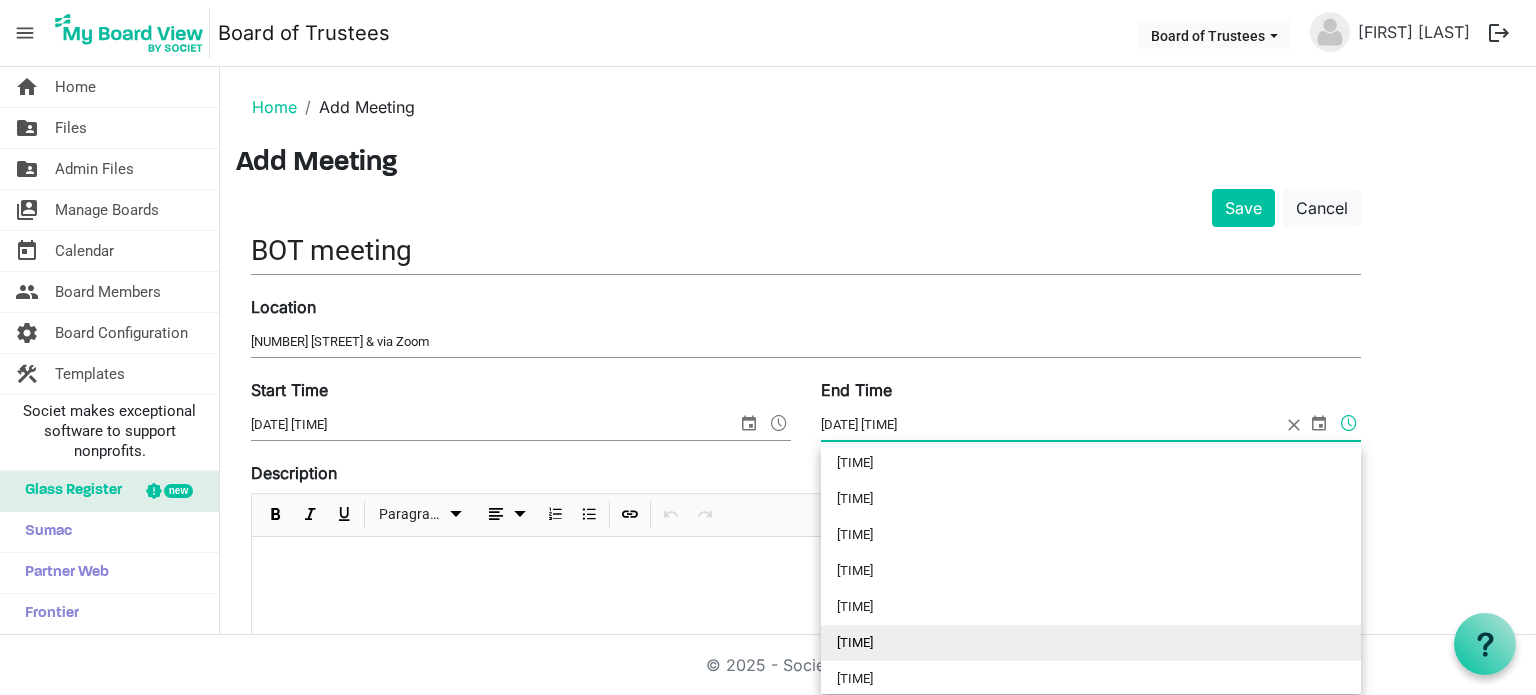 scroll, scrollTop: 1200, scrollLeft: 0, axis: vertical 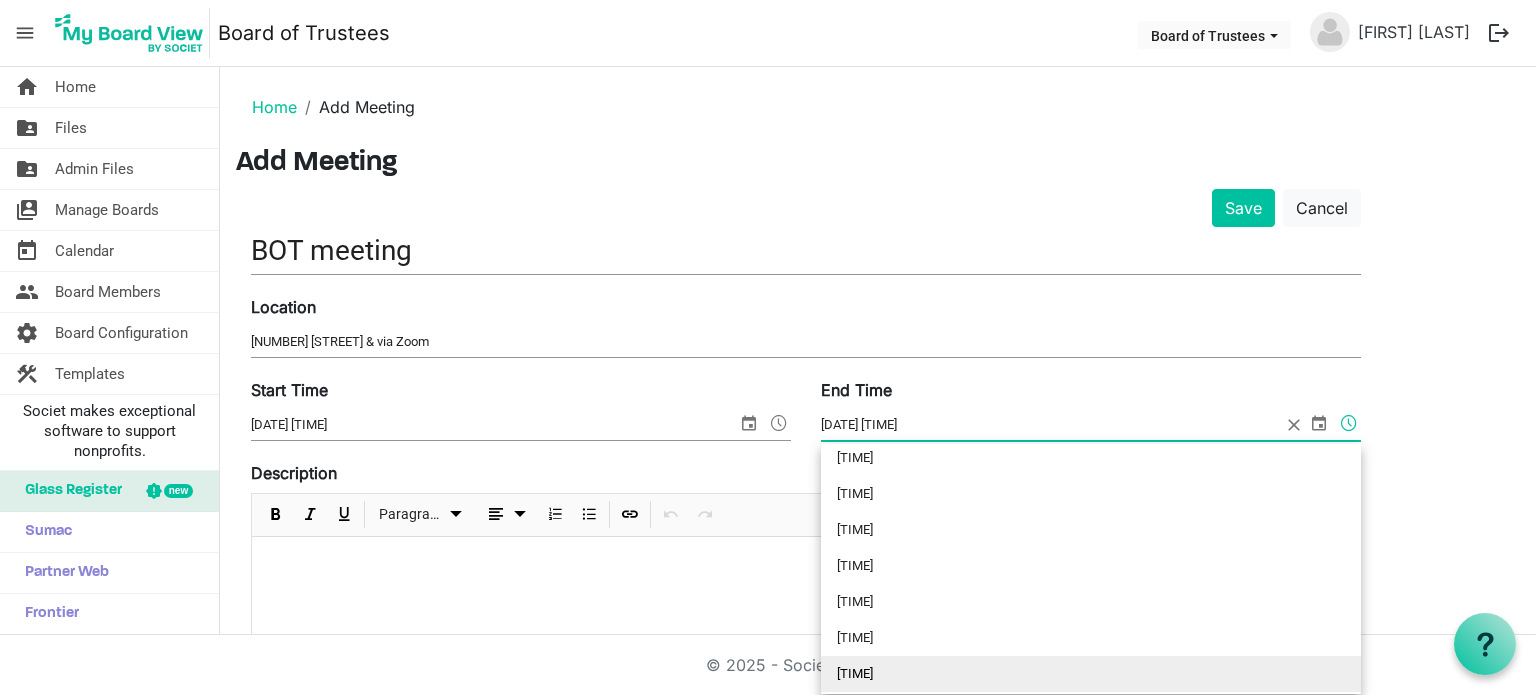 click on "7:30 PM" at bounding box center [1091, 674] 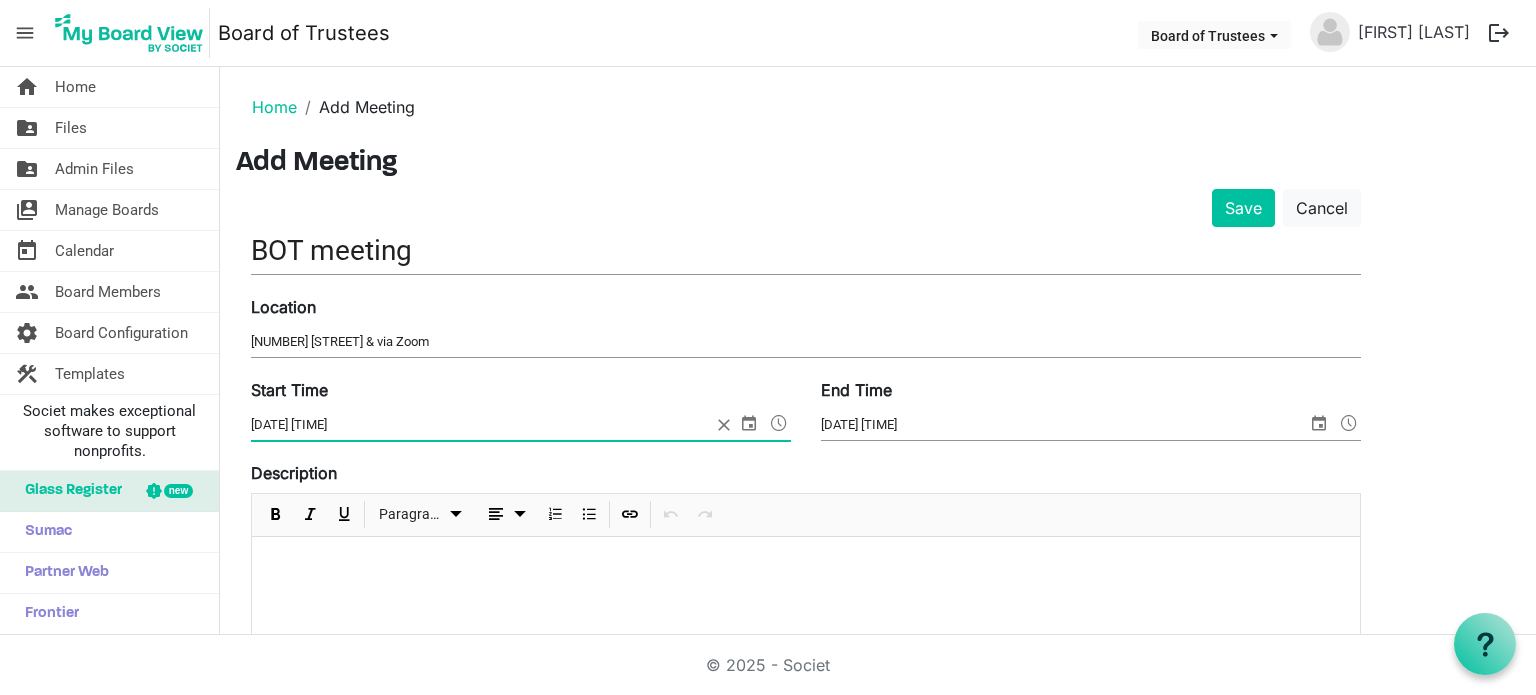 click at bounding box center [779, 423] 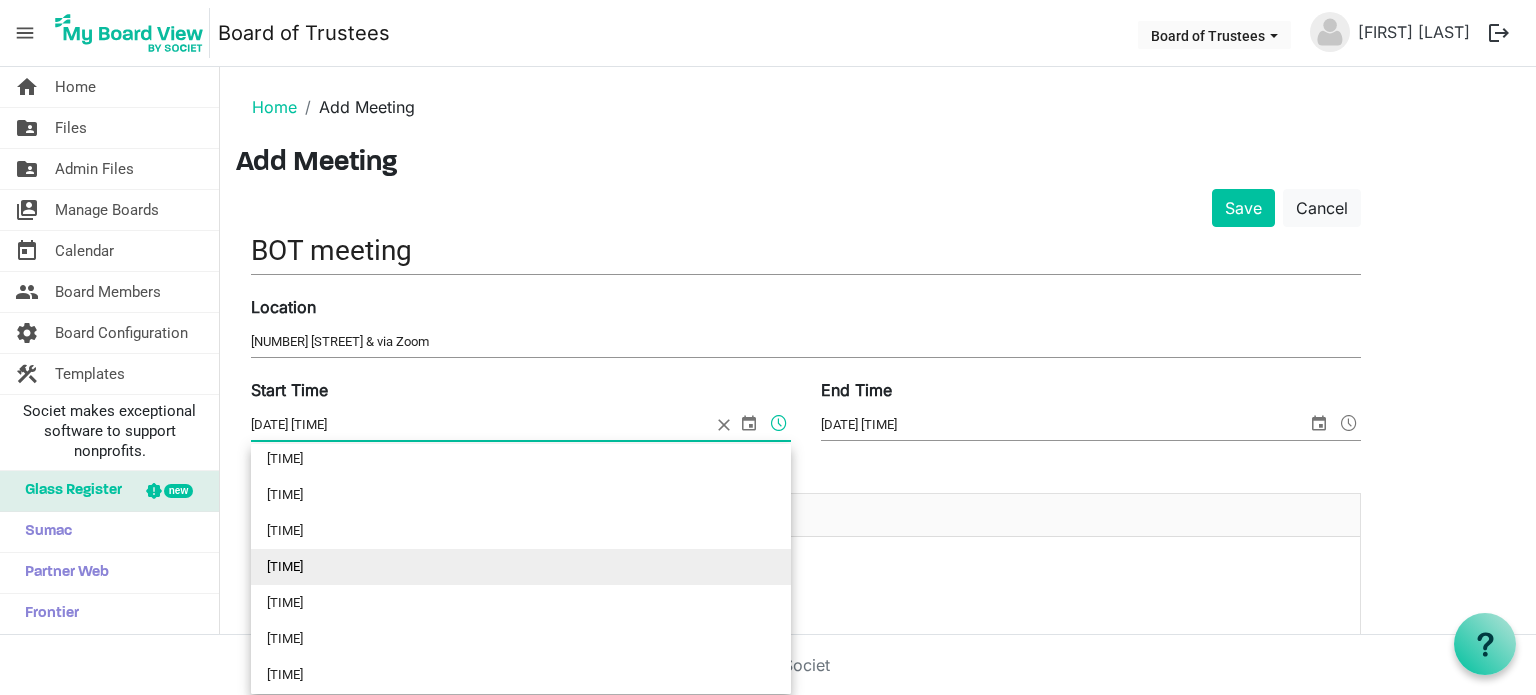 scroll, scrollTop: 1196, scrollLeft: 0, axis: vertical 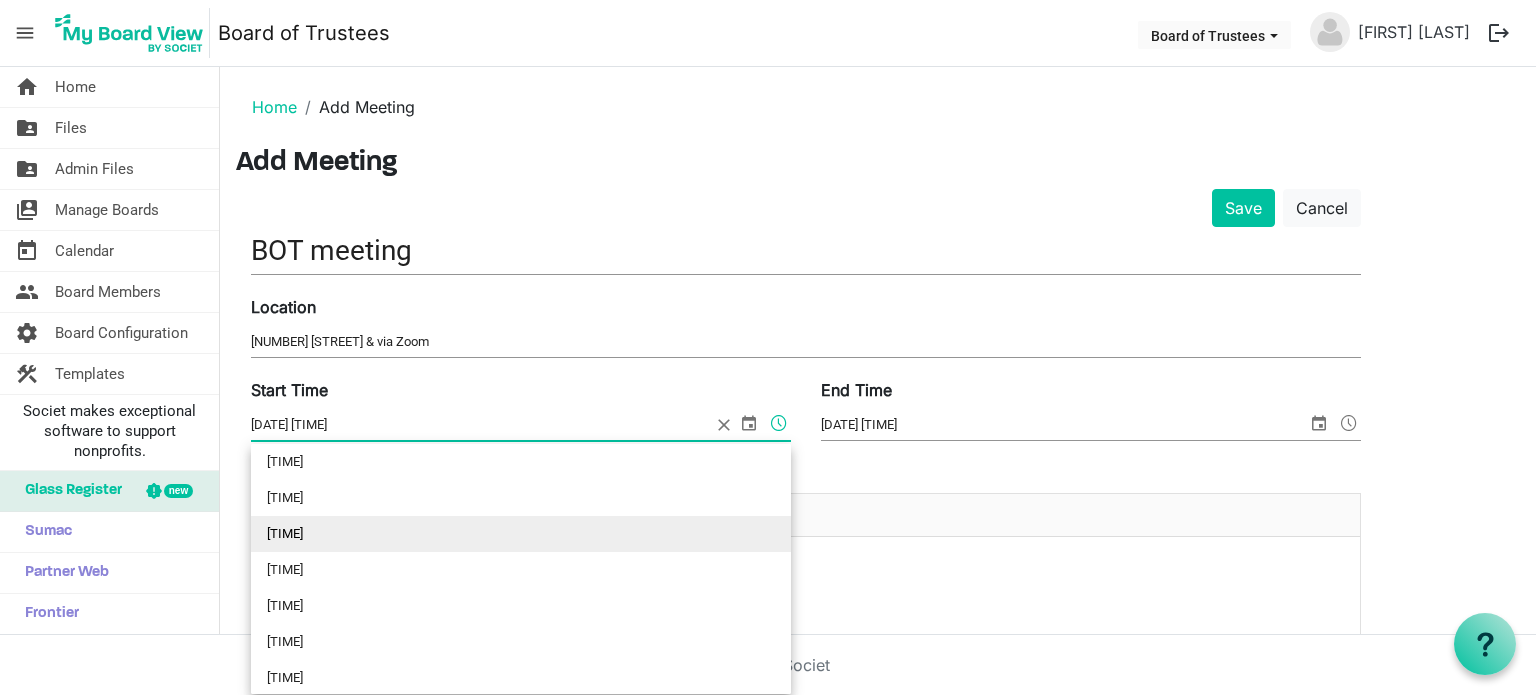 click on "5:30 PM" at bounding box center [521, 534] 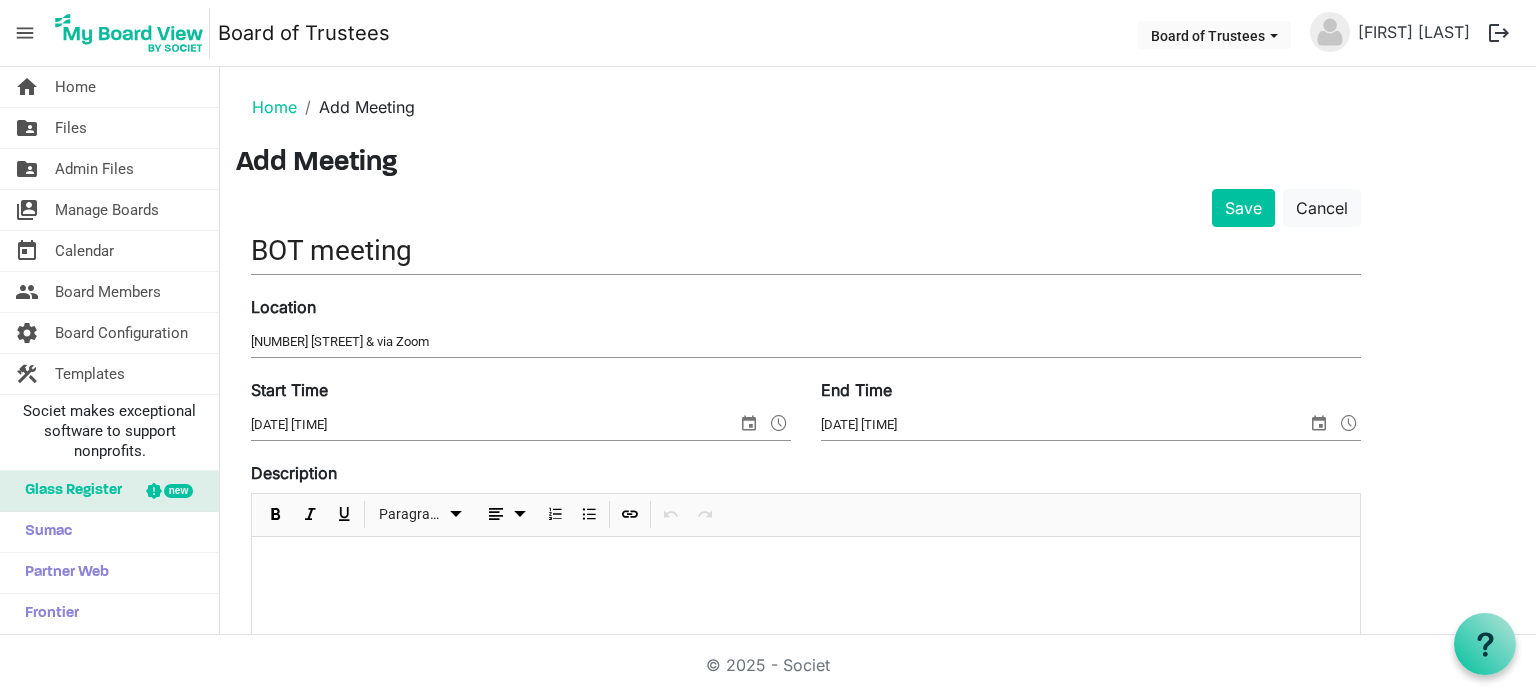 click at bounding box center (806, 563) 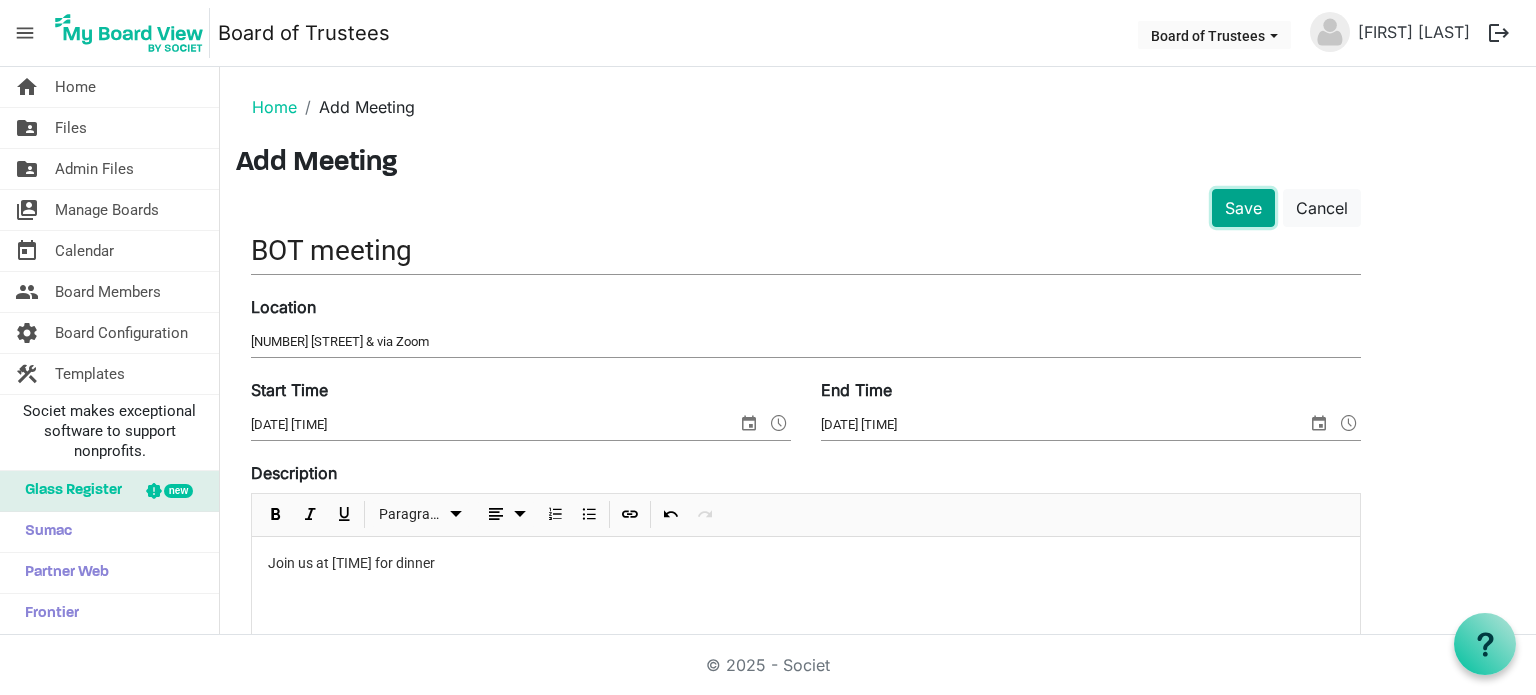 click on "Save" at bounding box center [1243, 208] 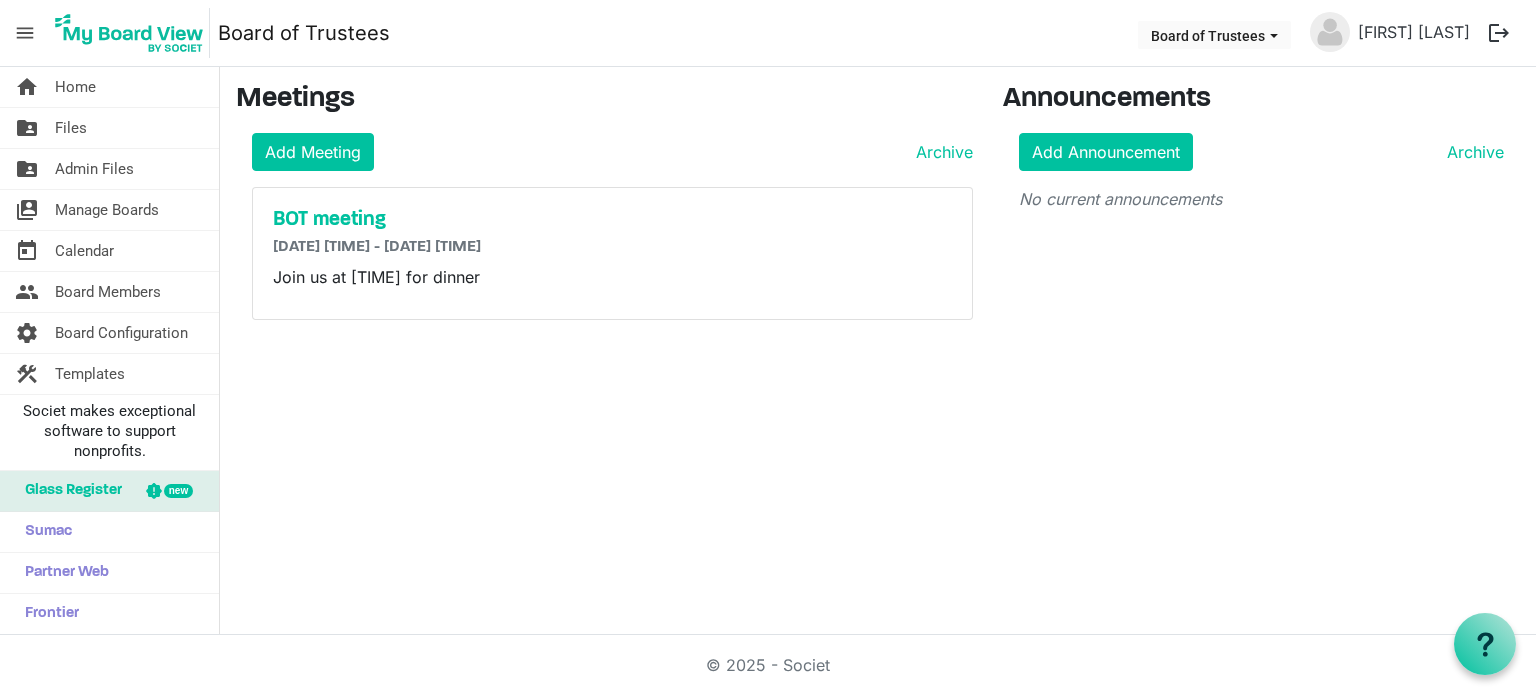 scroll, scrollTop: 0, scrollLeft: 0, axis: both 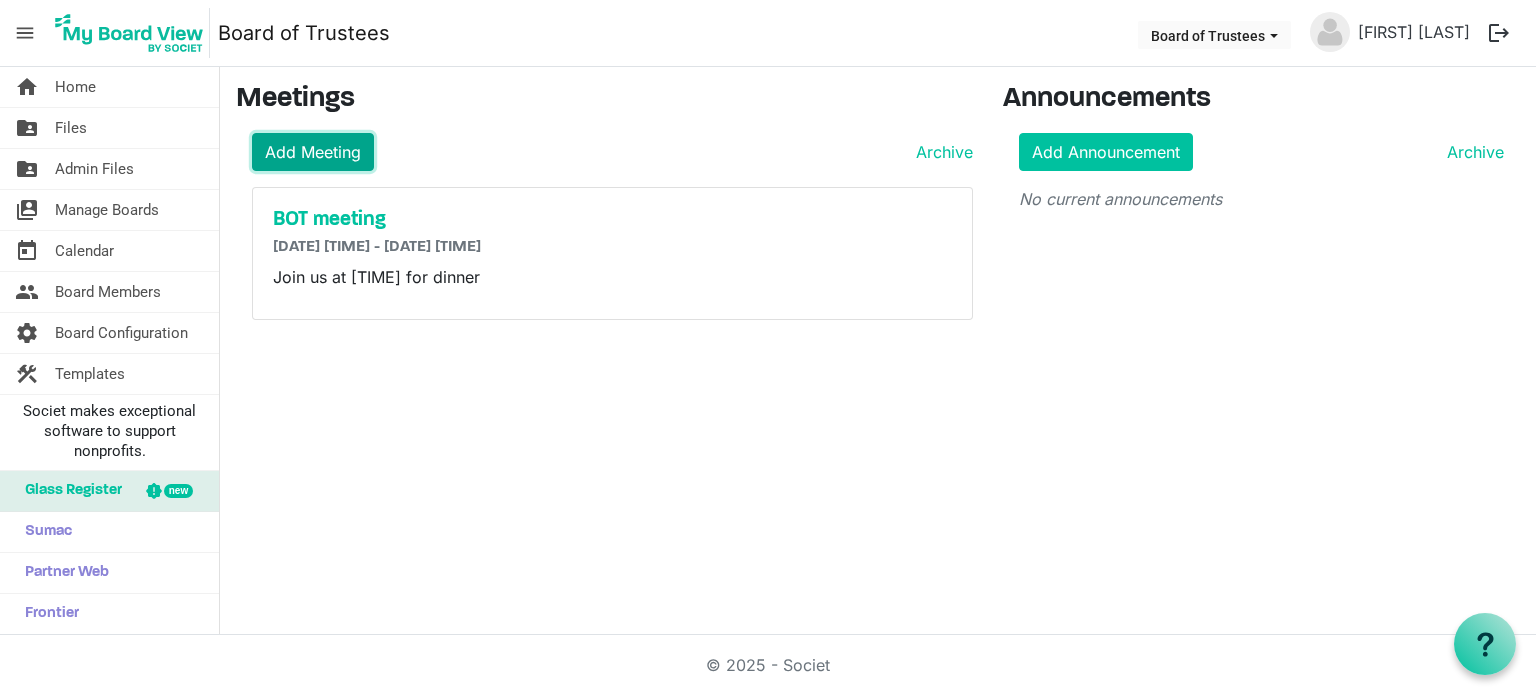 click on "Add Meeting" at bounding box center [313, 152] 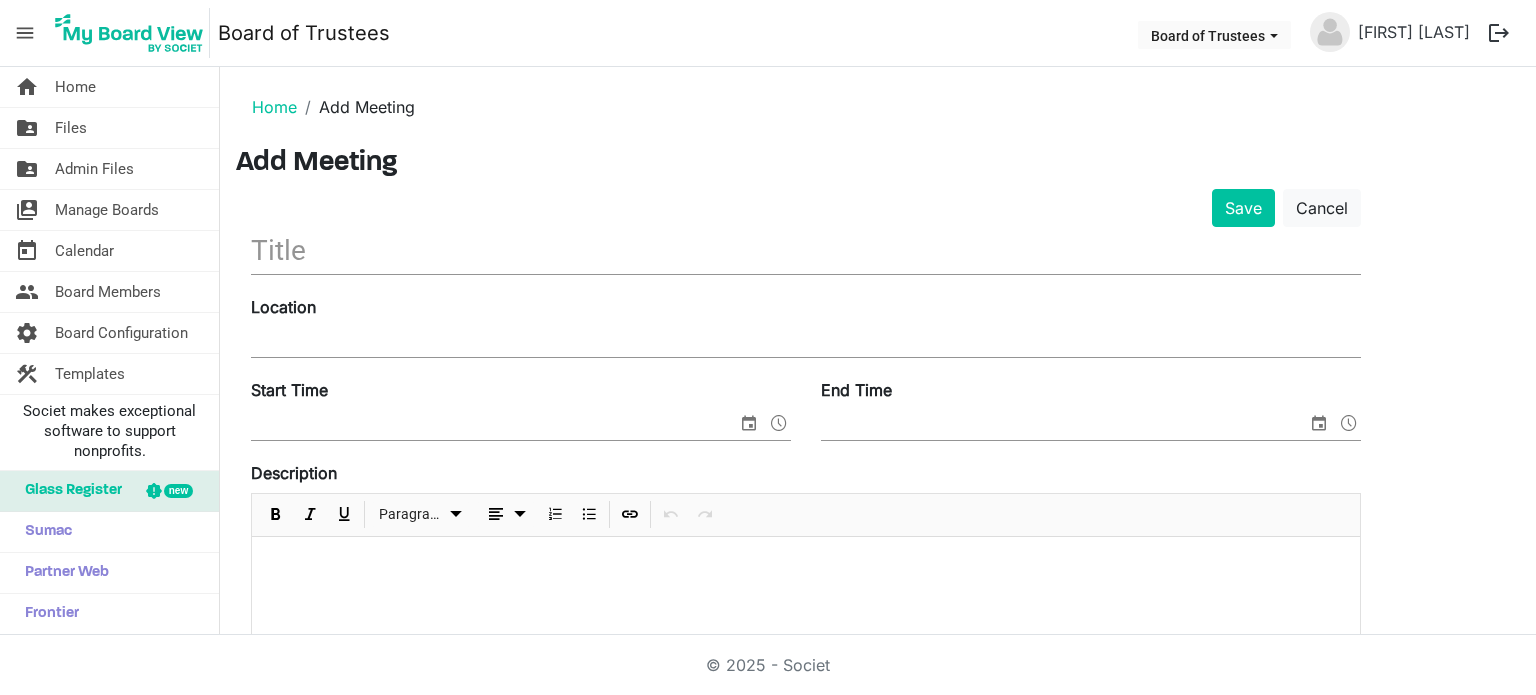 scroll, scrollTop: 0, scrollLeft: 0, axis: both 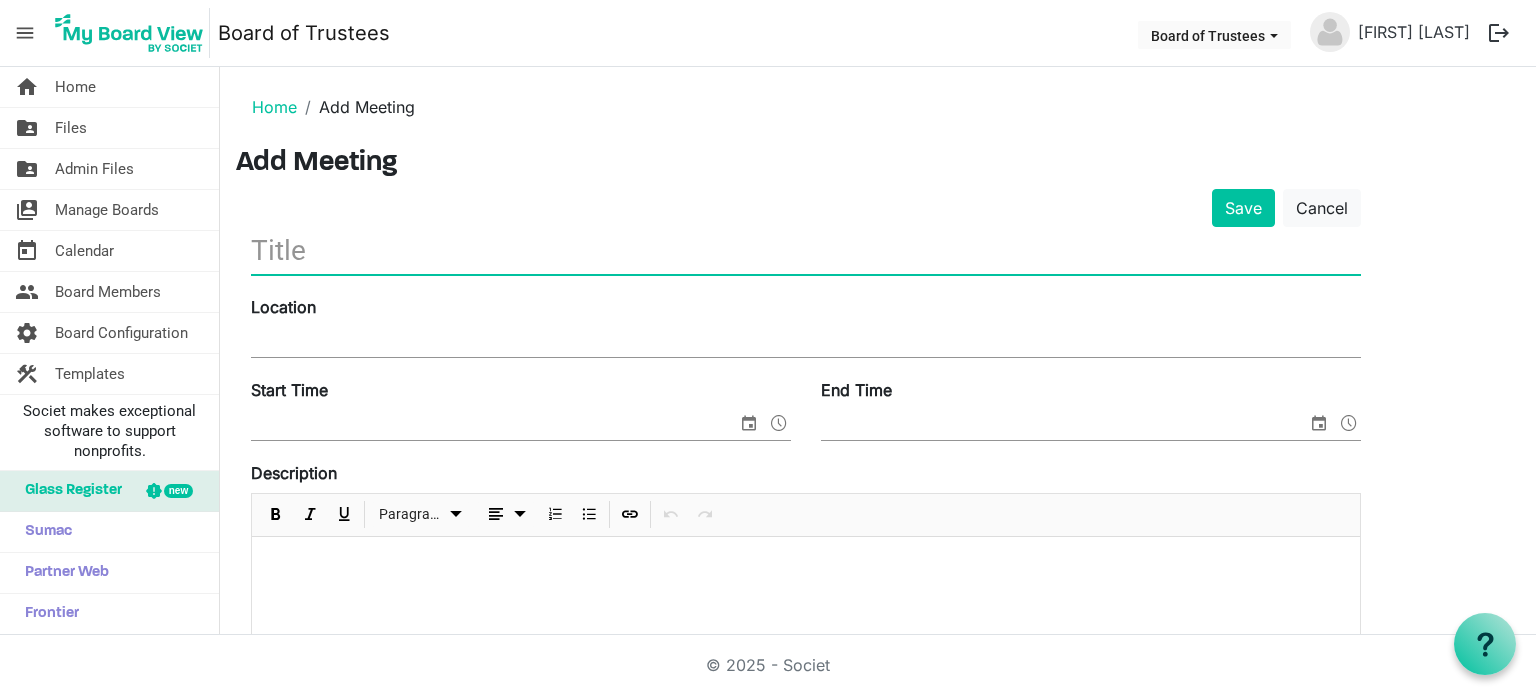 click at bounding box center [806, 250] 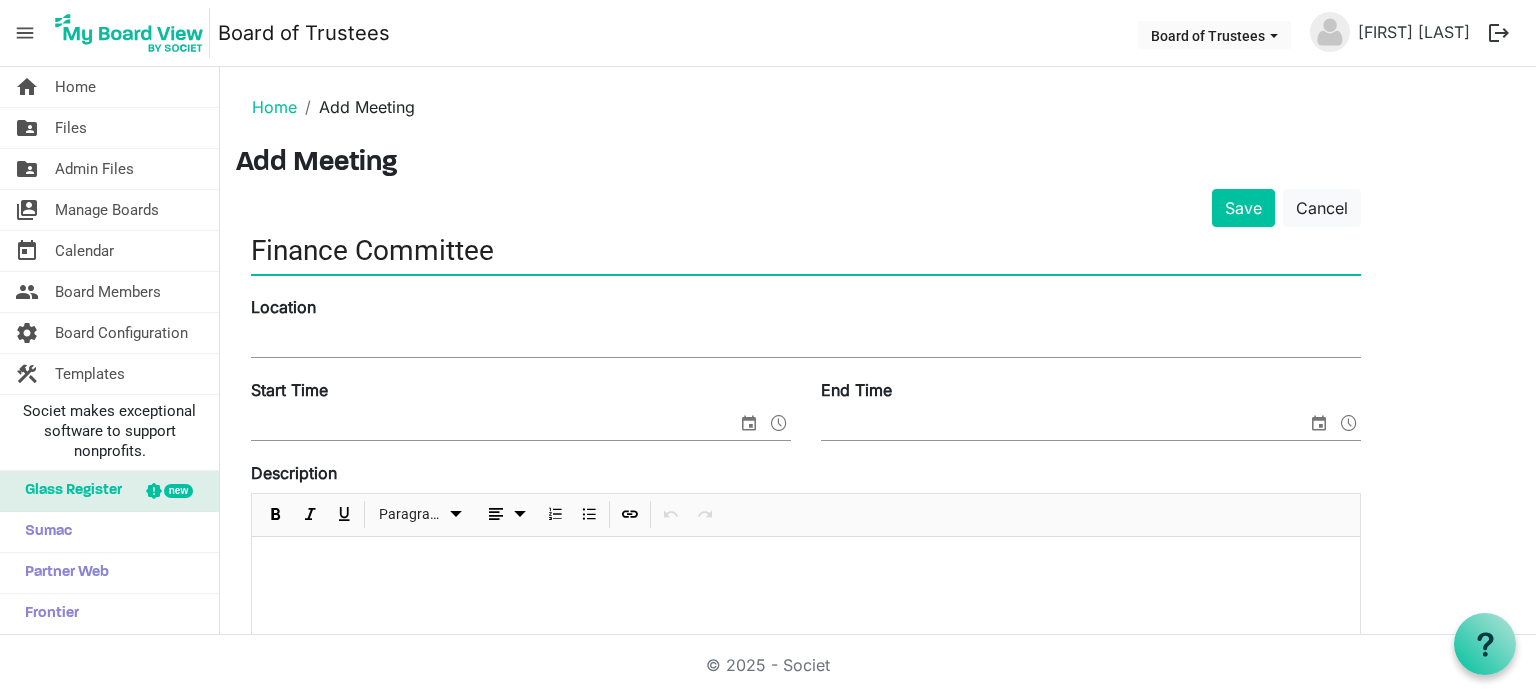 type on "Finance Committee" 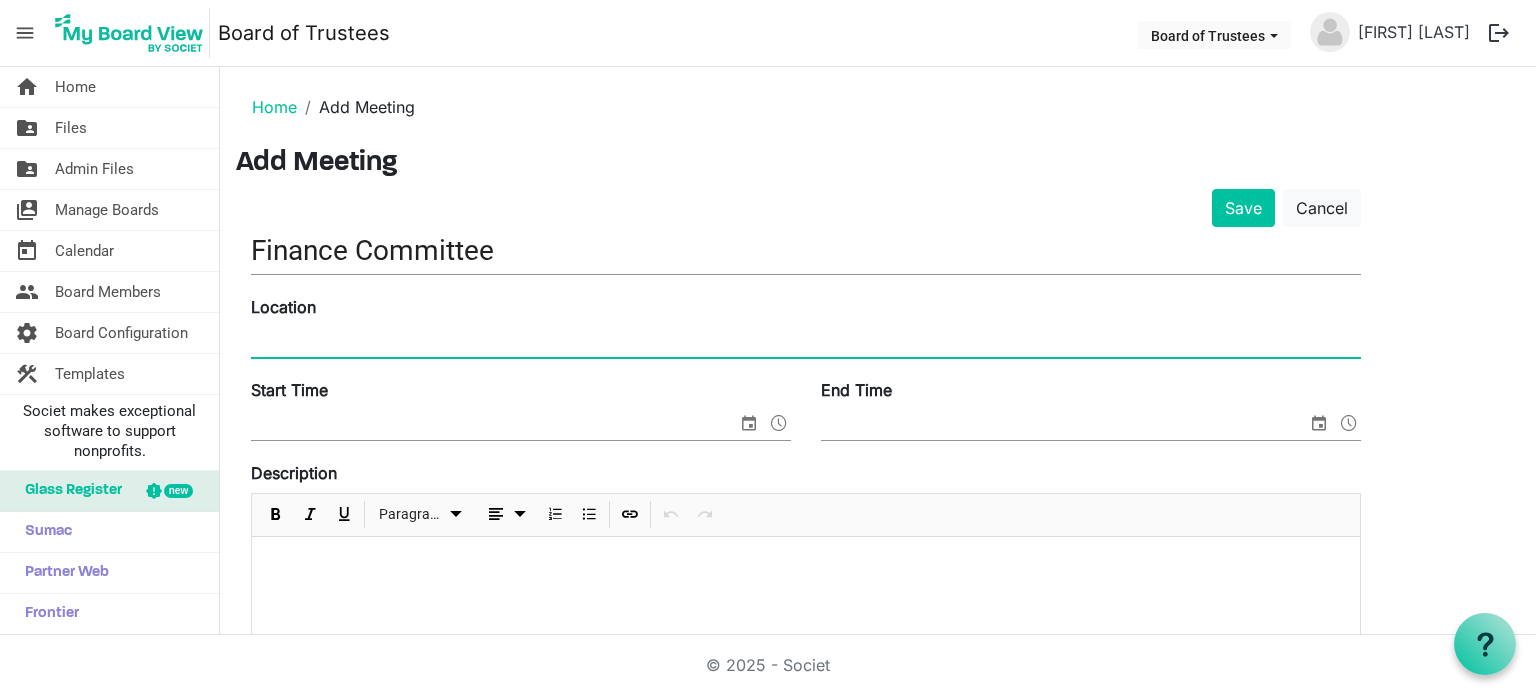 click on "Location" at bounding box center (806, 342) 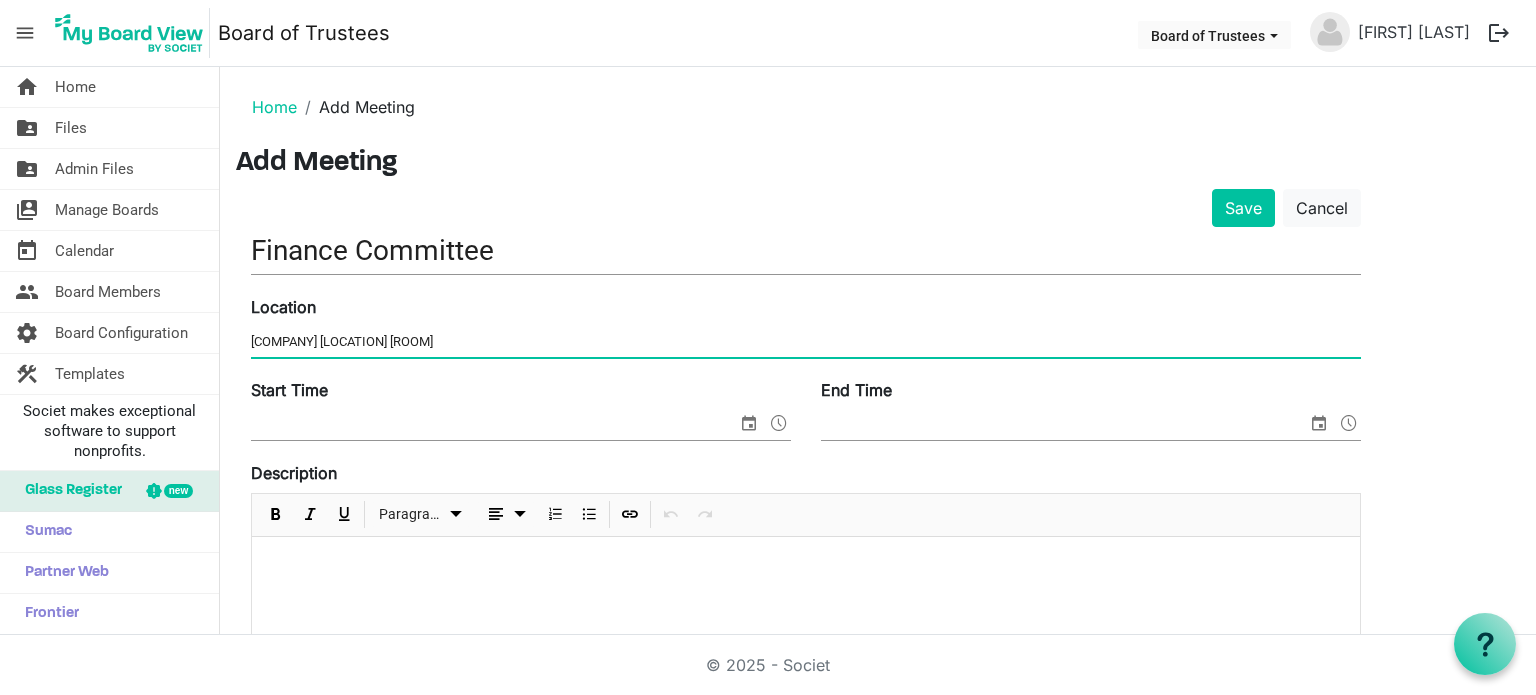 click at bounding box center [749, 423] 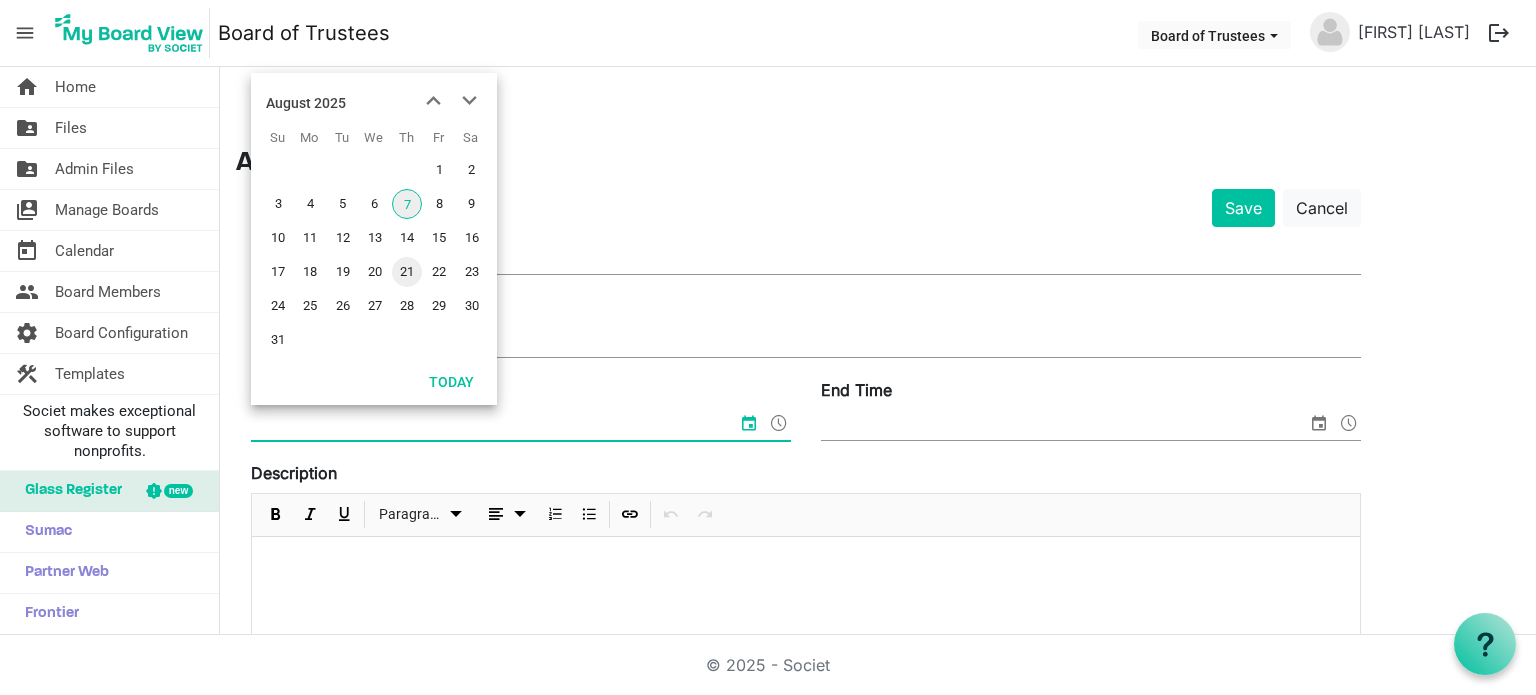 click on "21" at bounding box center [407, 272] 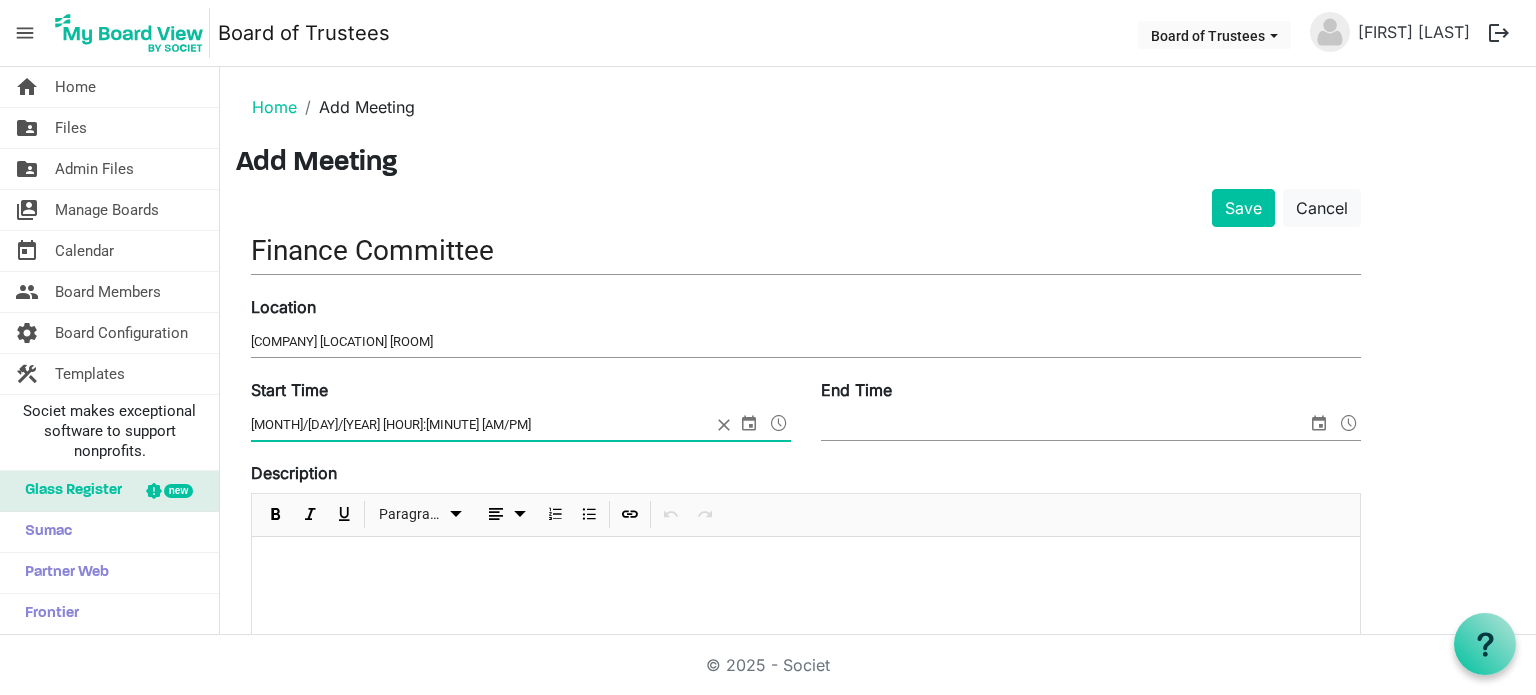 click at bounding box center (779, 423) 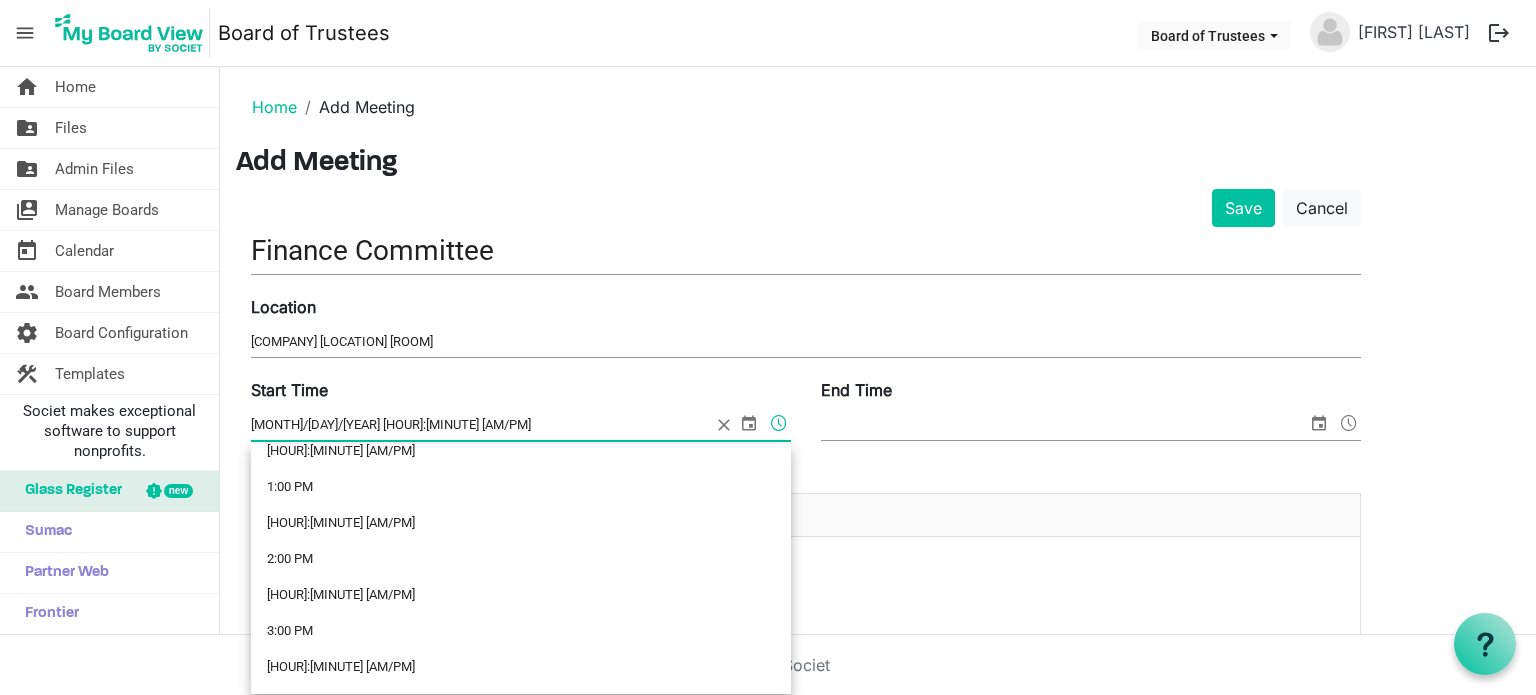 scroll, scrollTop: 1044, scrollLeft: 0, axis: vertical 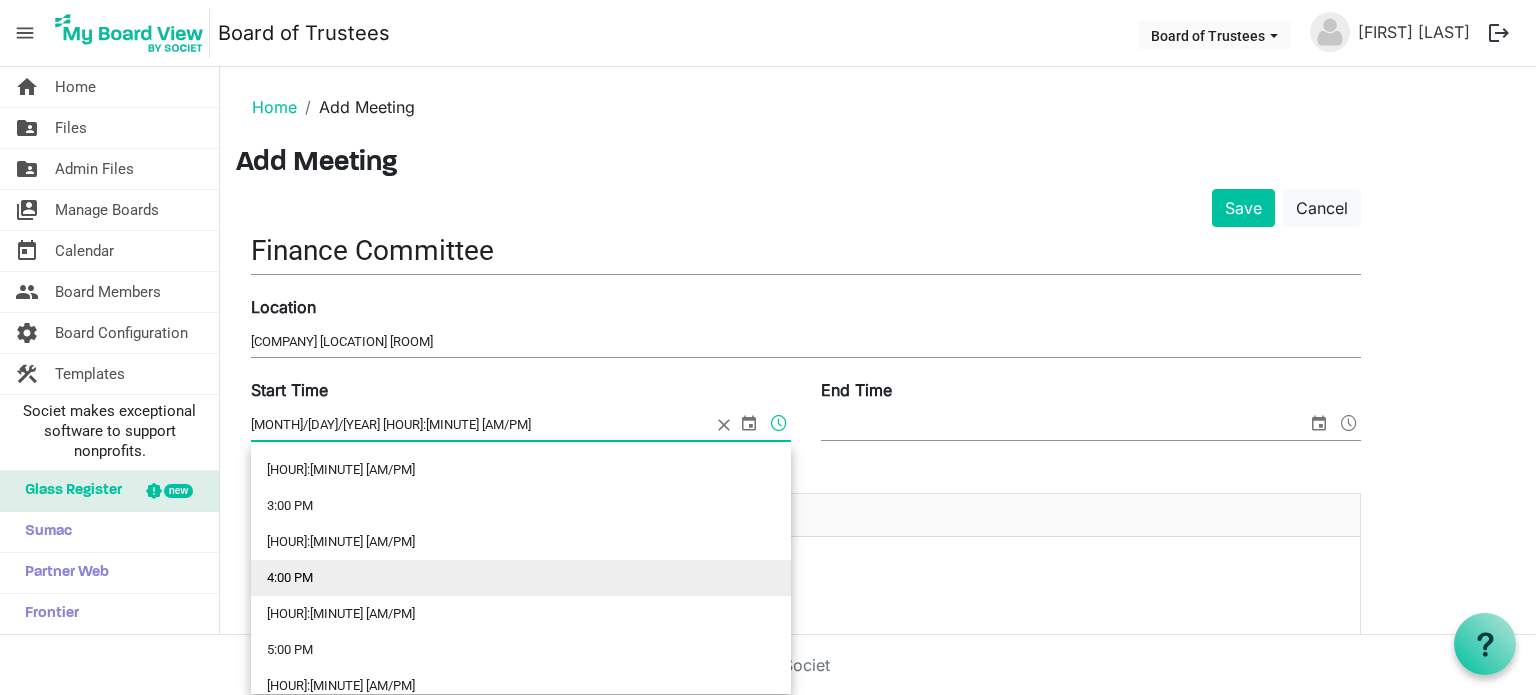 click on "4:00 PM" at bounding box center (521, 578) 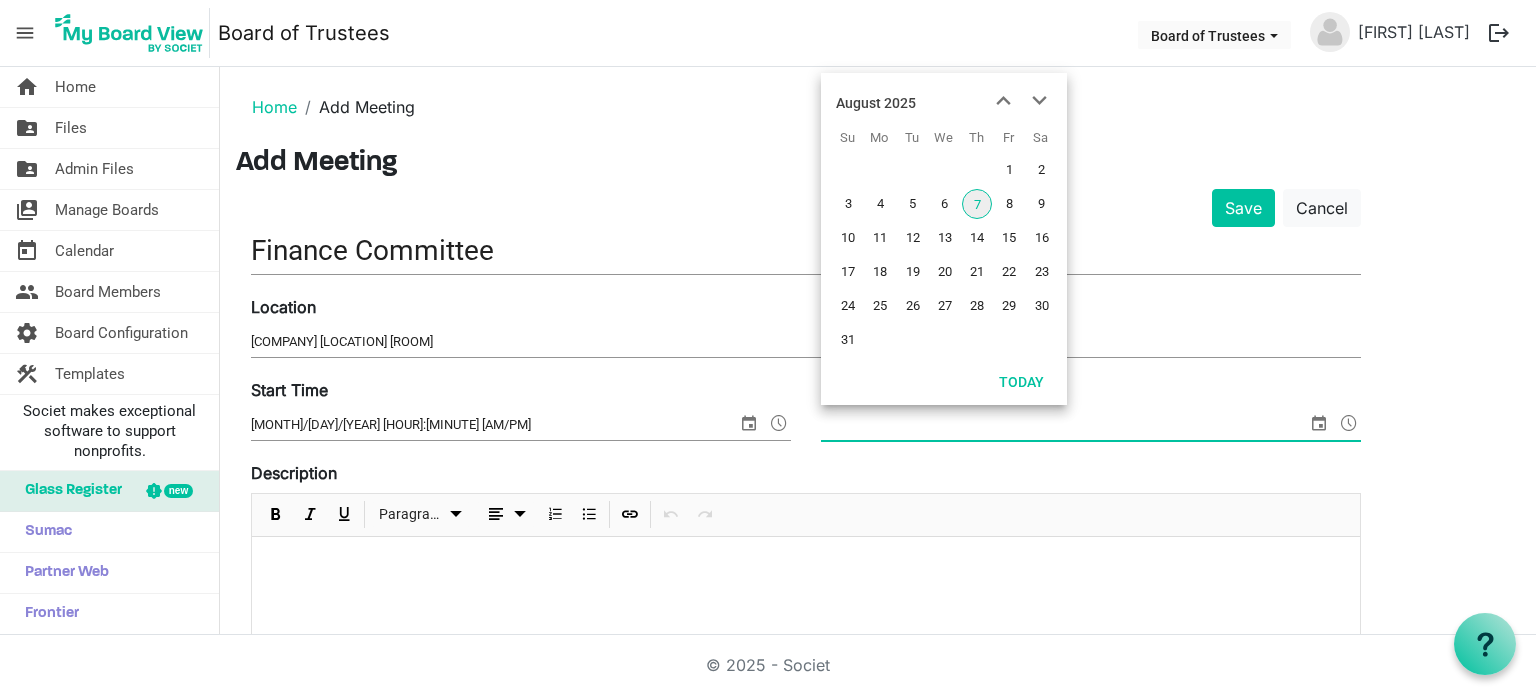 click at bounding box center [1319, 423] 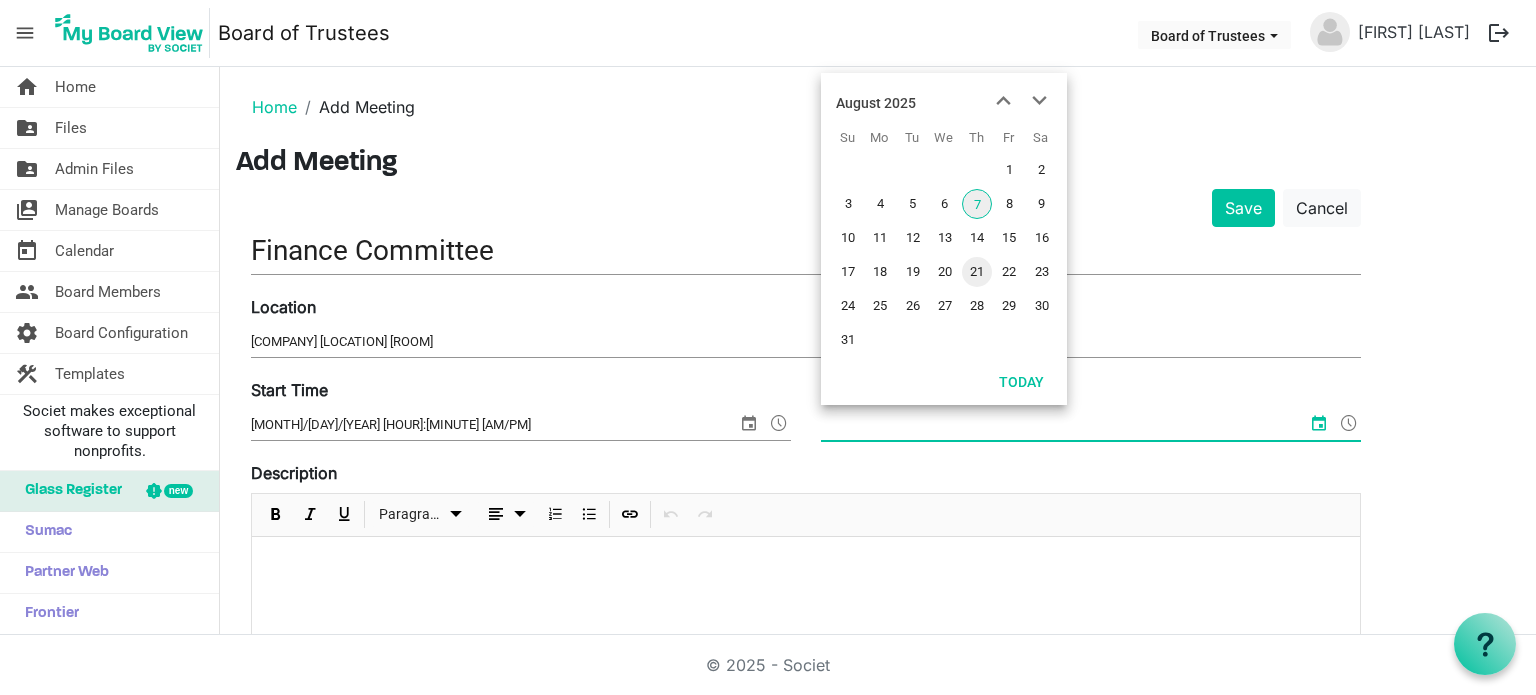 click on "21" at bounding box center [977, 272] 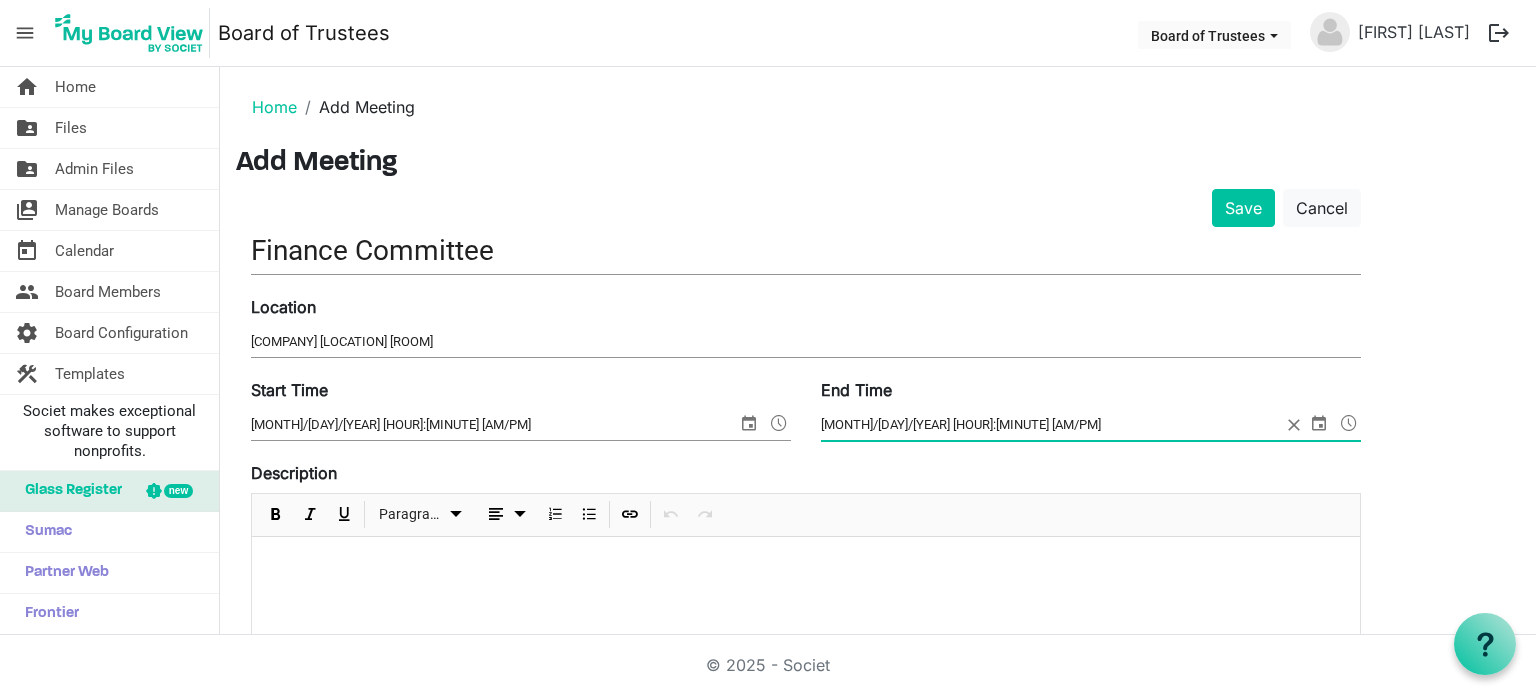 click at bounding box center [1349, 423] 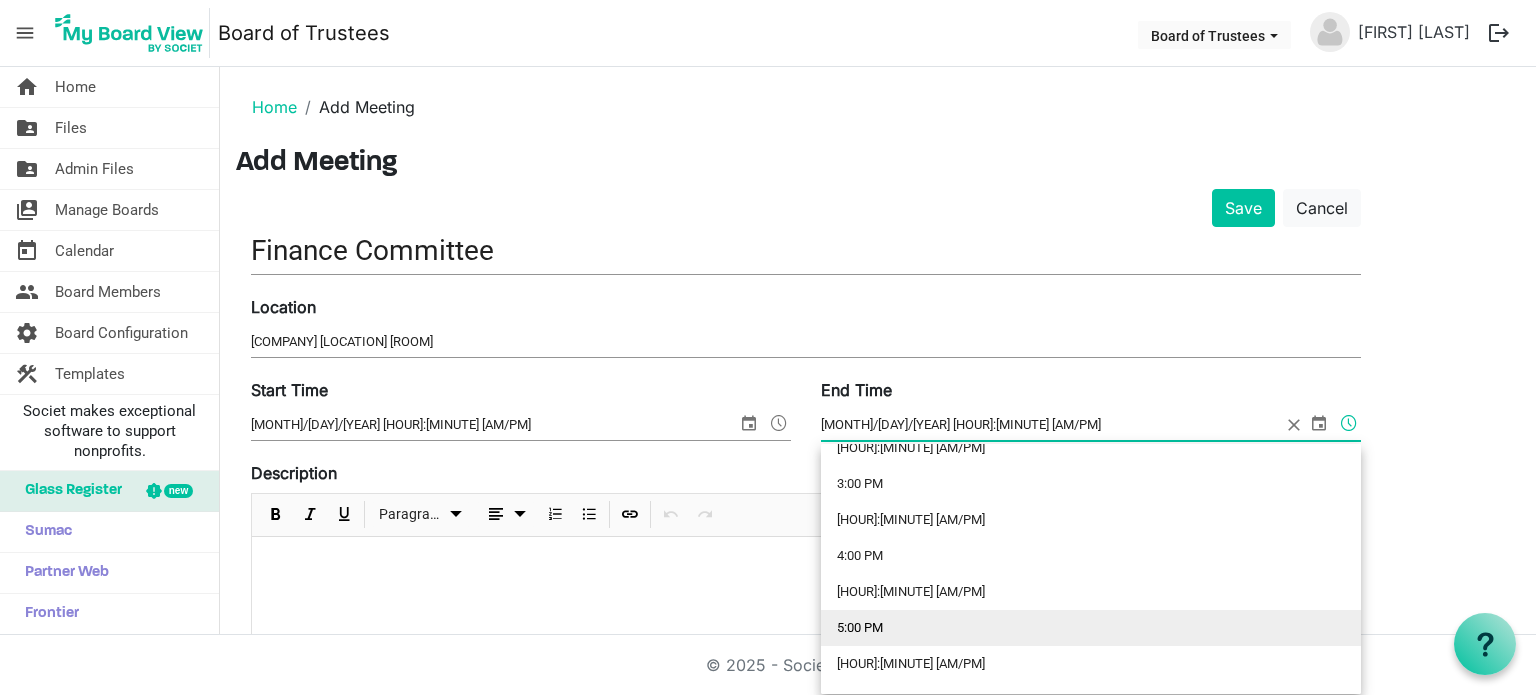 scroll, scrollTop: 1100, scrollLeft: 0, axis: vertical 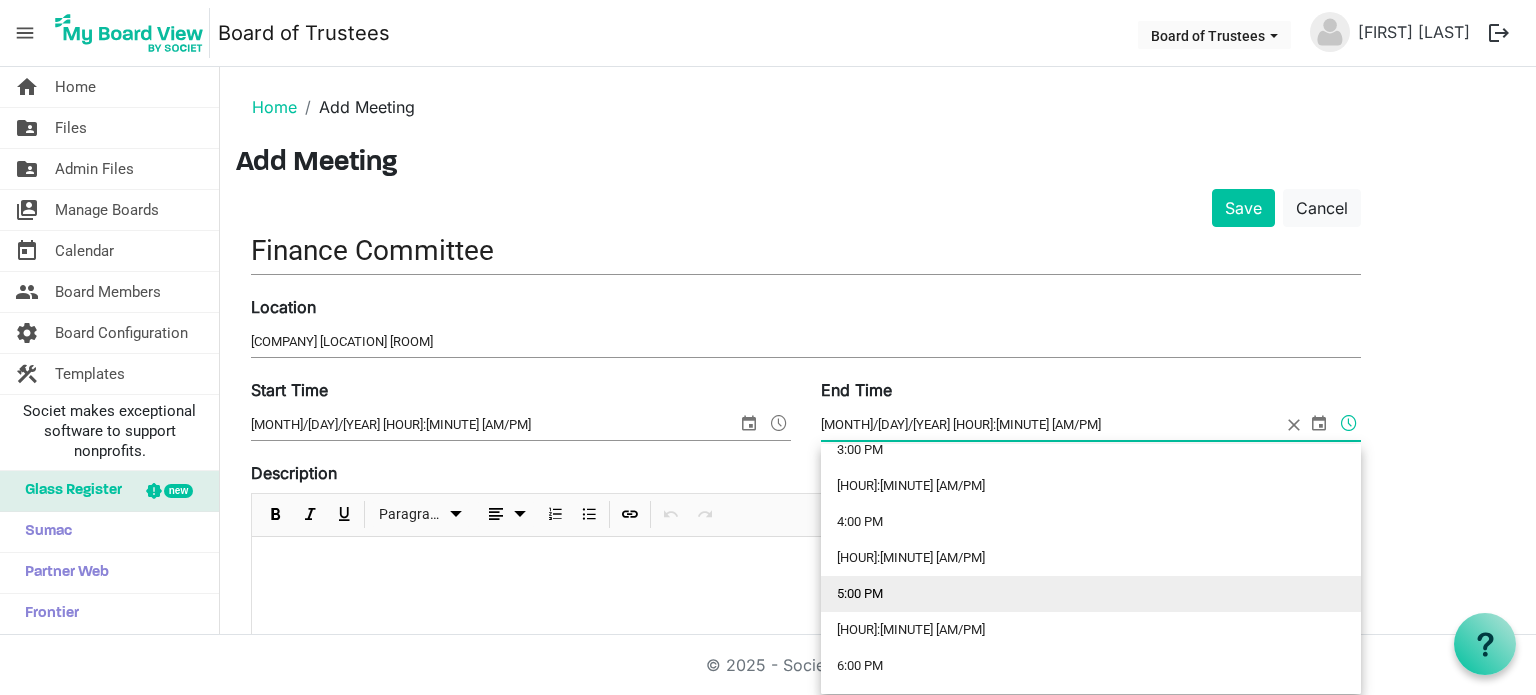 click on "5:00 PM" at bounding box center [1091, 594] 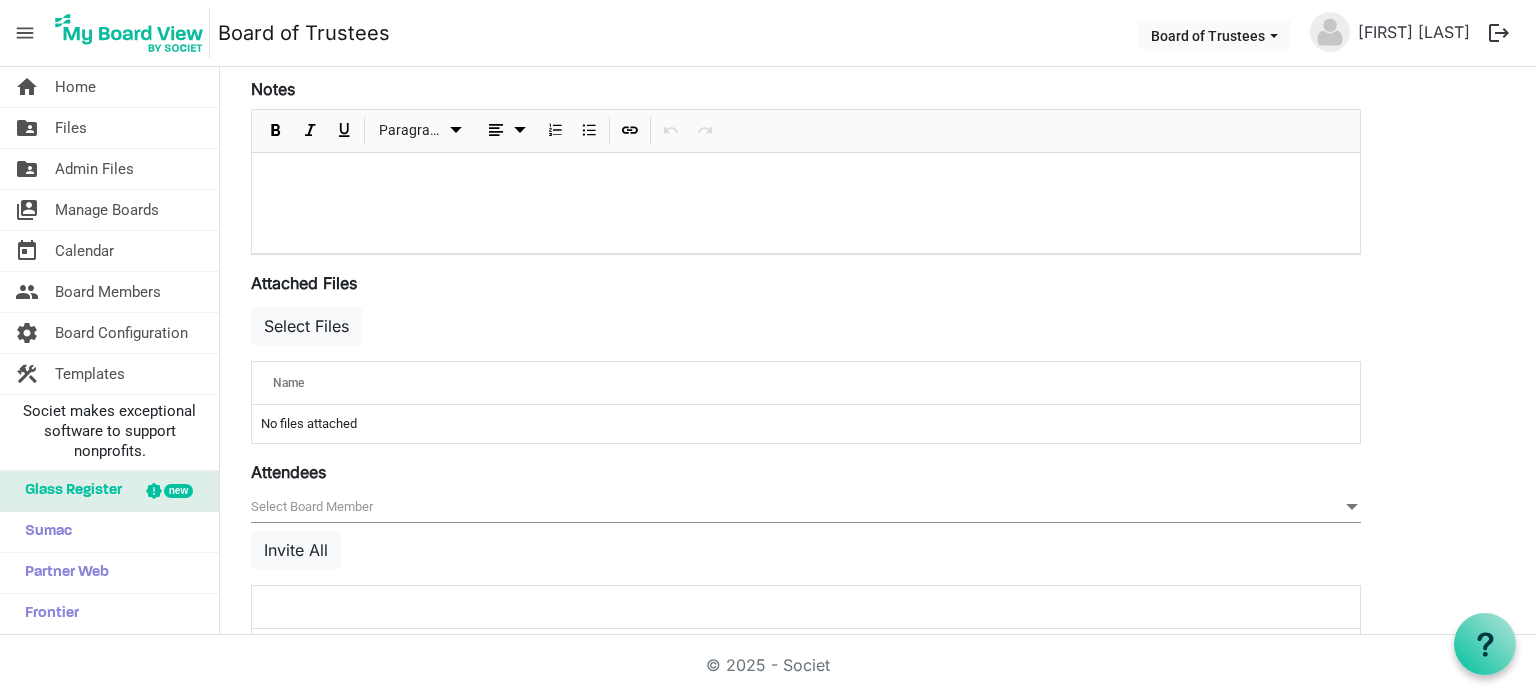 scroll, scrollTop: 600, scrollLeft: 0, axis: vertical 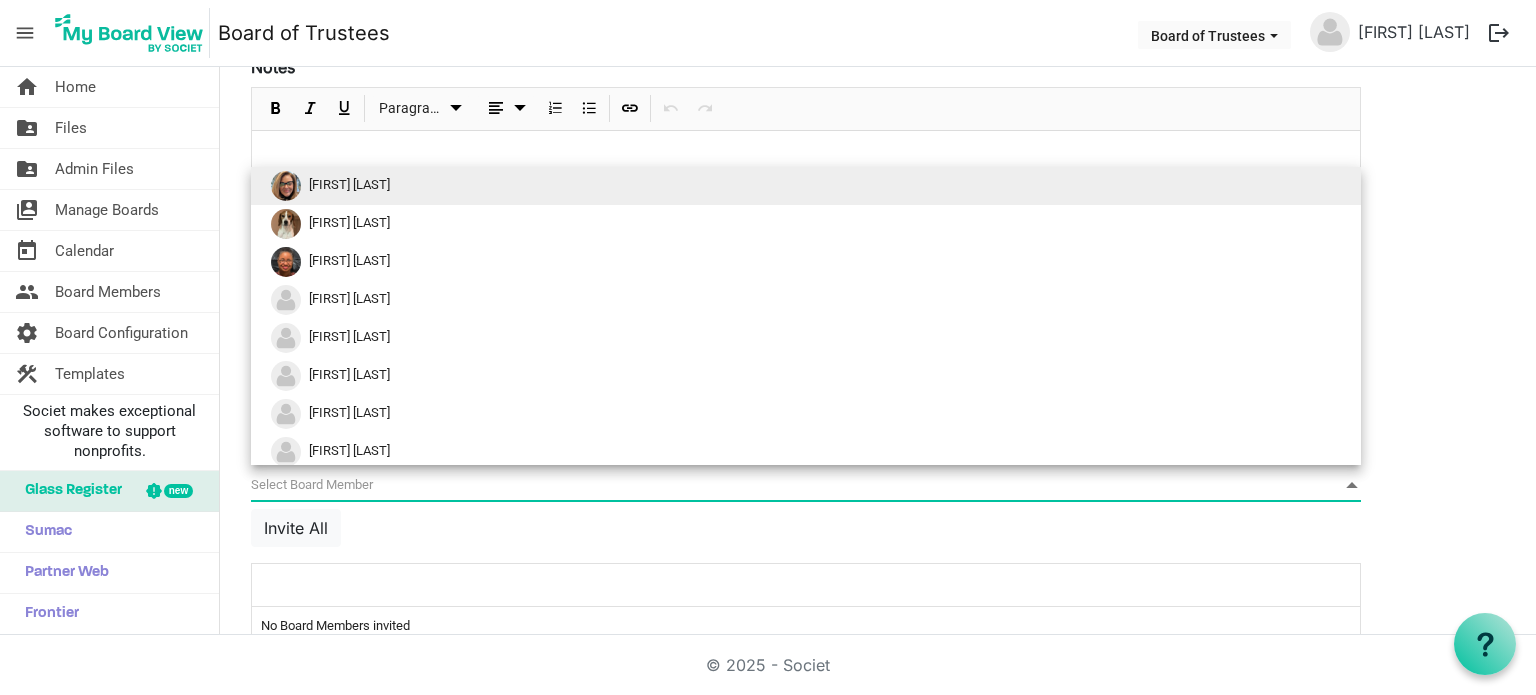 click on "null" at bounding box center [806, 485] 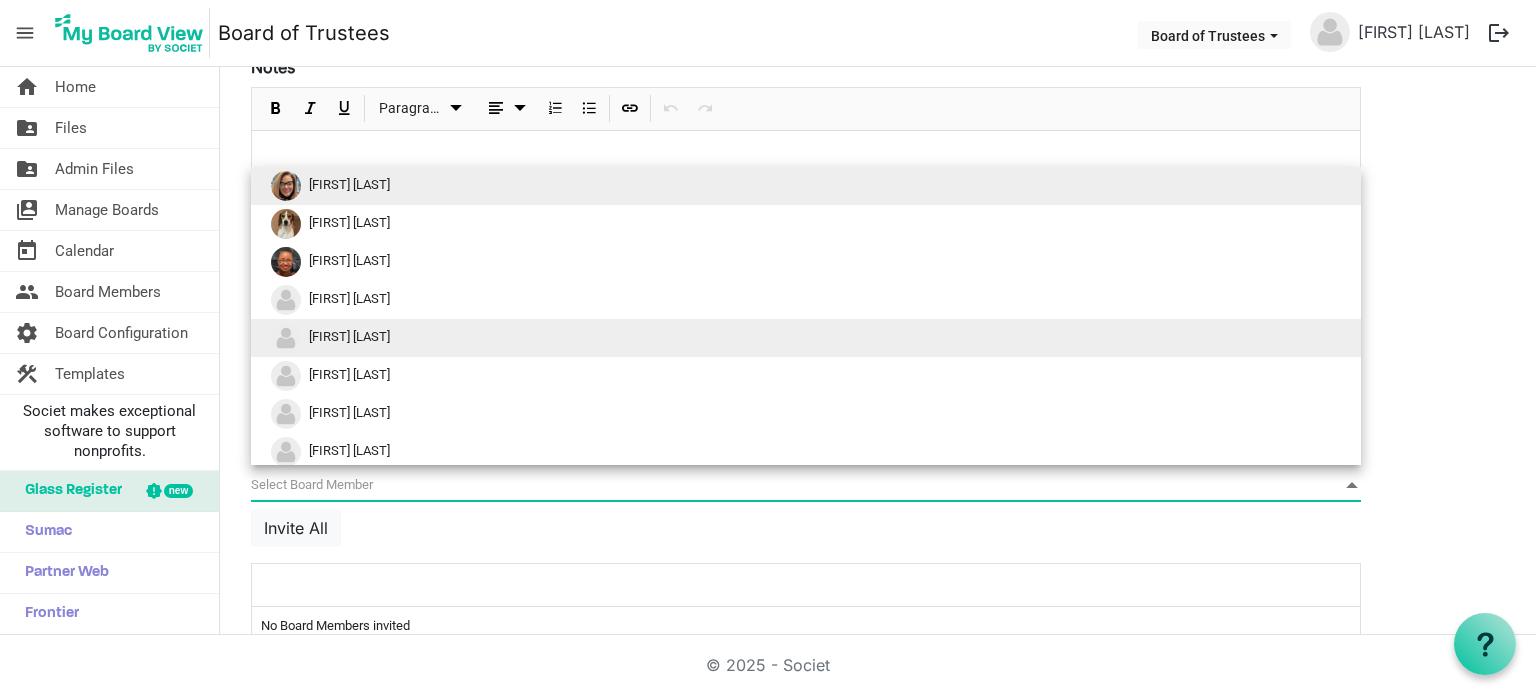 click on "[FIRST] [LAST]" at bounding box center (349, 336) 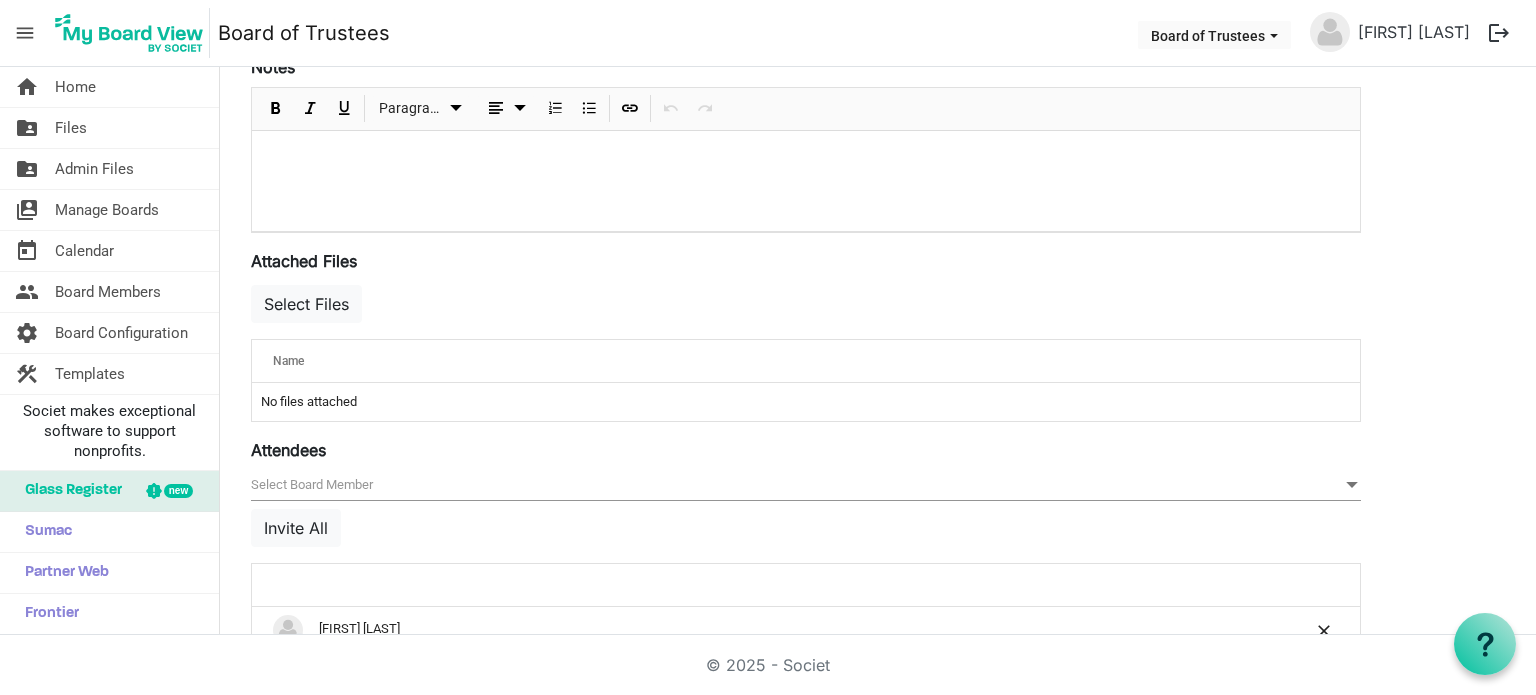 click on "null" at bounding box center [806, 485] 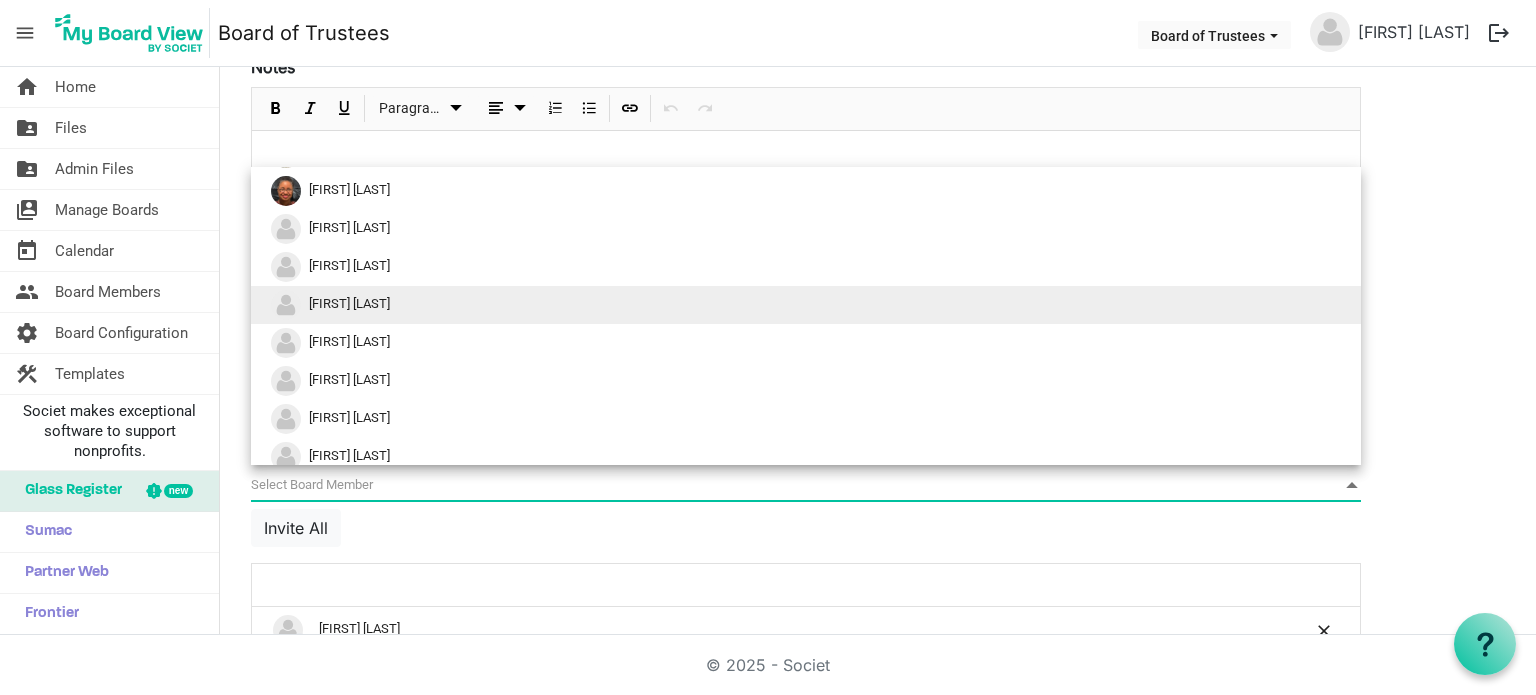 scroll, scrollTop: 100, scrollLeft: 0, axis: vertical 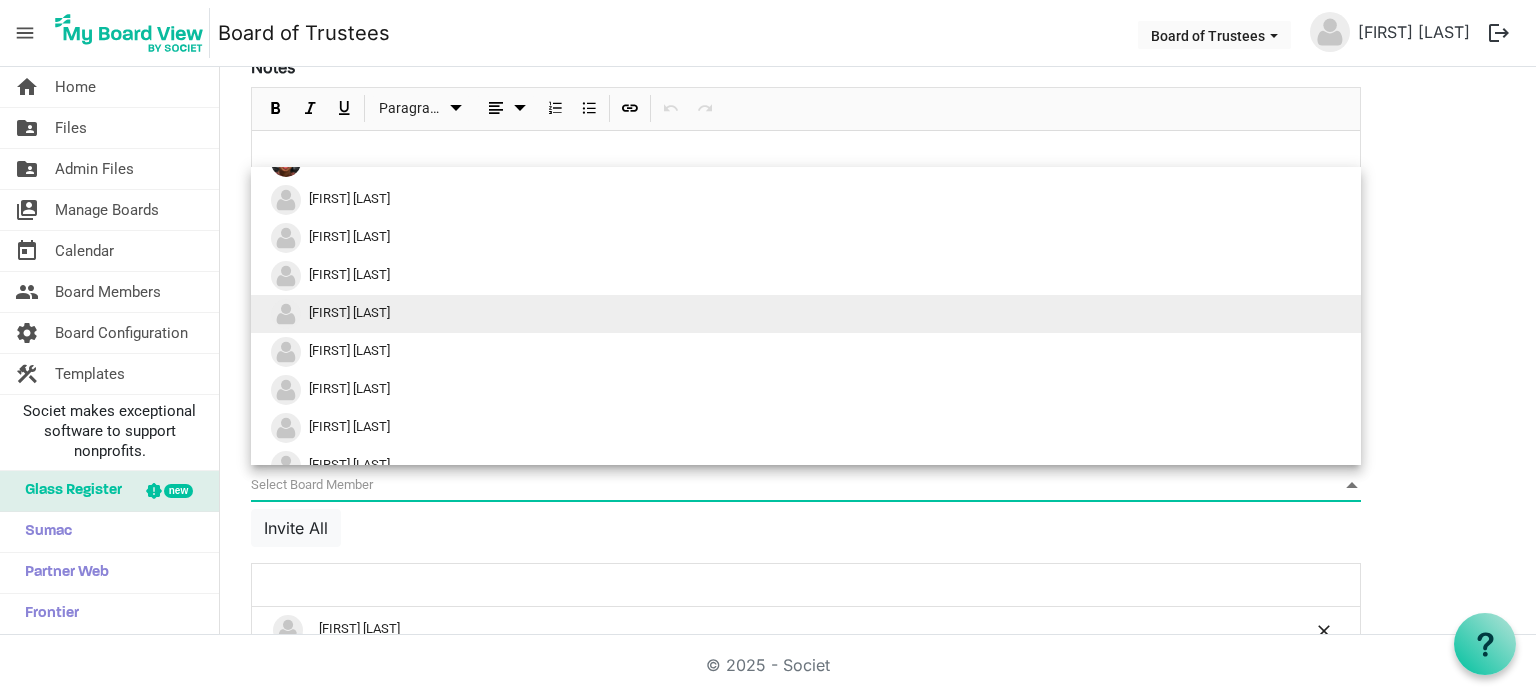 click on "Dave Richard" at bounding box center (349, 312) 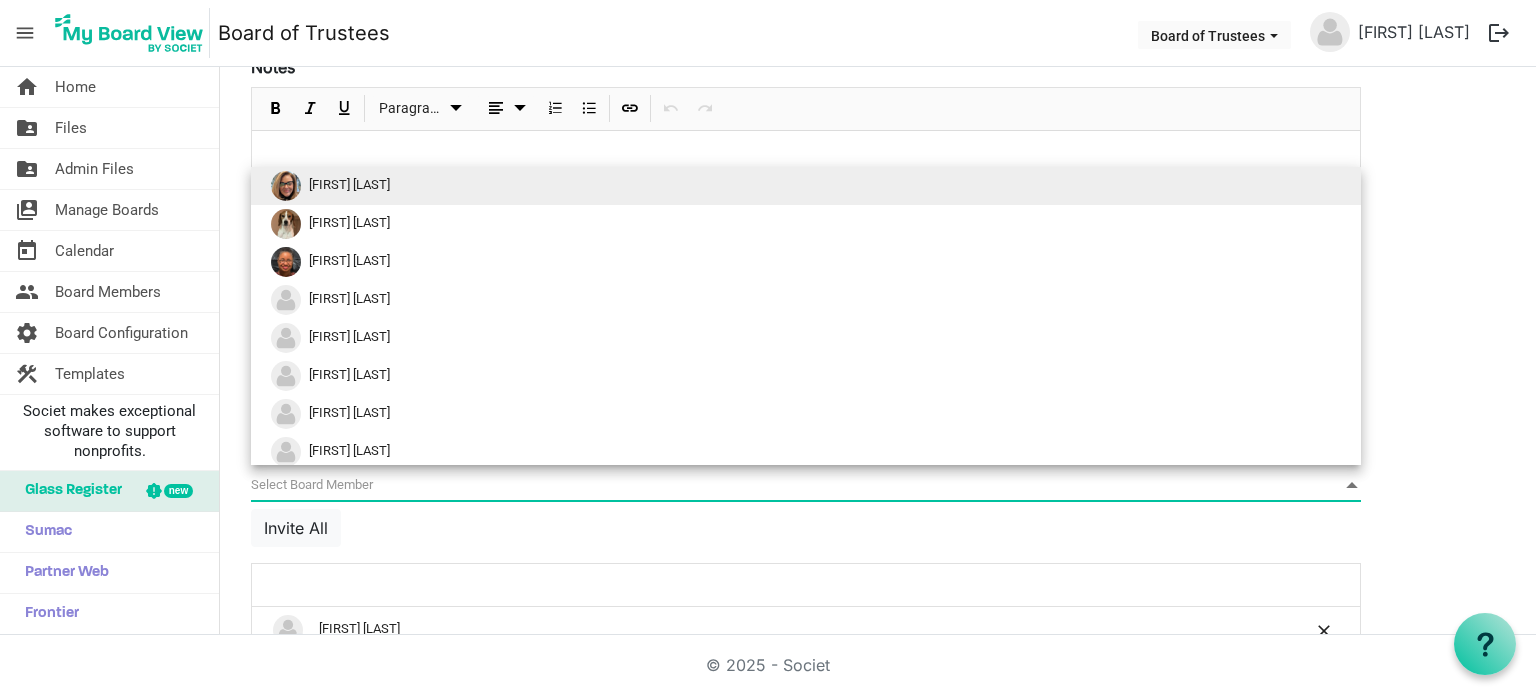click on "null" at bounding box center [806, 485] 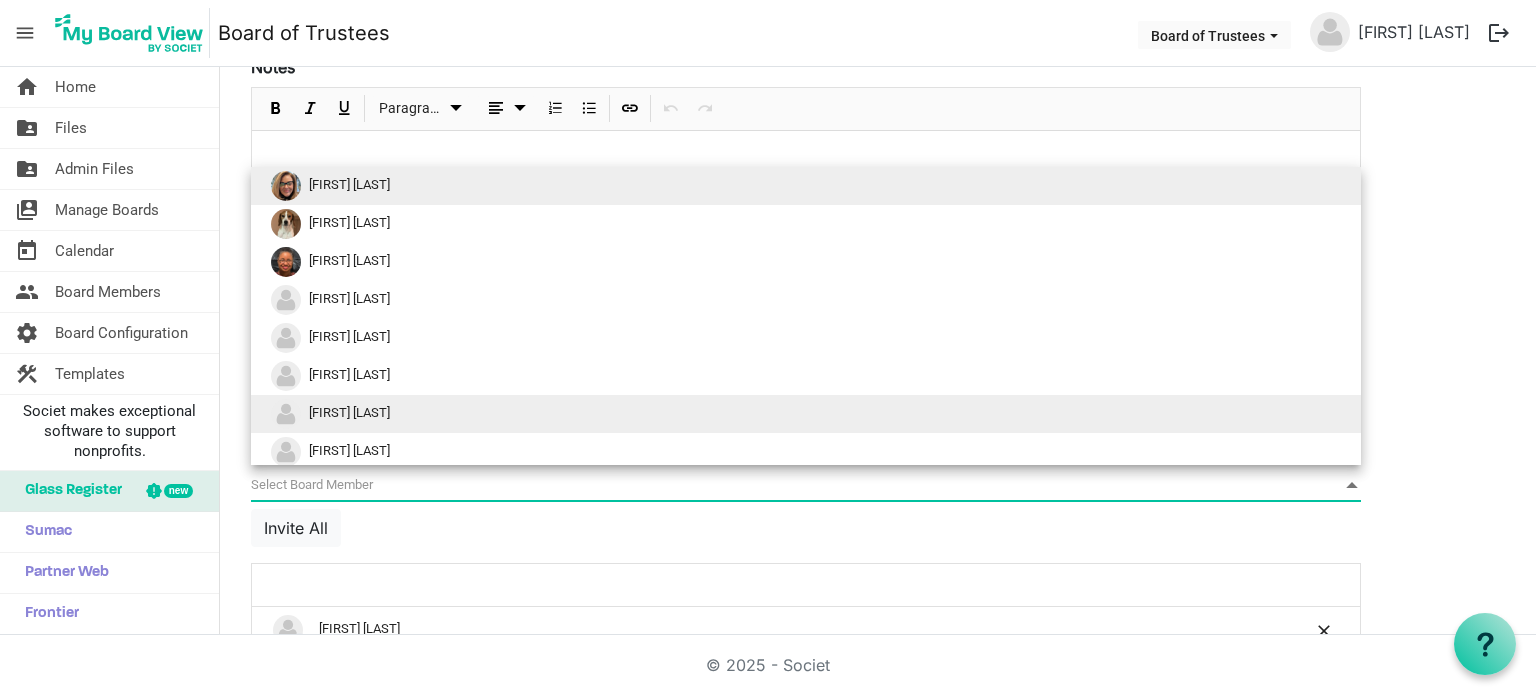 scroll, scrollTop: 81, scrollLeft: 0, axis: vertical 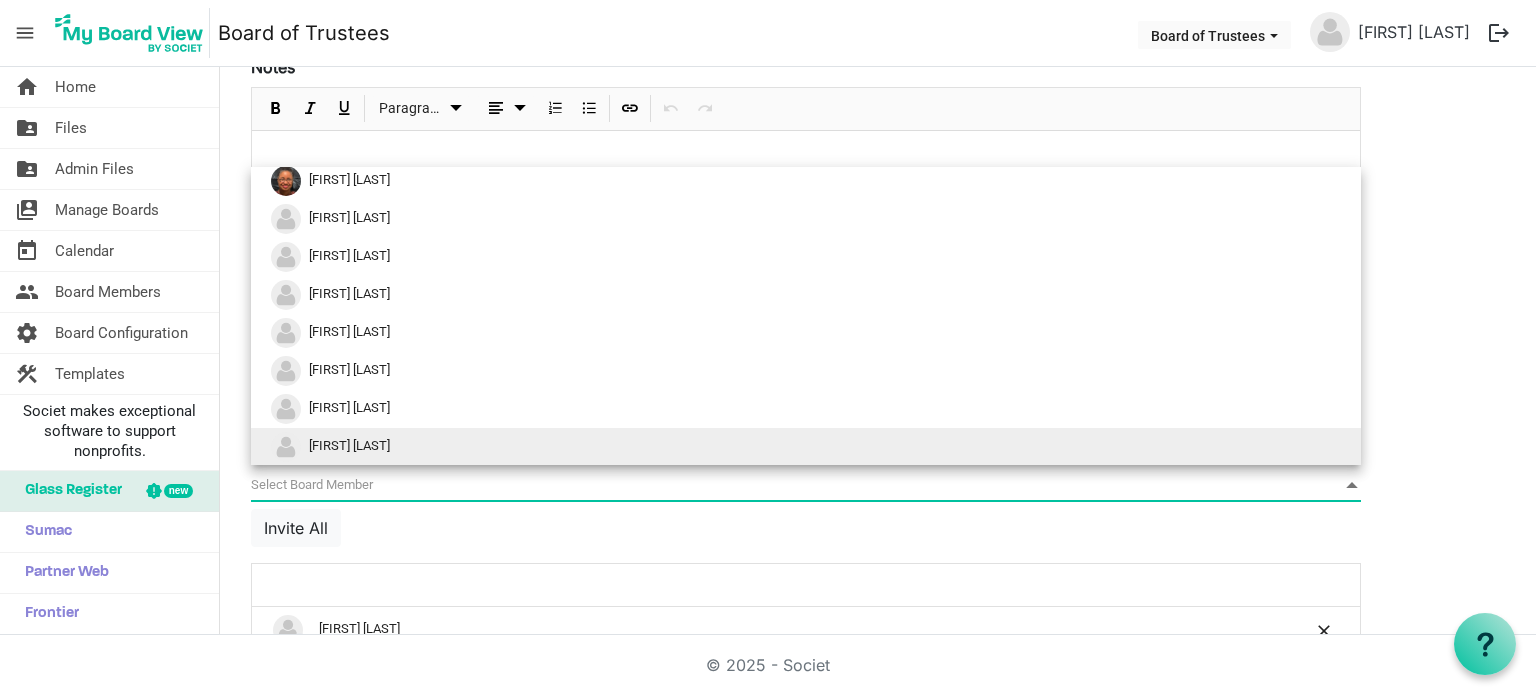 click on "Andy Riordan" at bounding box center [349, 445] 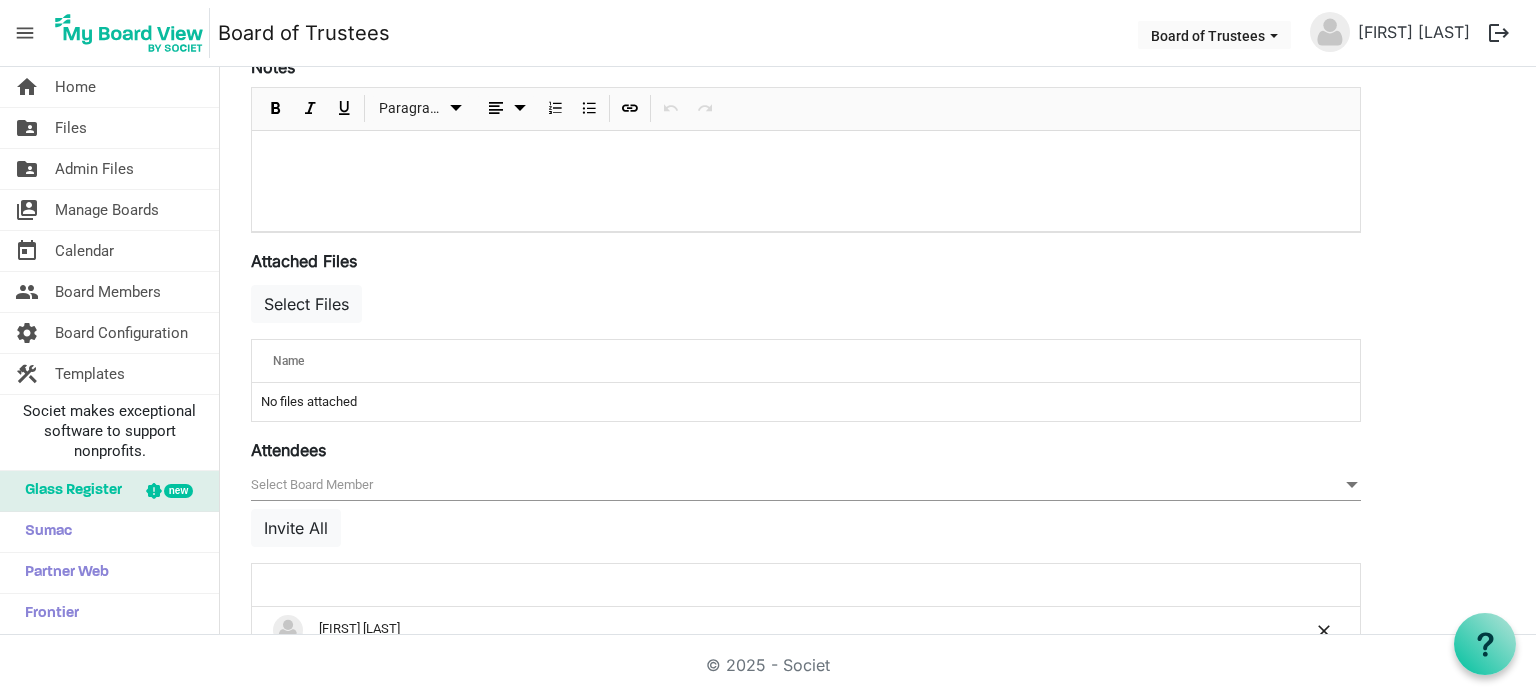 click on "null" at bounding box center (806, 485) 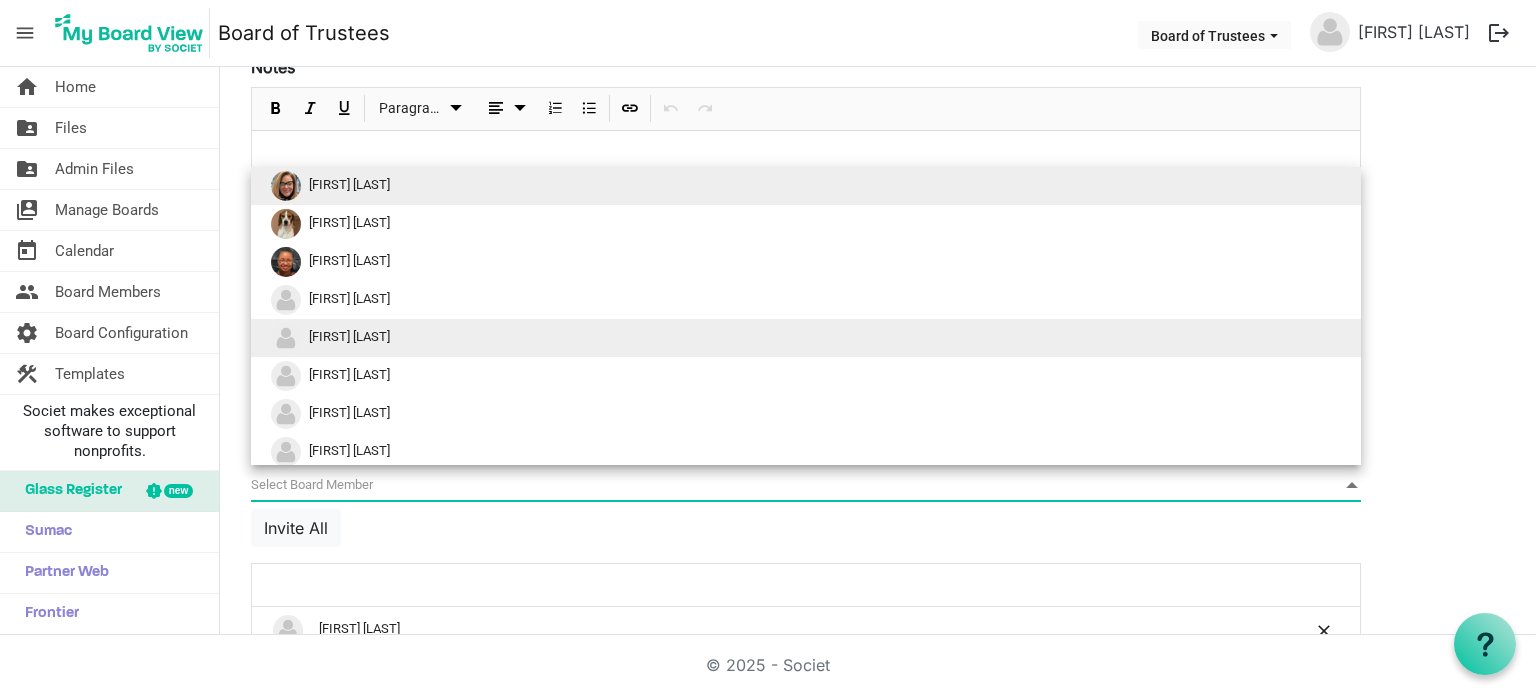 click on "[FIRST] [LAST]" at bounding box center (349, 336) 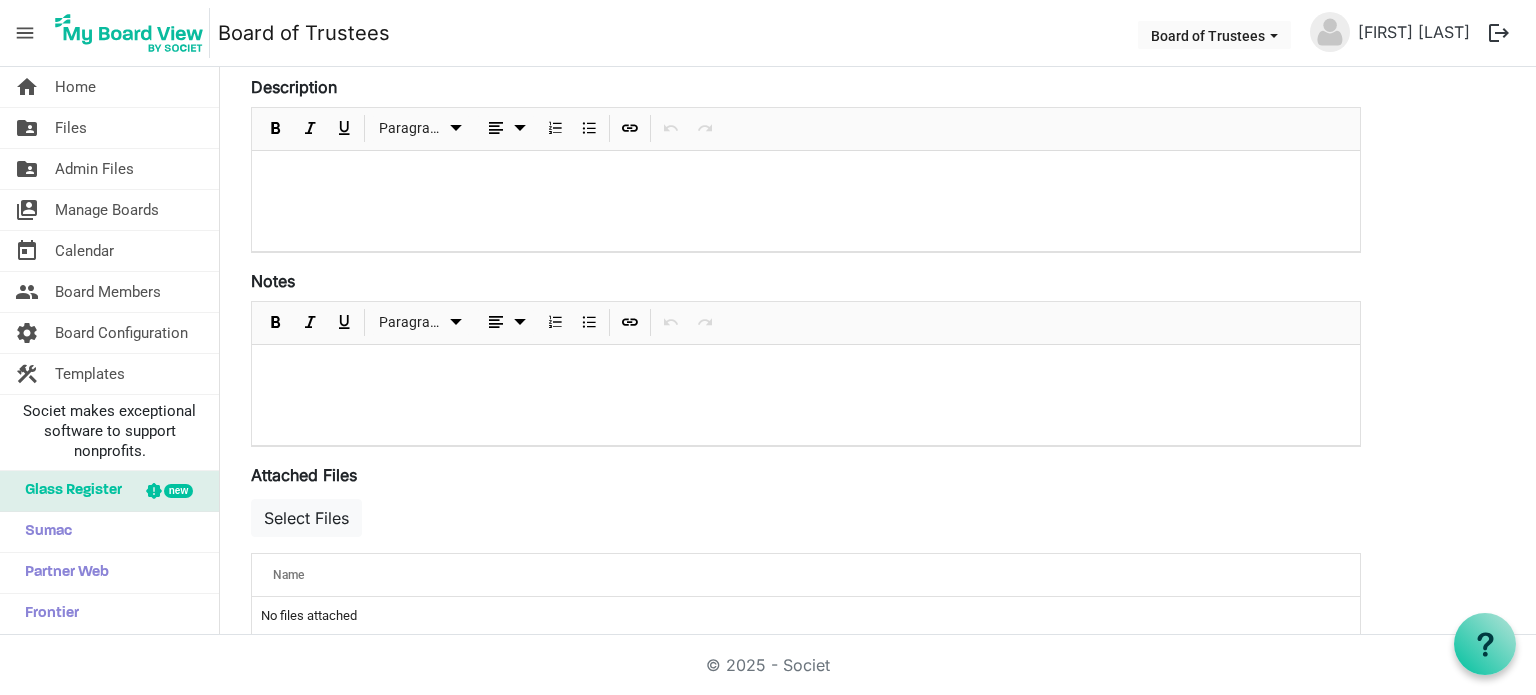 scroll, scrollTop: 0, scrollLeft: 0, axis: both 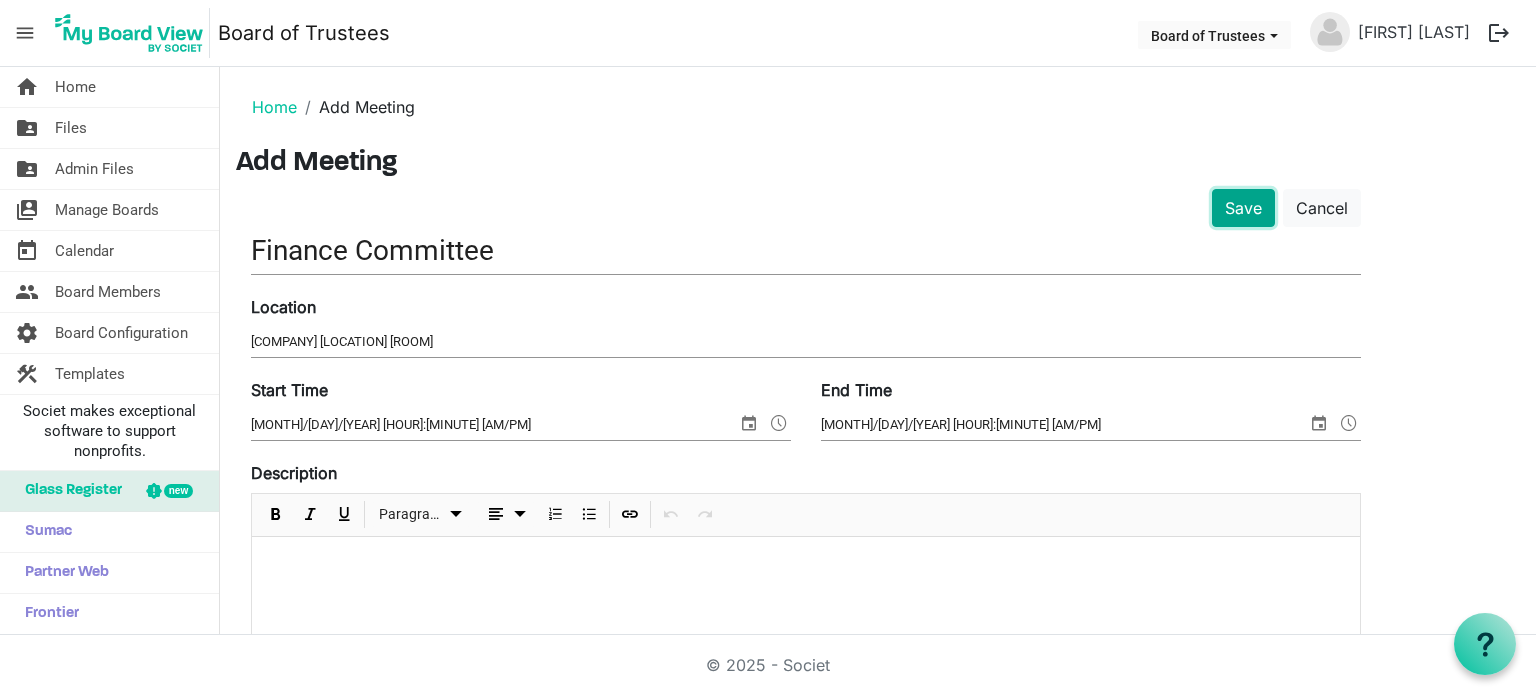 click on "Save" at bounding box center (1243, 208) 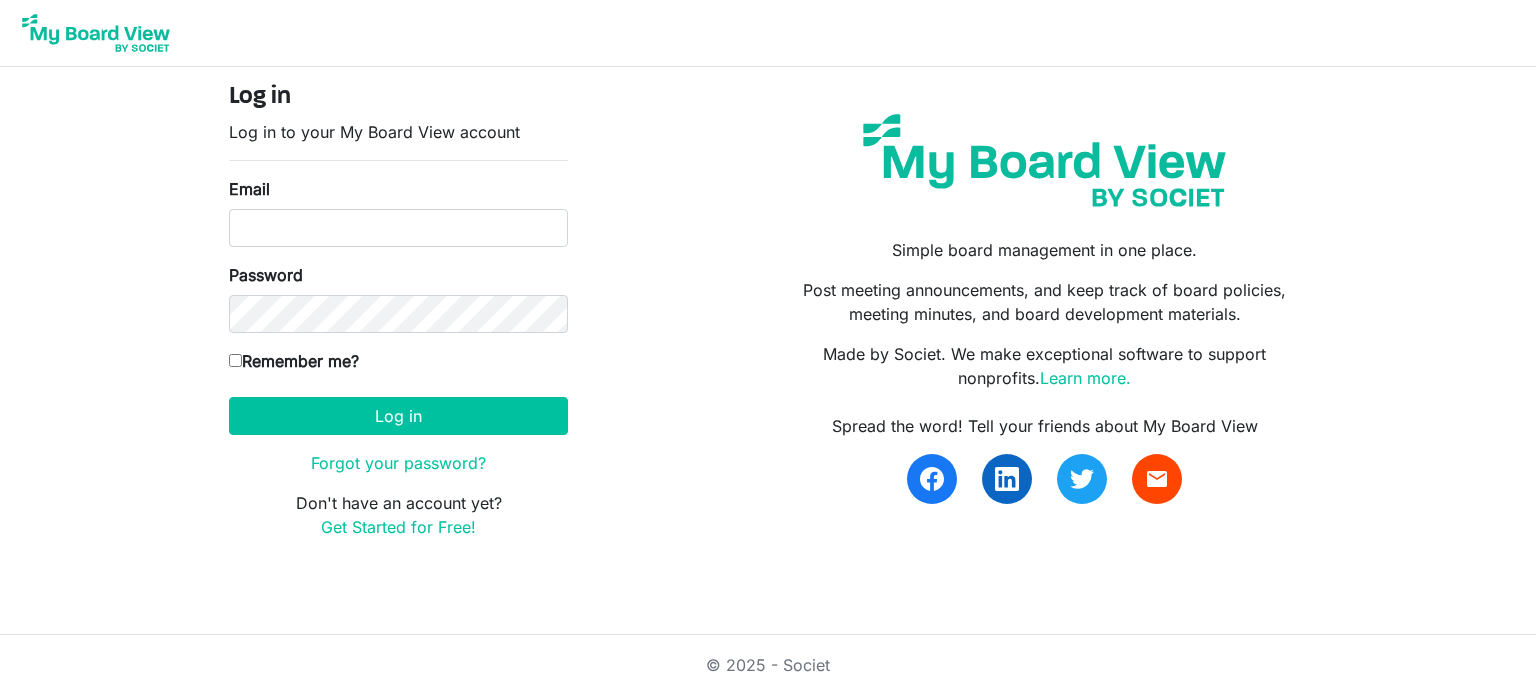 scroll, scrollTop: 0, scrollLeft: 0, axis: both 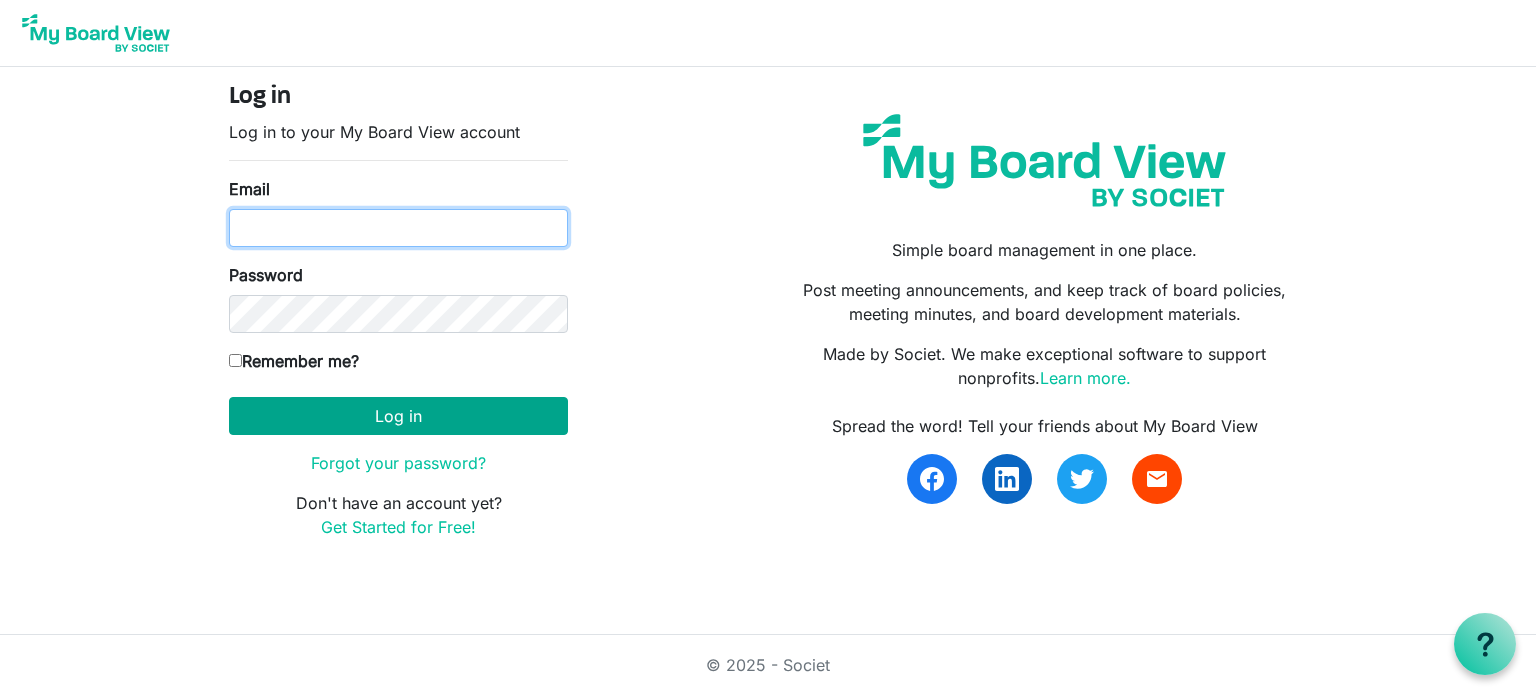 type on "[EMAIL]" 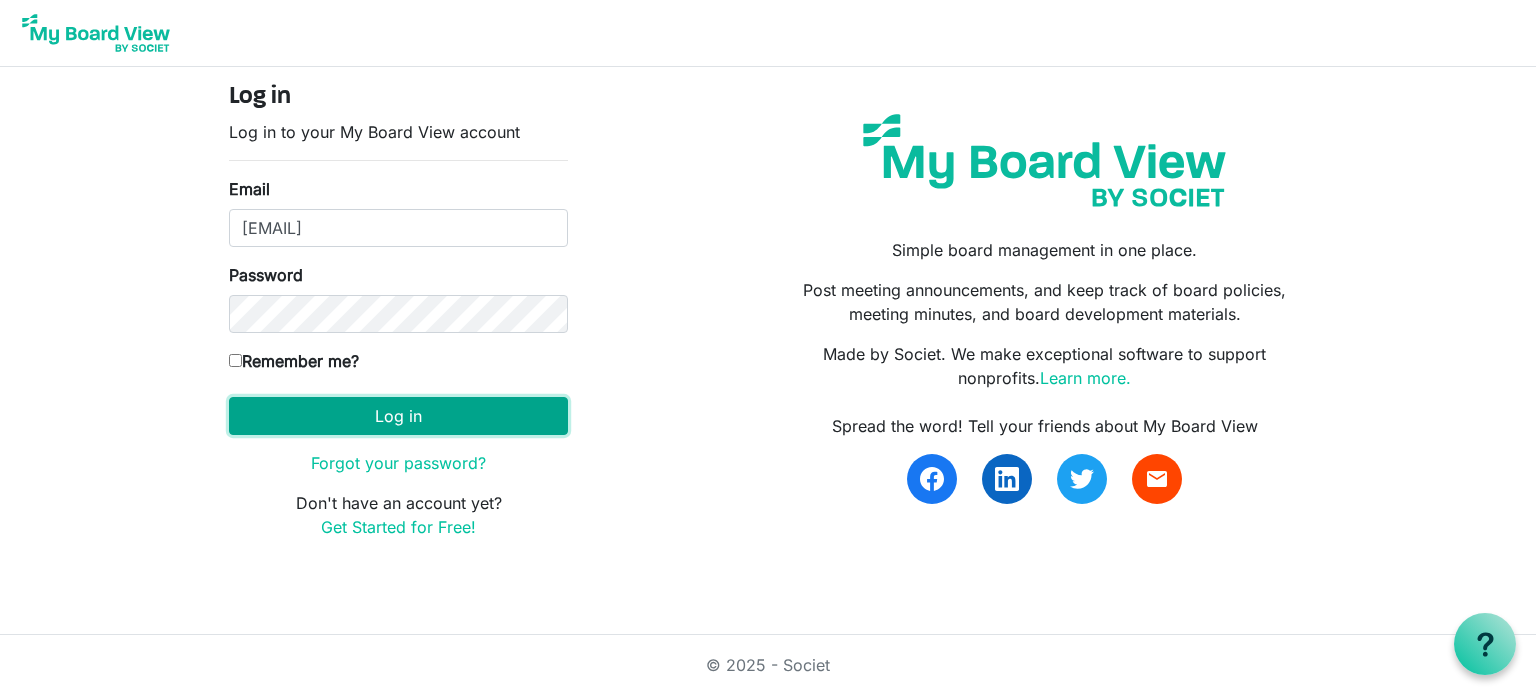 click on "Log in" at bounding box center (398, 416) 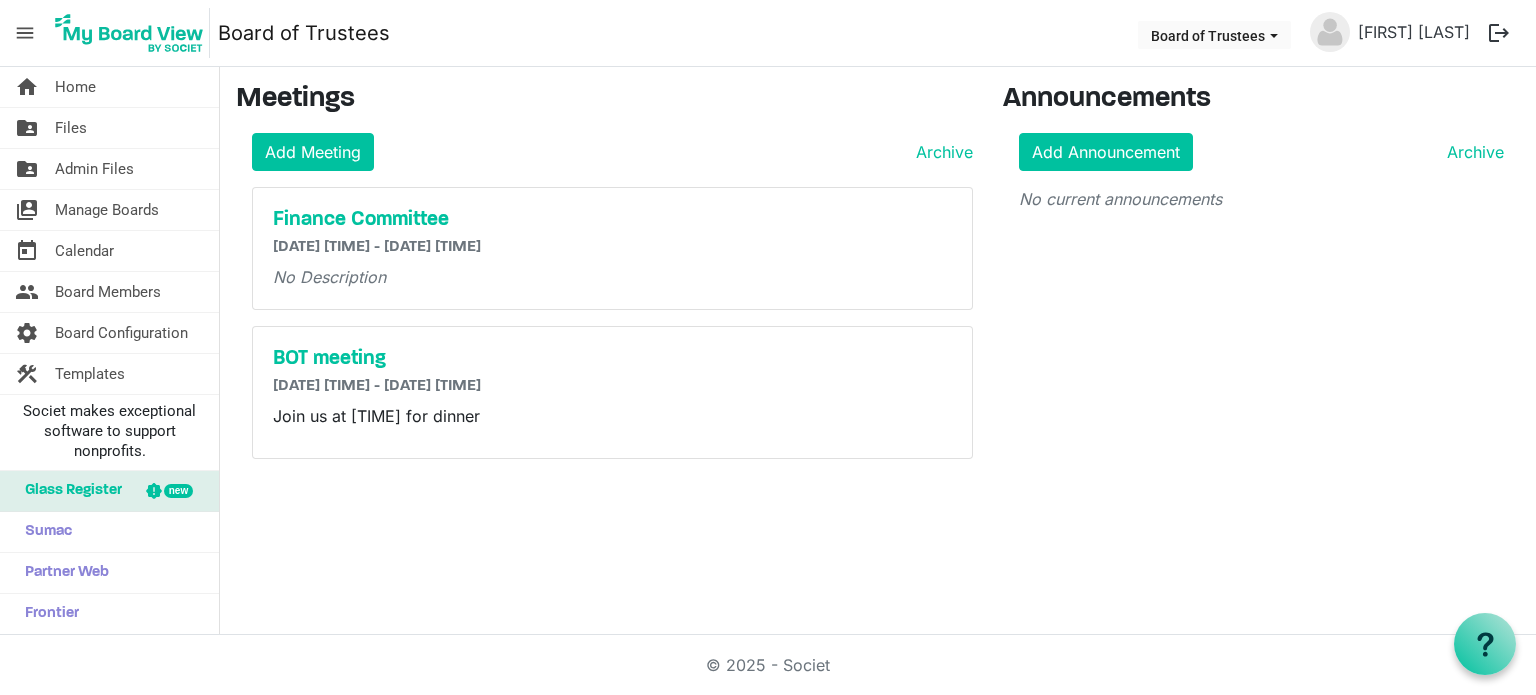 scroll, scrollTop: 0, scrollLeft: 0, axis: both 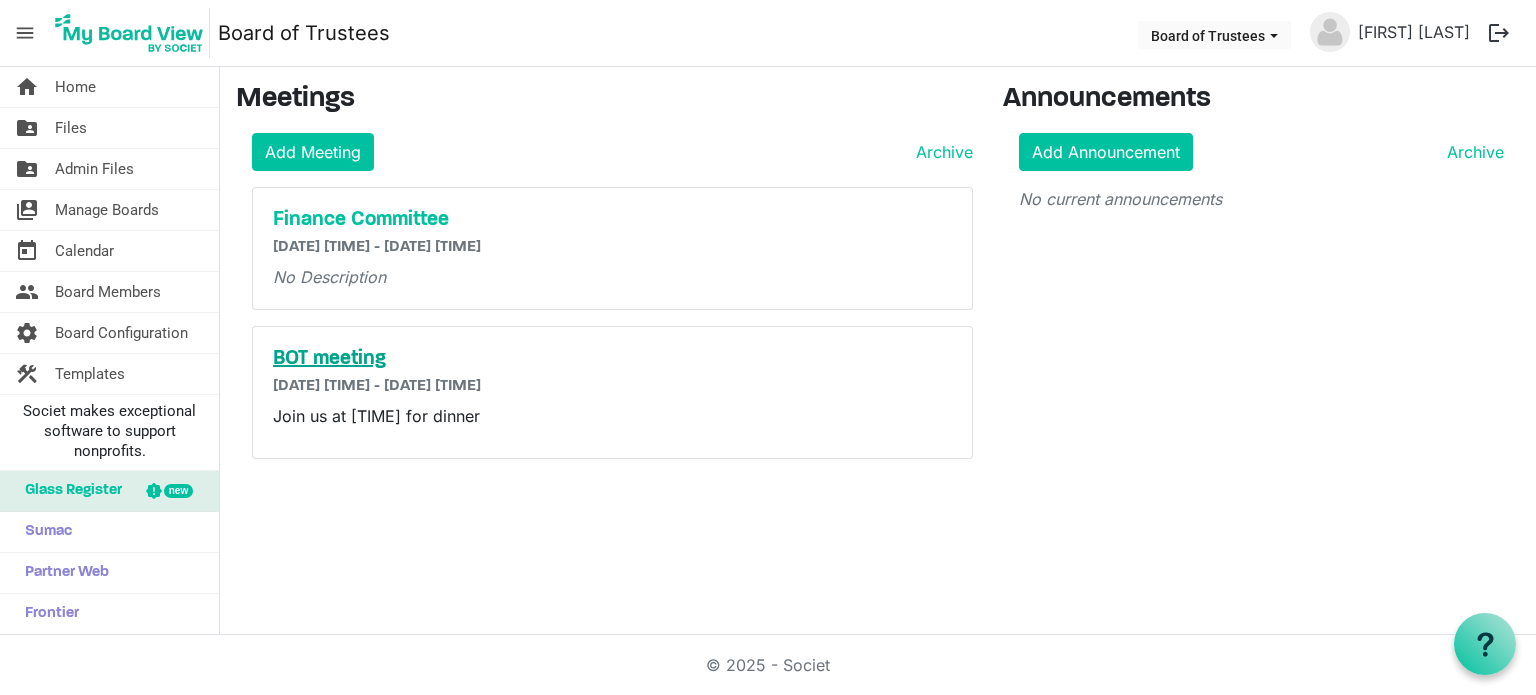 click on "BOT meeting" at bounding box center (612, 359) 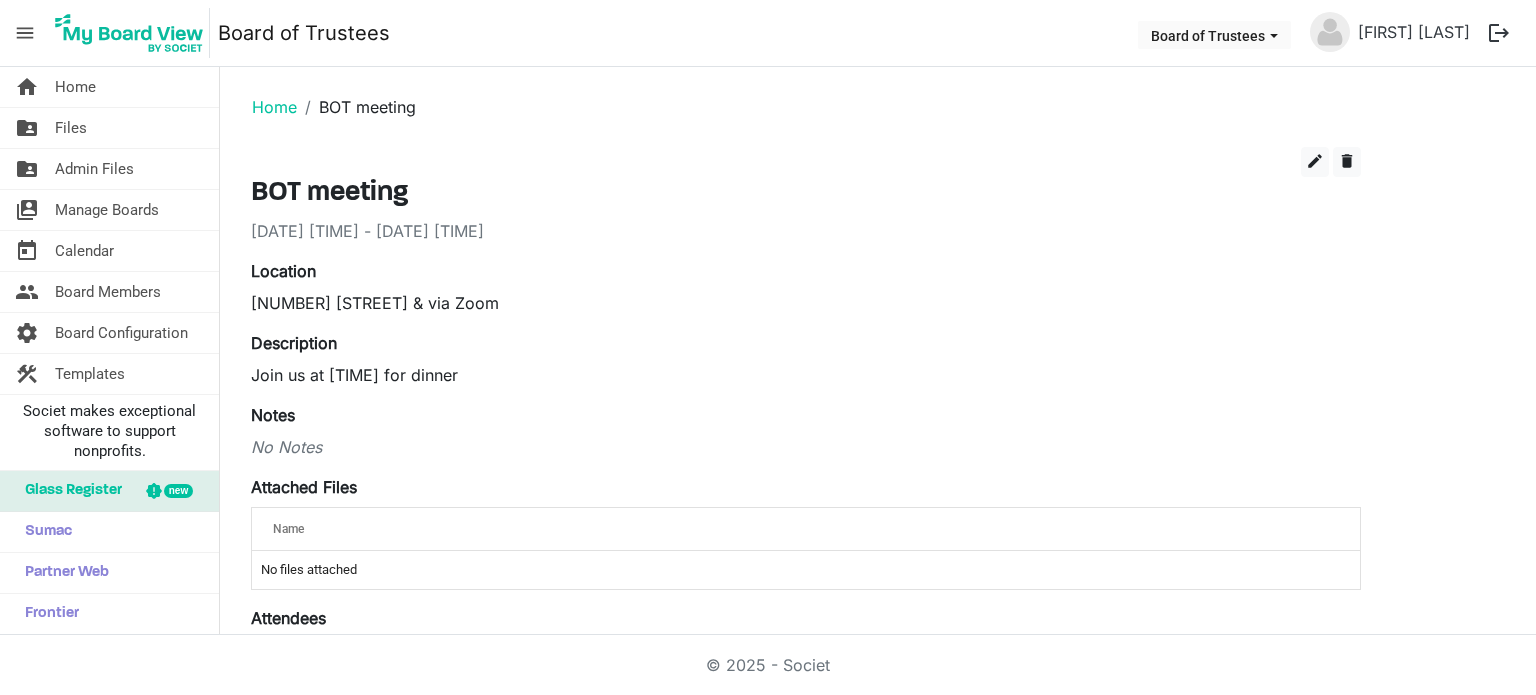 scroll, scrollTop: 0, scrollLeft: 0, axis: both 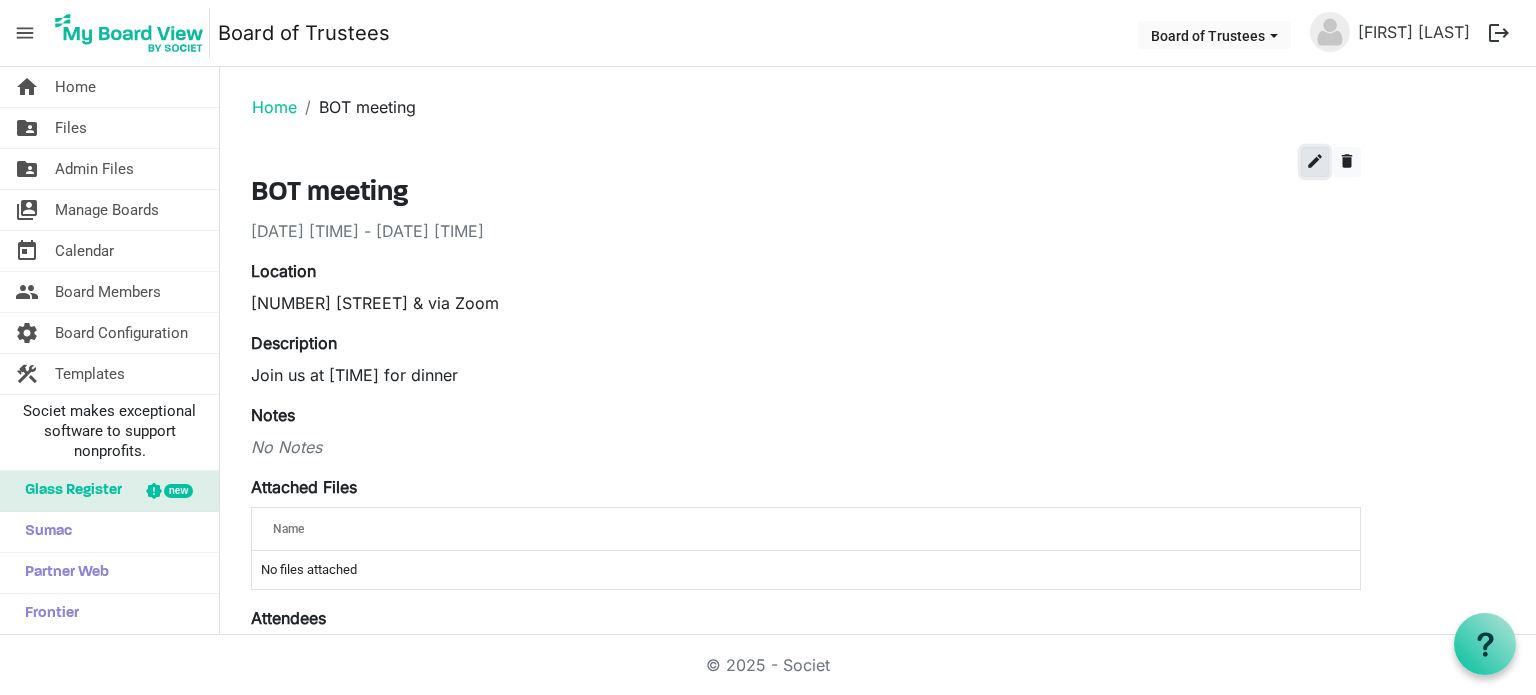 click on "edit" at bounding box center [1315, 161] 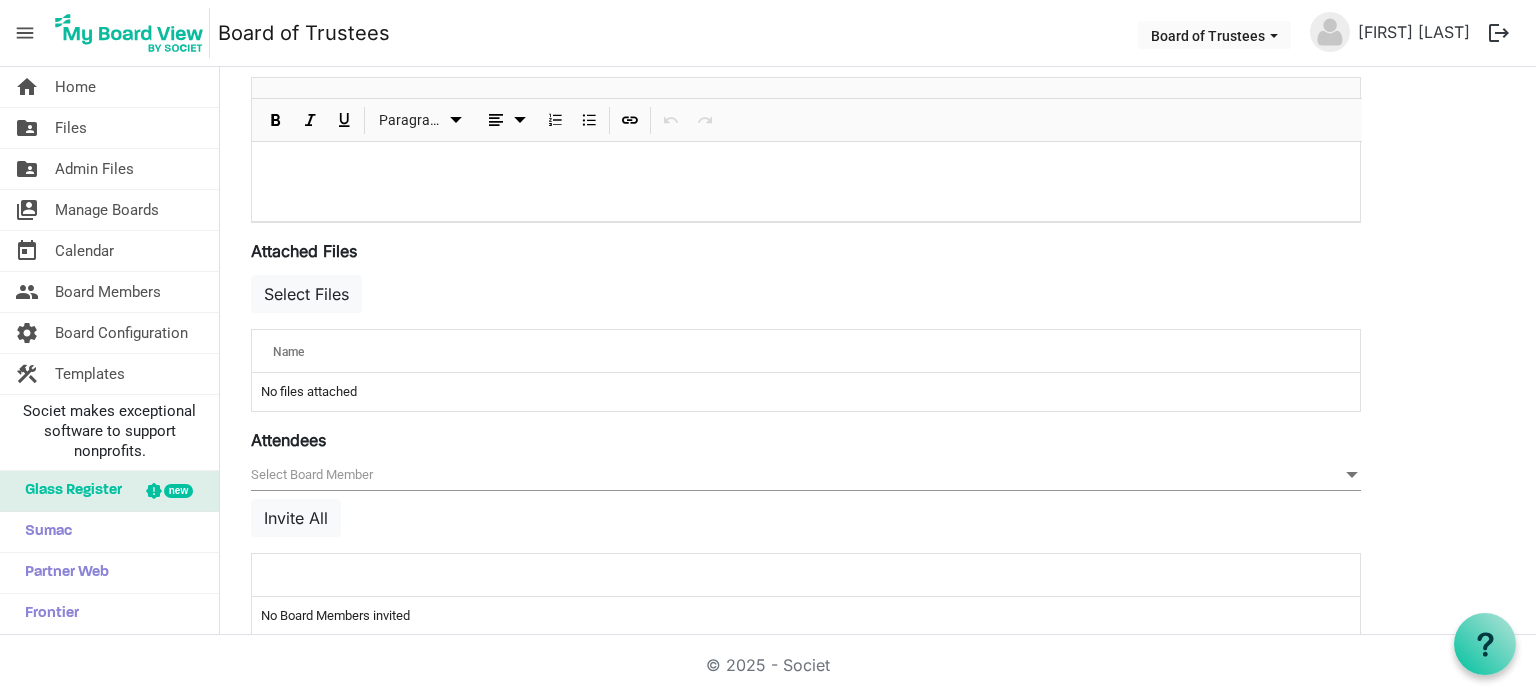scroll, scrollTop: 600, scrollLeft: 0, axis: vertical 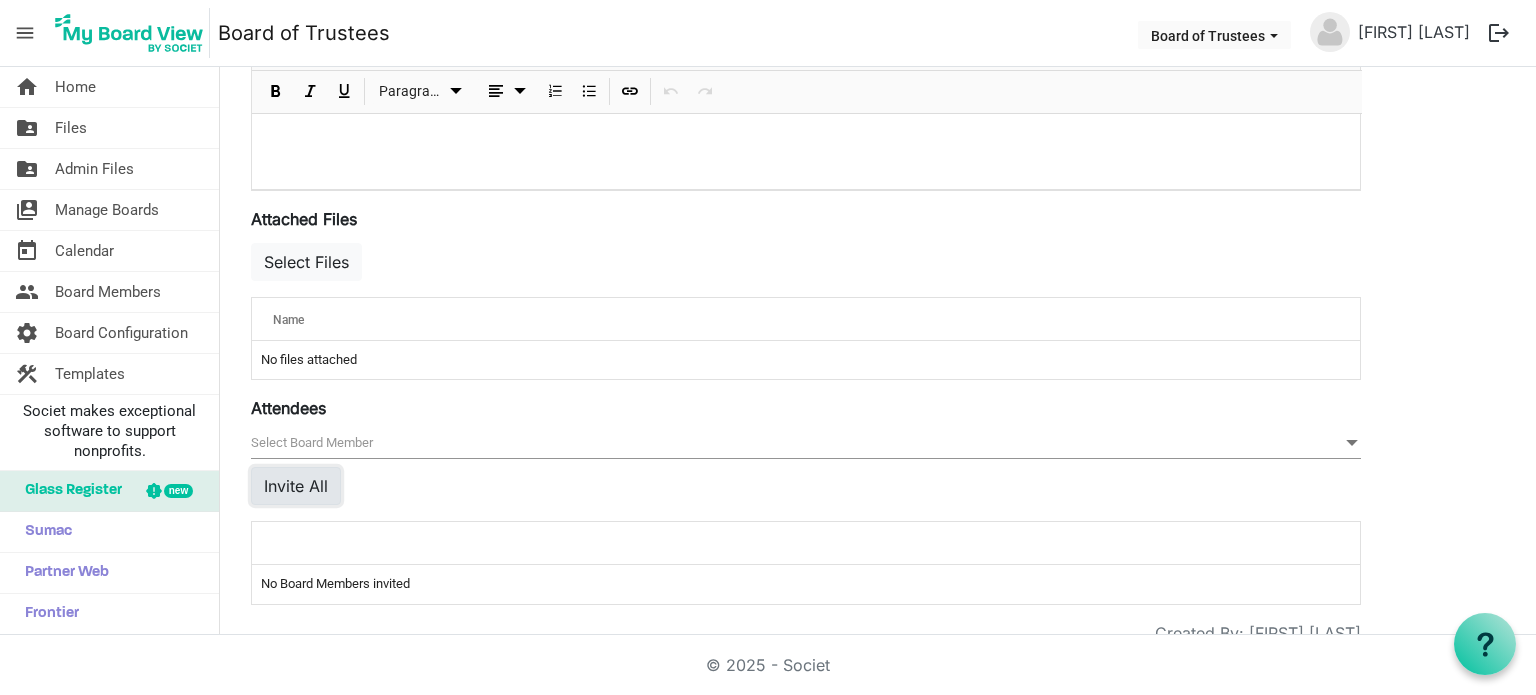click on "Invite All" at bounding box center [296, 486] 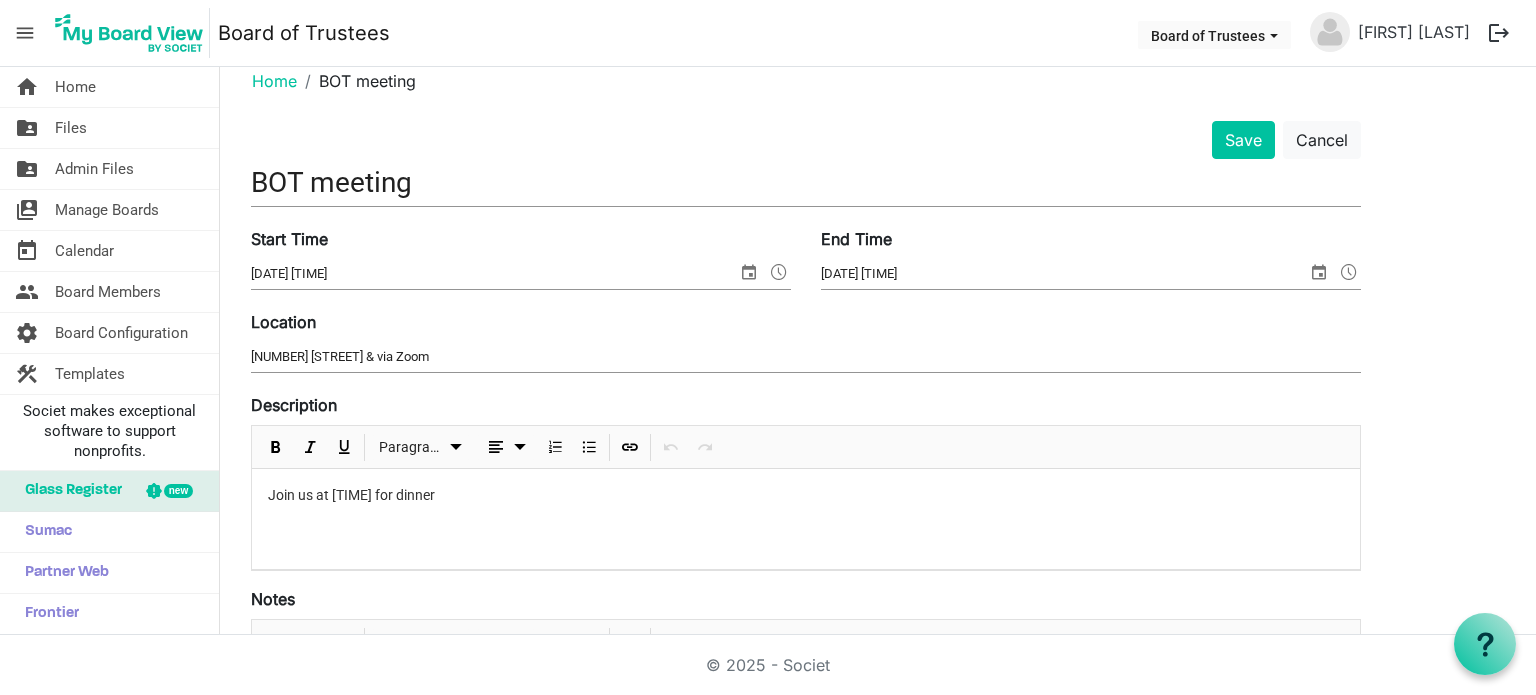 scroll, scrollTop: 0, scrollLeft: 0, axis: both 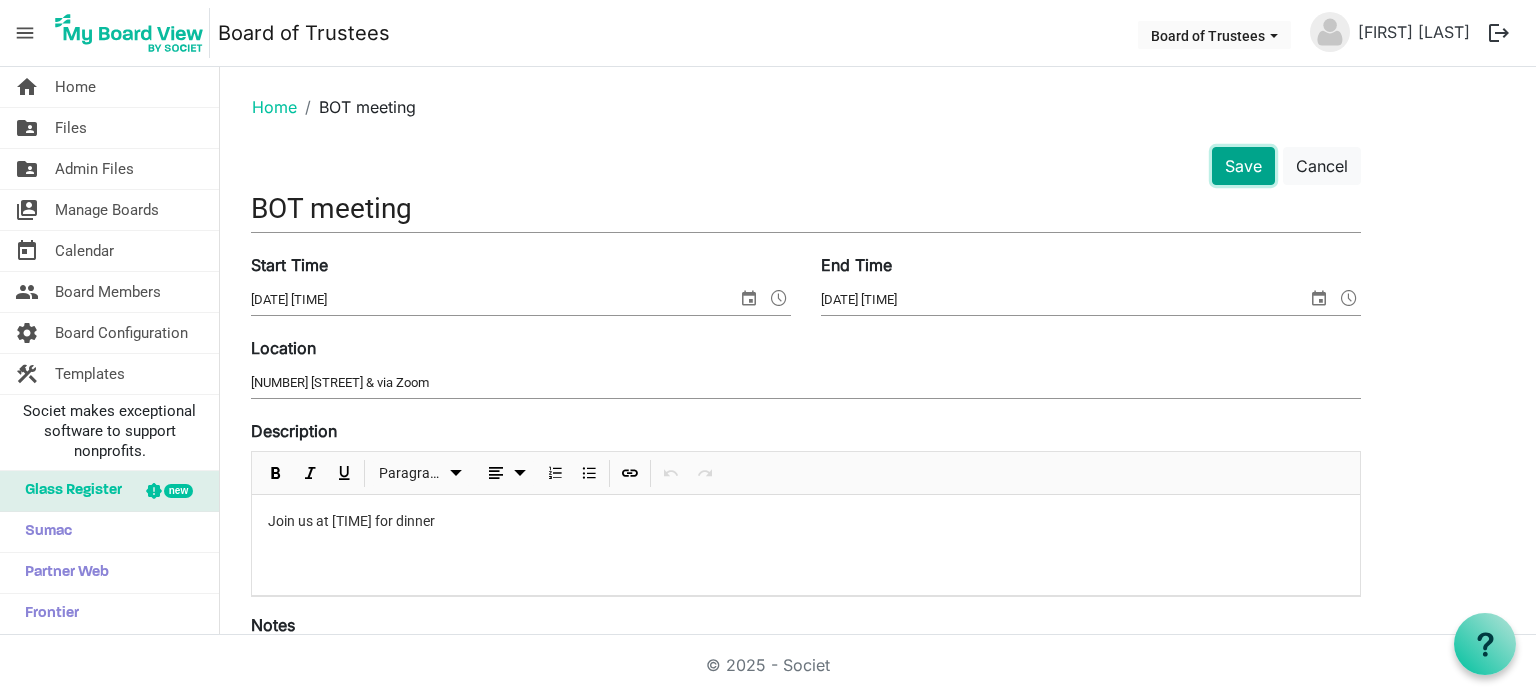 click on "Save" at bounding box center (1243, 166) 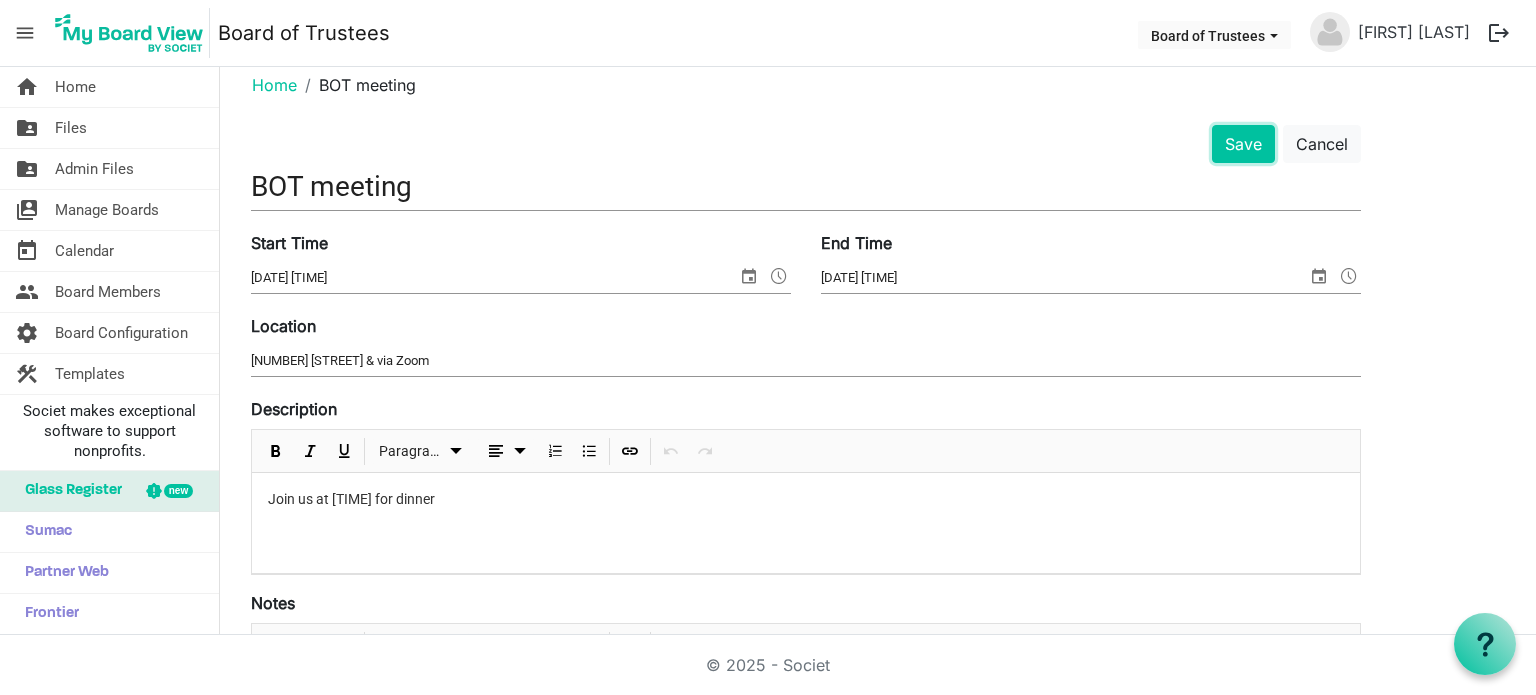 scroll, scrollTop: 0, scrollLeft: 0, axis: both 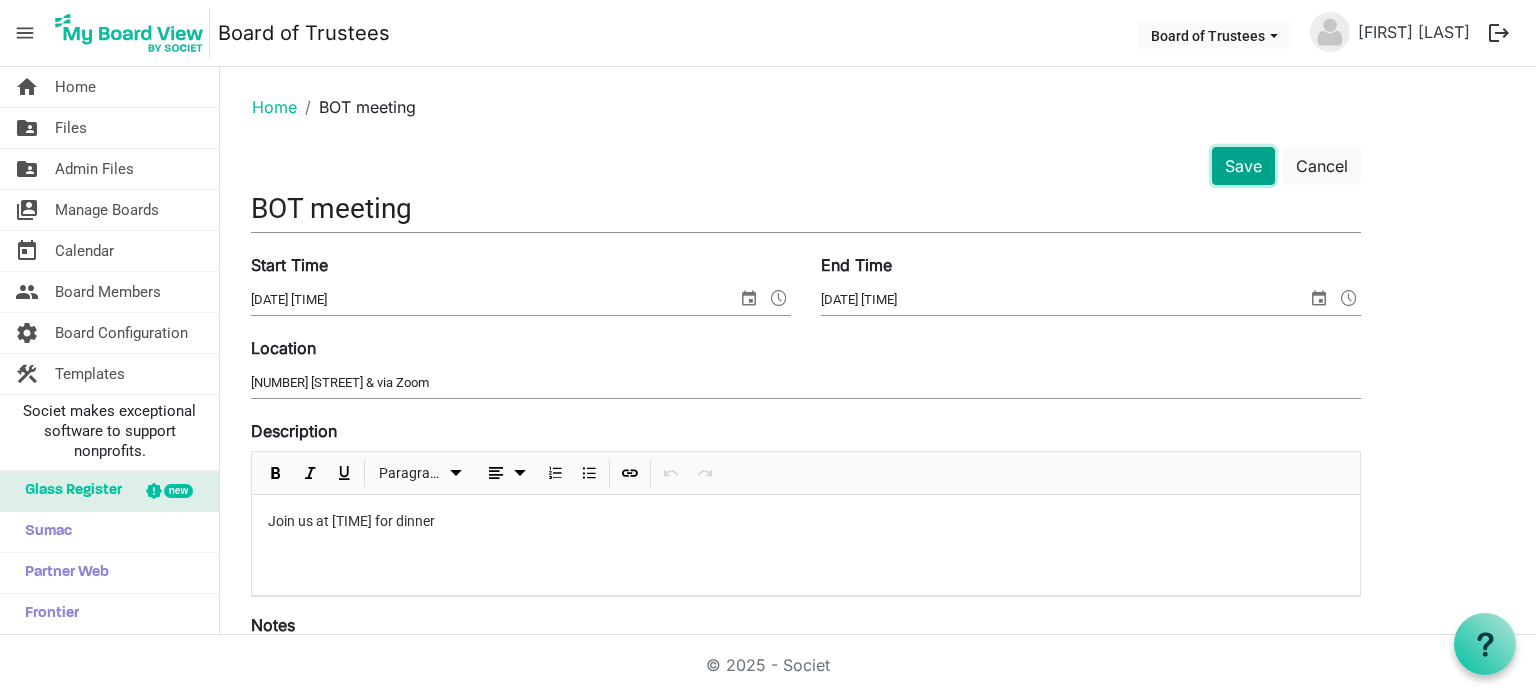 click on "Save" at bounding box center (1243, 166) 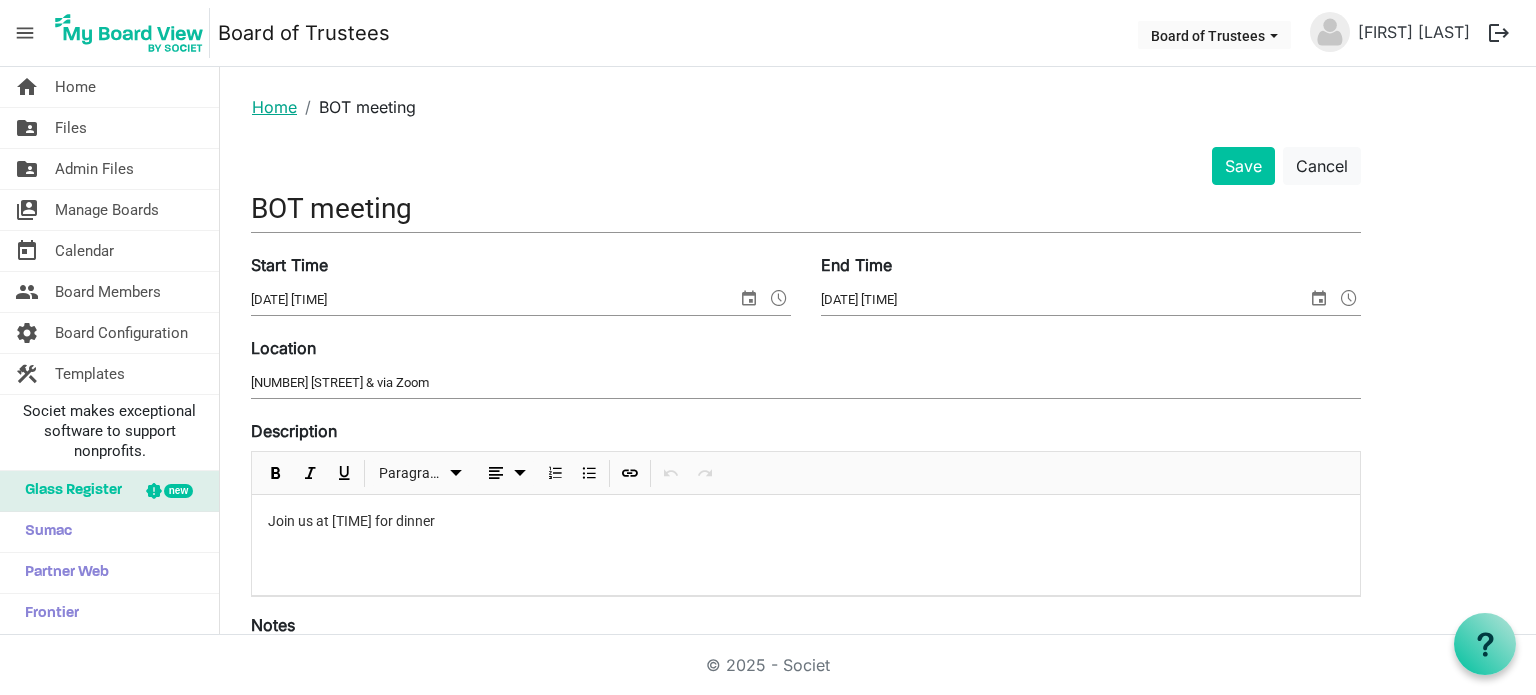 click on "Home" at bounding box center (274, 107) 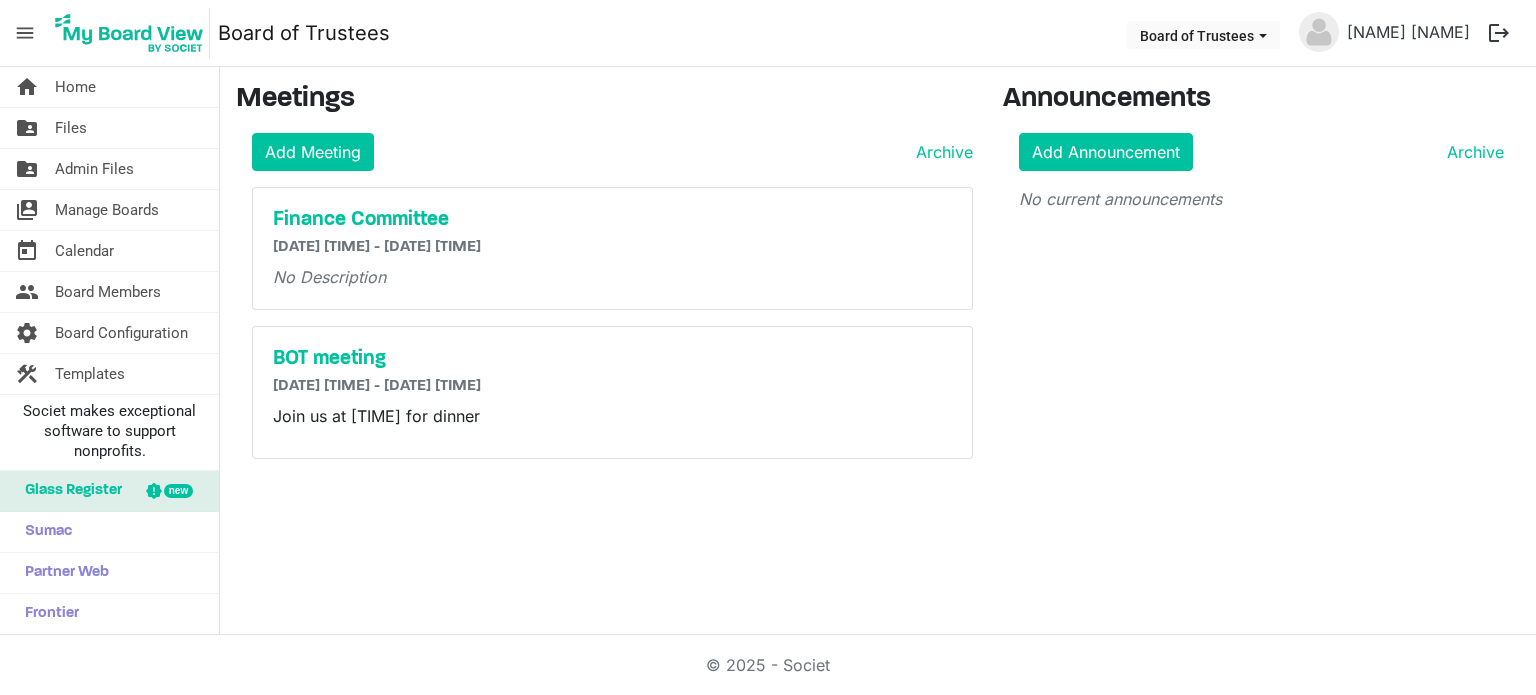 scroll, scrollTop: 0, scrollLeft: 0, axis: both 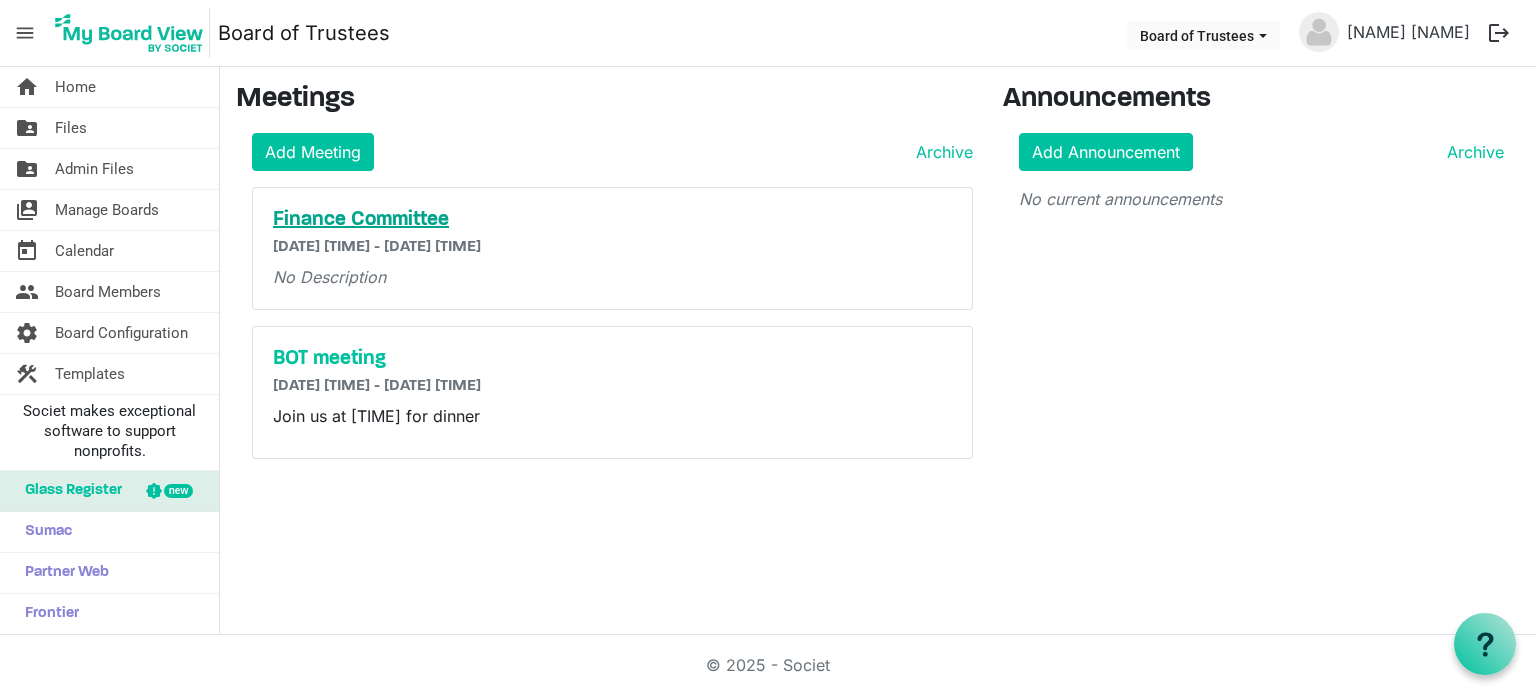 click on "Finance Committee" at bounding box center [612, 220] 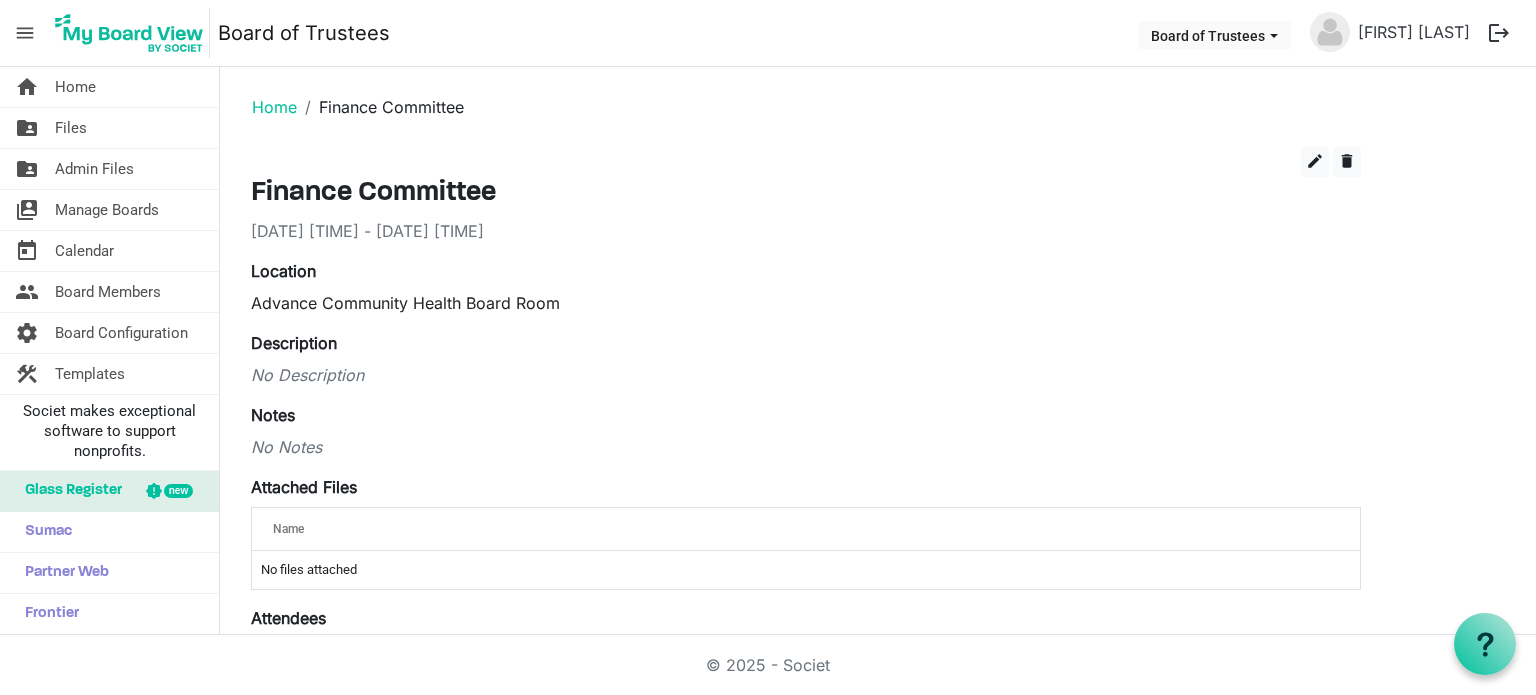 scroll, scrollTop: 0, scrollLeft: 0, axis: both 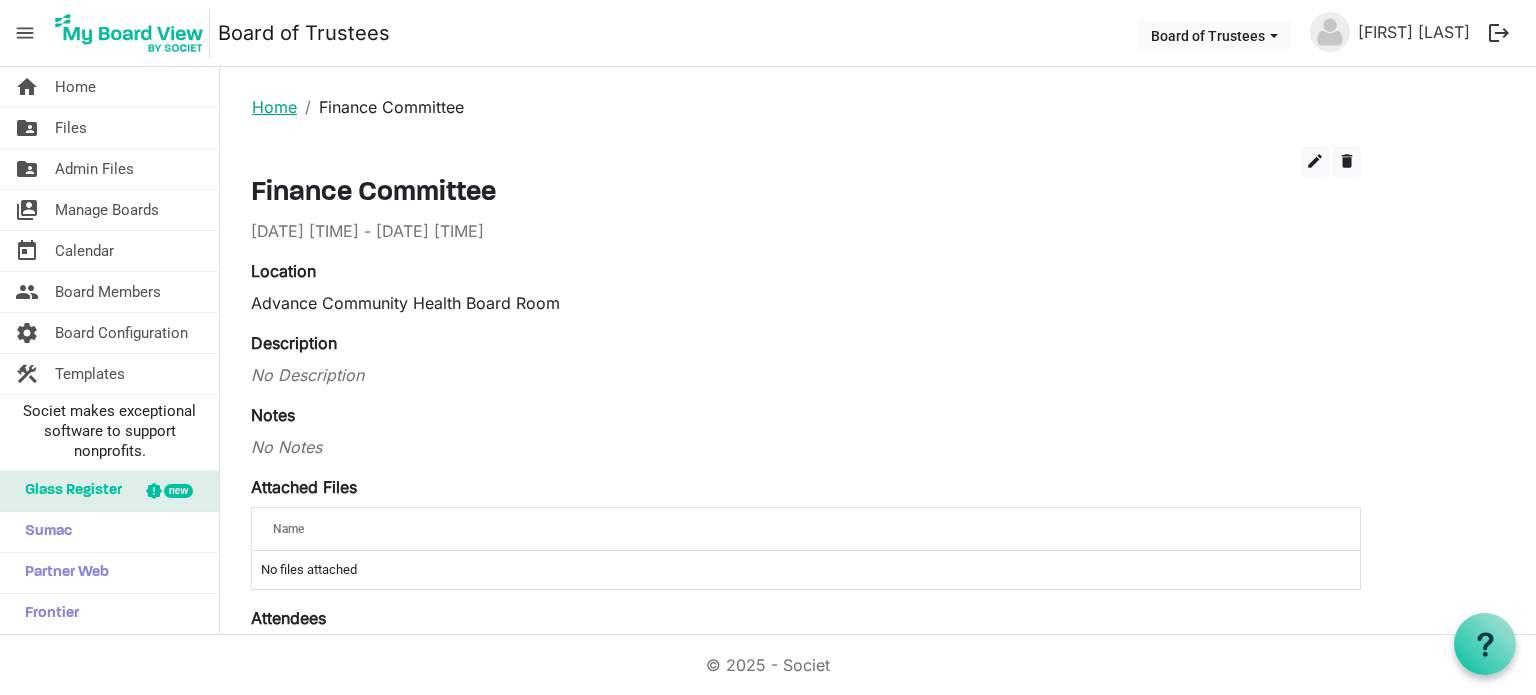 click on "Home" at bounding box center [274, 107] 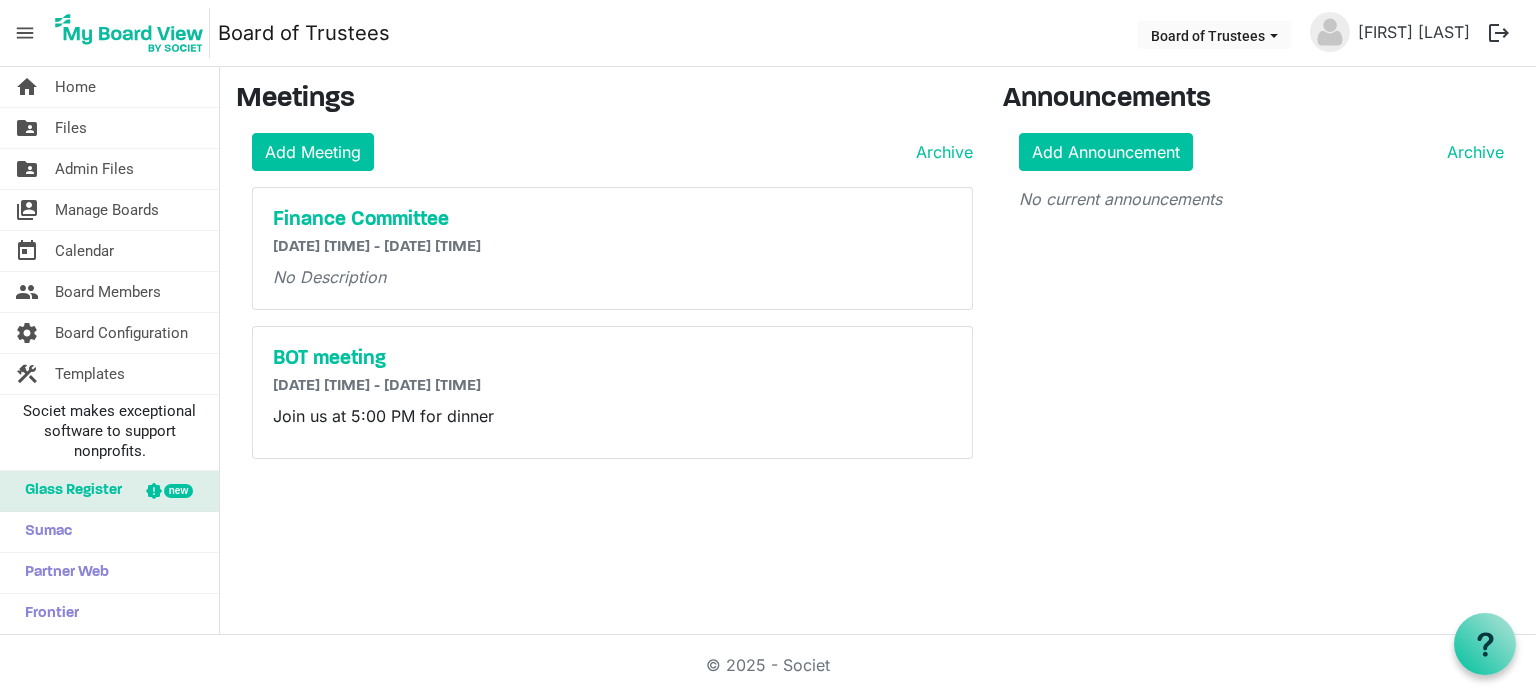 scroll, scrollTop: 0, scrollLeft: 0, axis: both 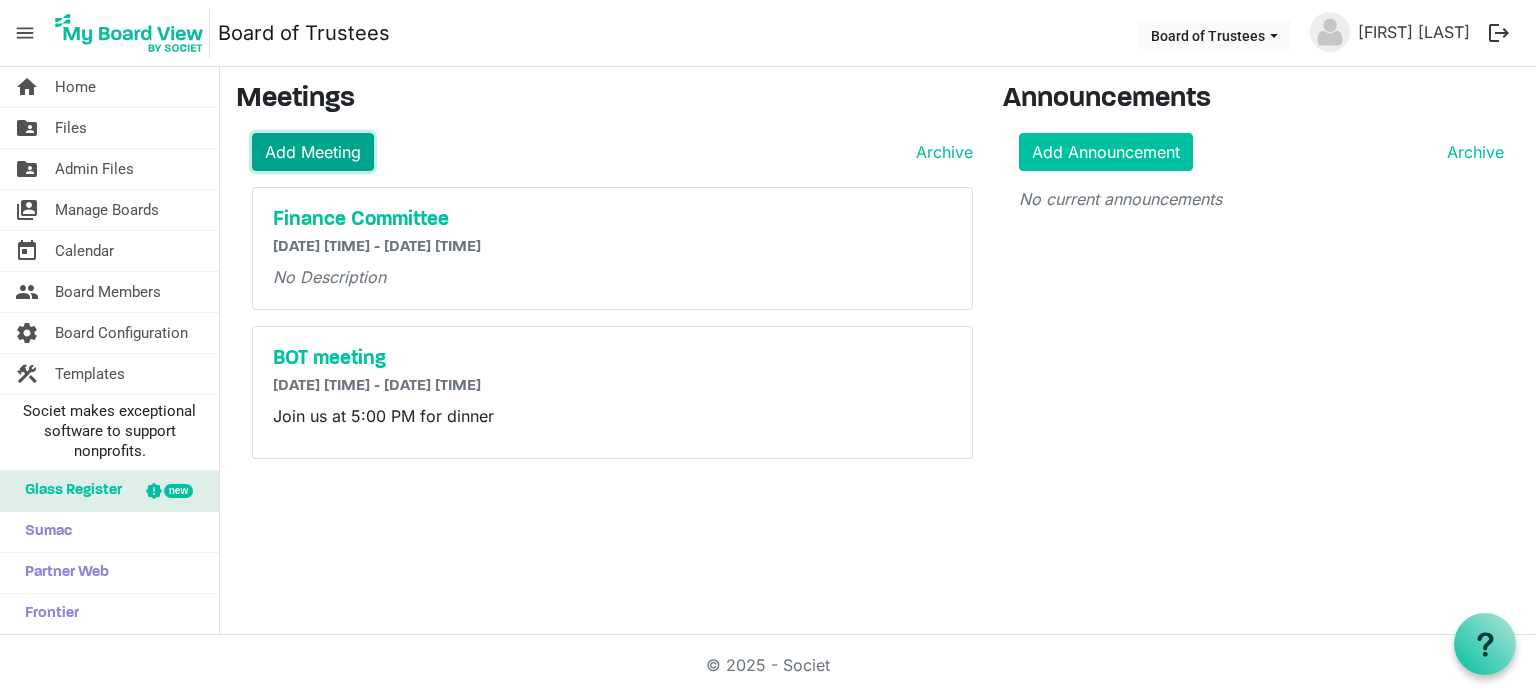 click on "Add Meeting" at bounding box center [313, 152] 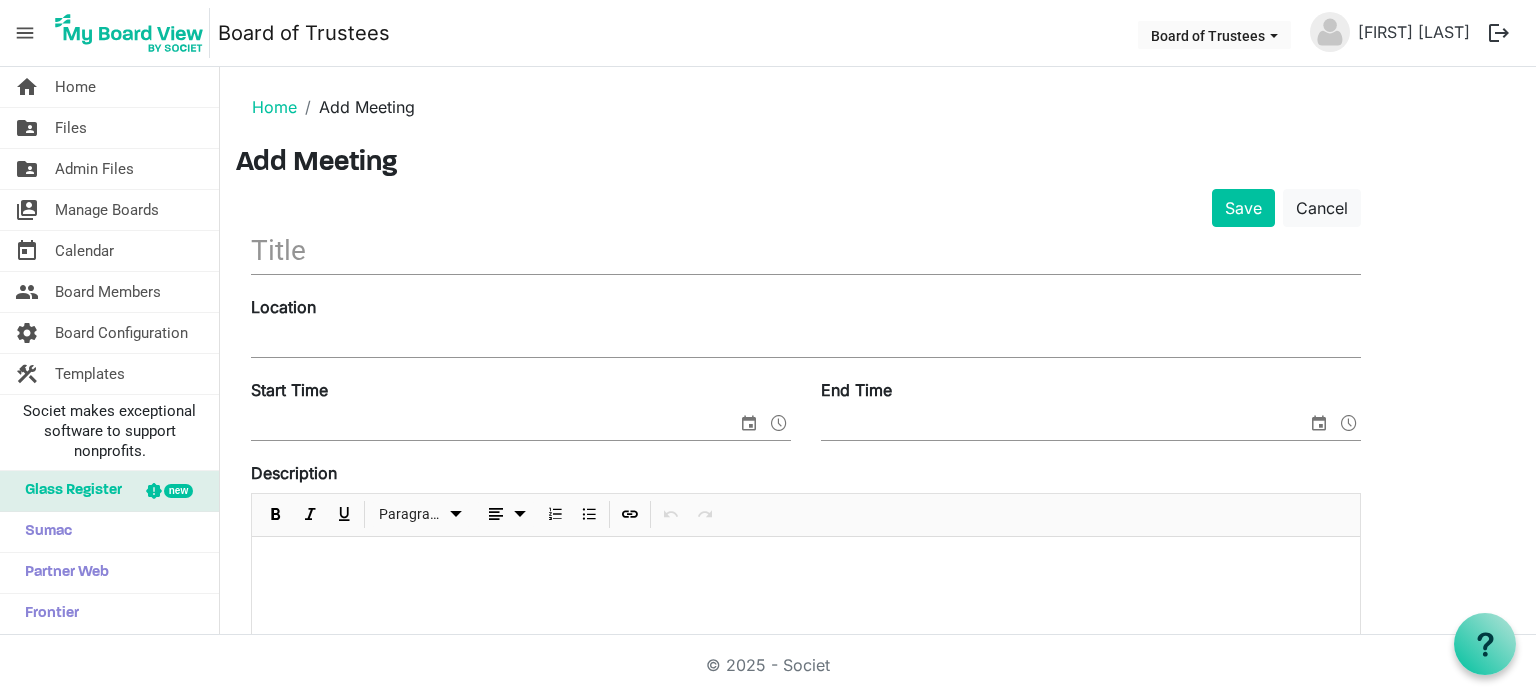 scroll, scrollTop: 0, scrollLeft: 0, axis: both 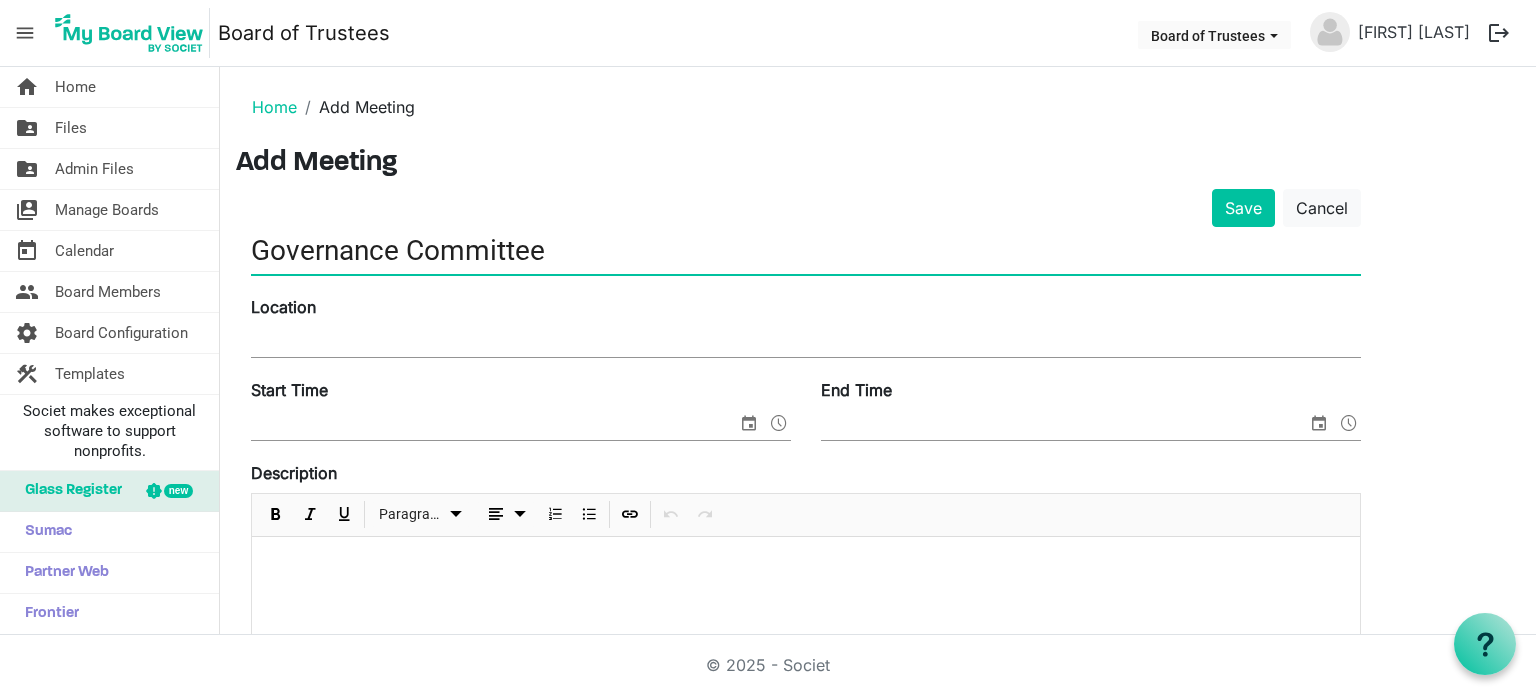 type on "Governance Committee" 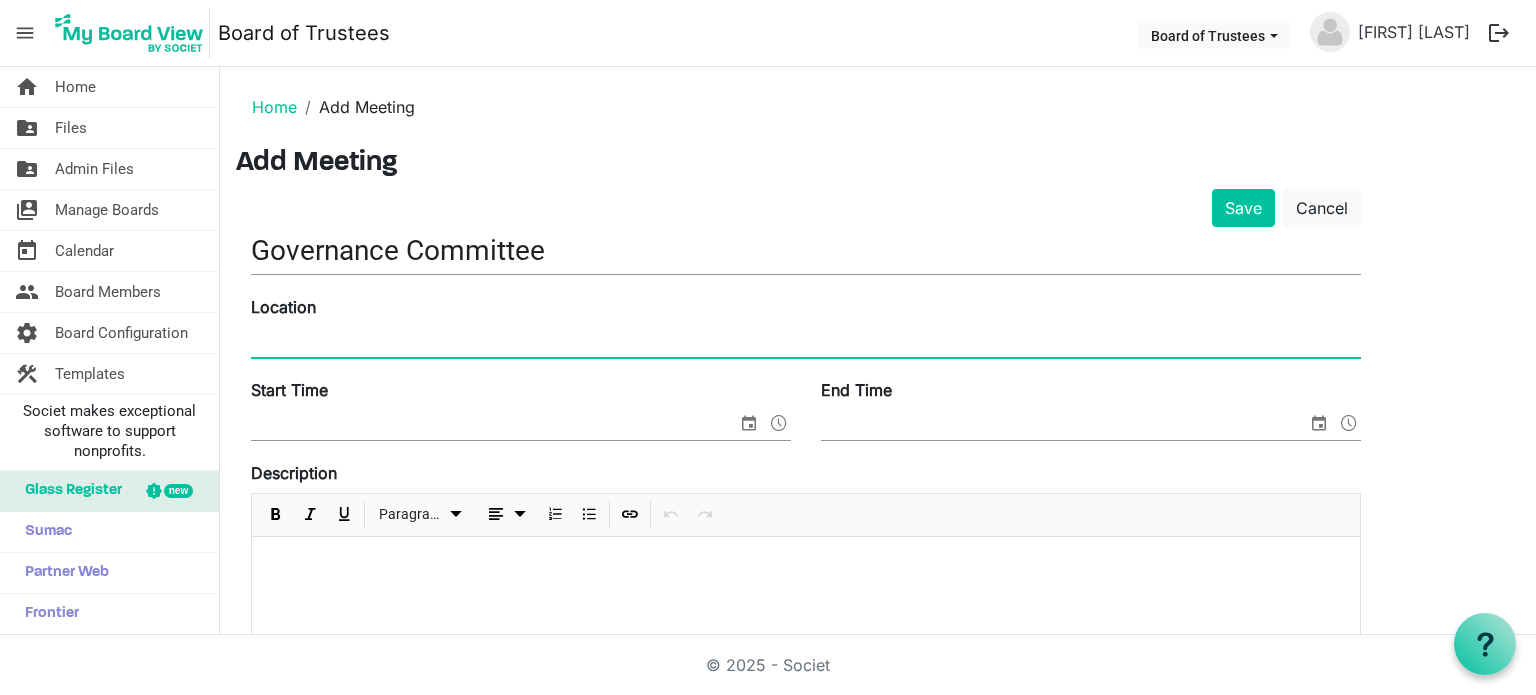 click on "Location" at bounding box center (806, 342) 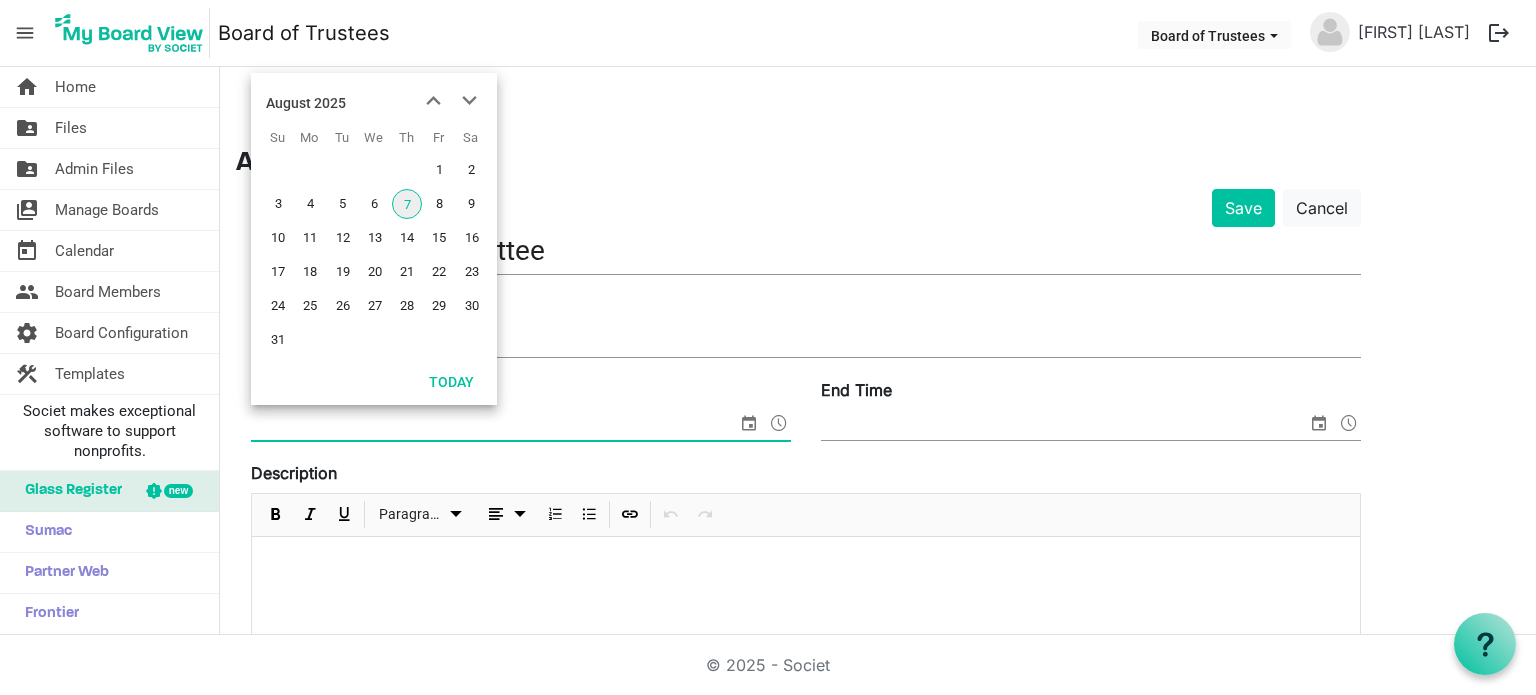 click at bounding box center (749, 423) 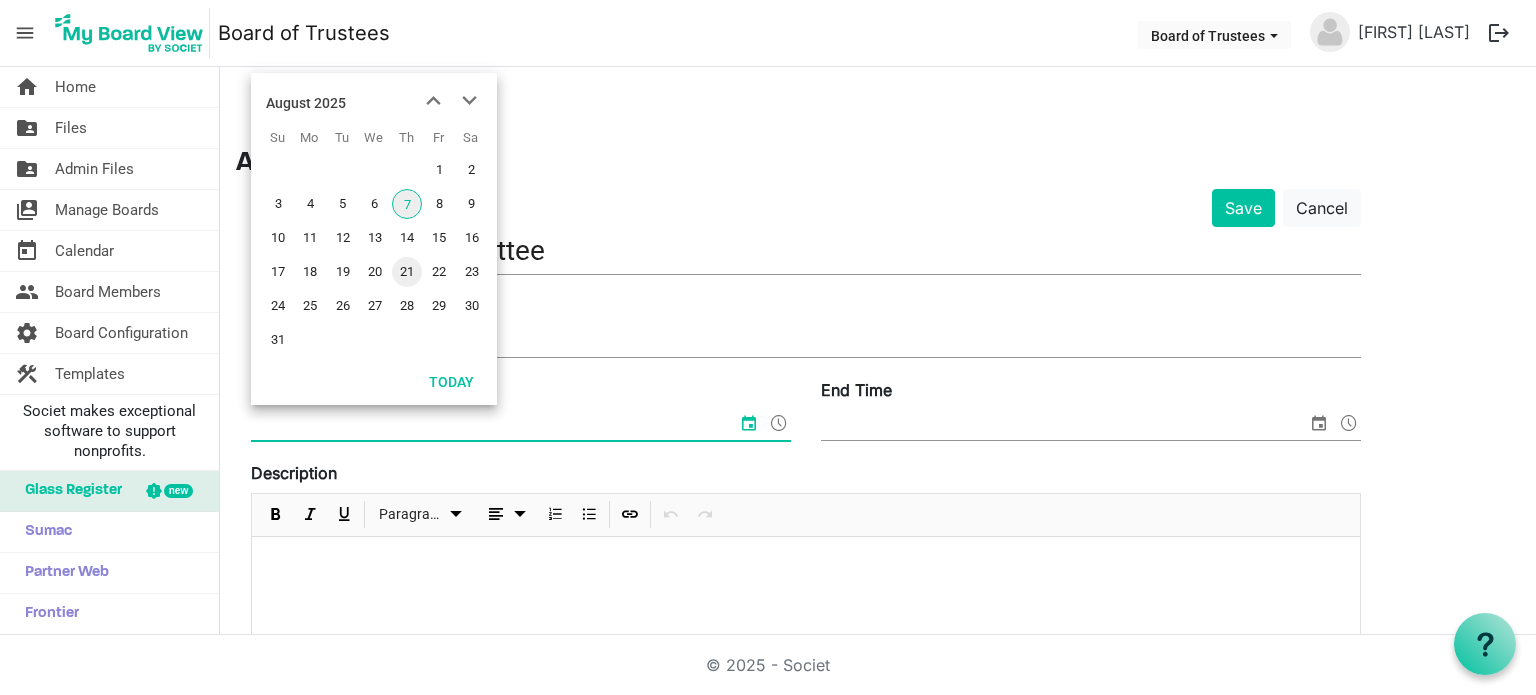 click on "21" at bounding box center (407, 272) 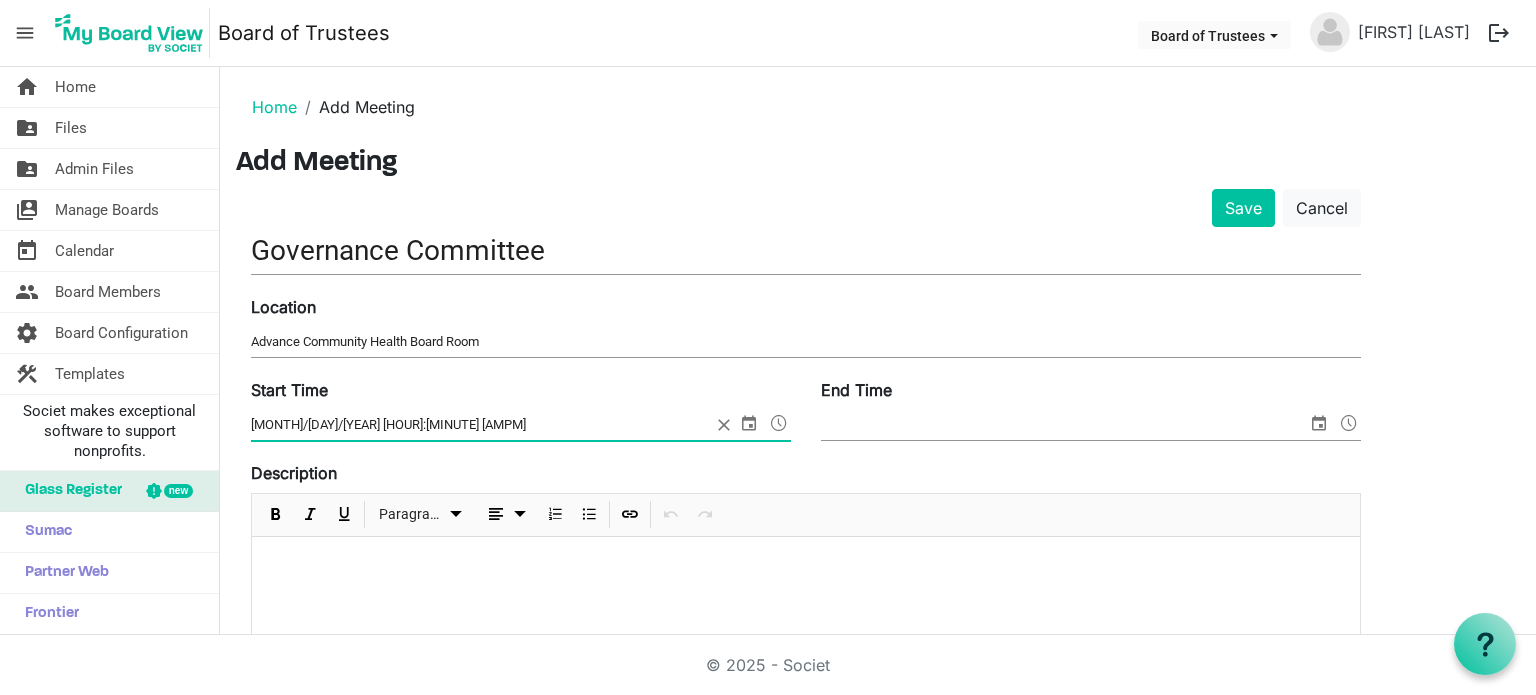 click at bounding box center (779, 423) 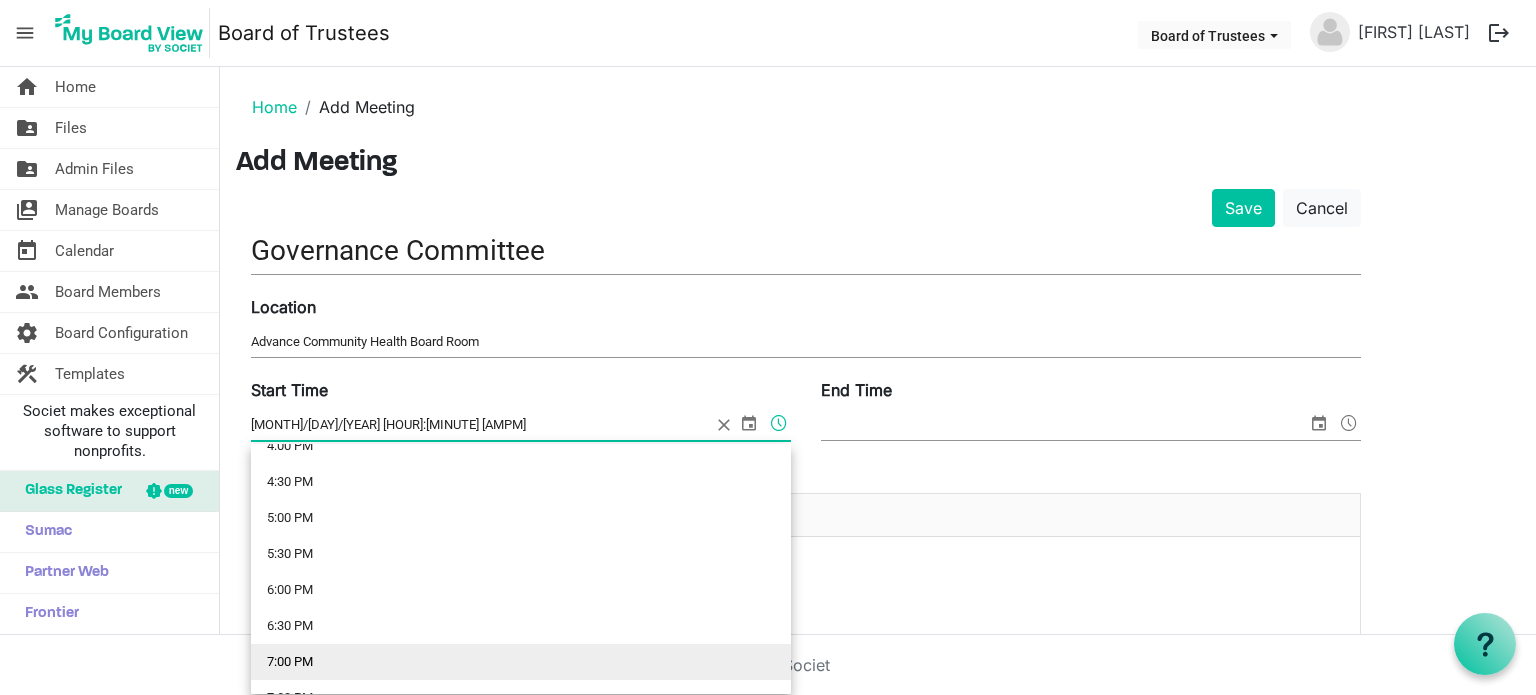 scroll, scrollTop: 1000, scrollLeft: 0, axis: vertical 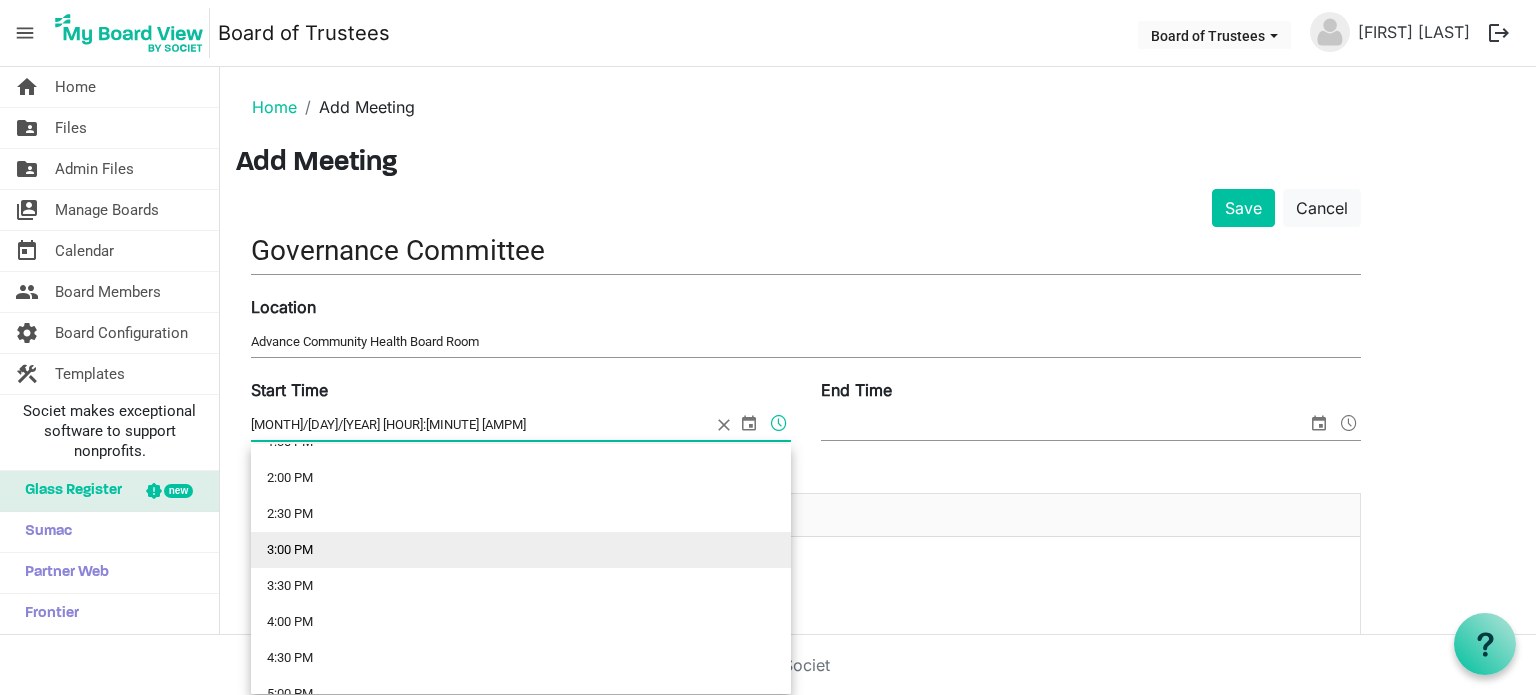 click on "3:00 PM" at bounding box center [521, 550] 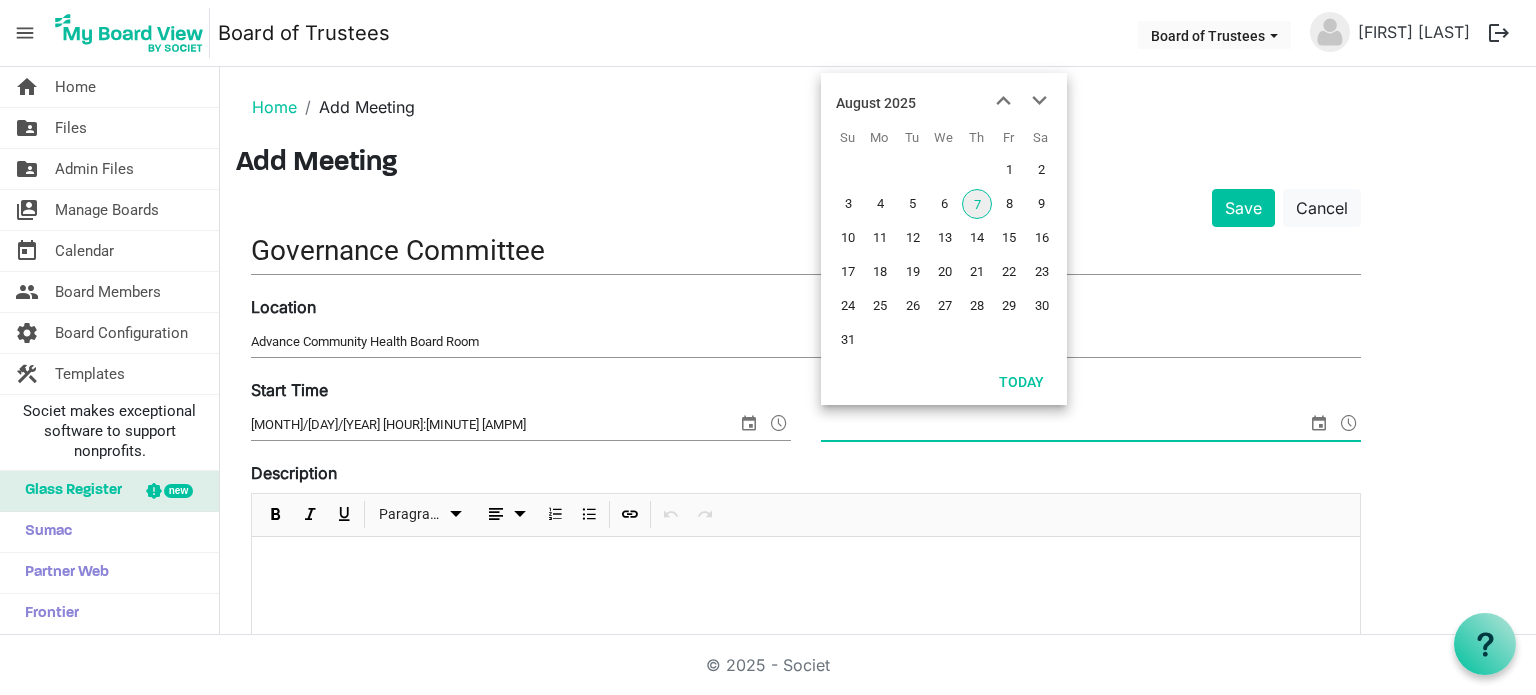 click at bounding box center [1319, 423] 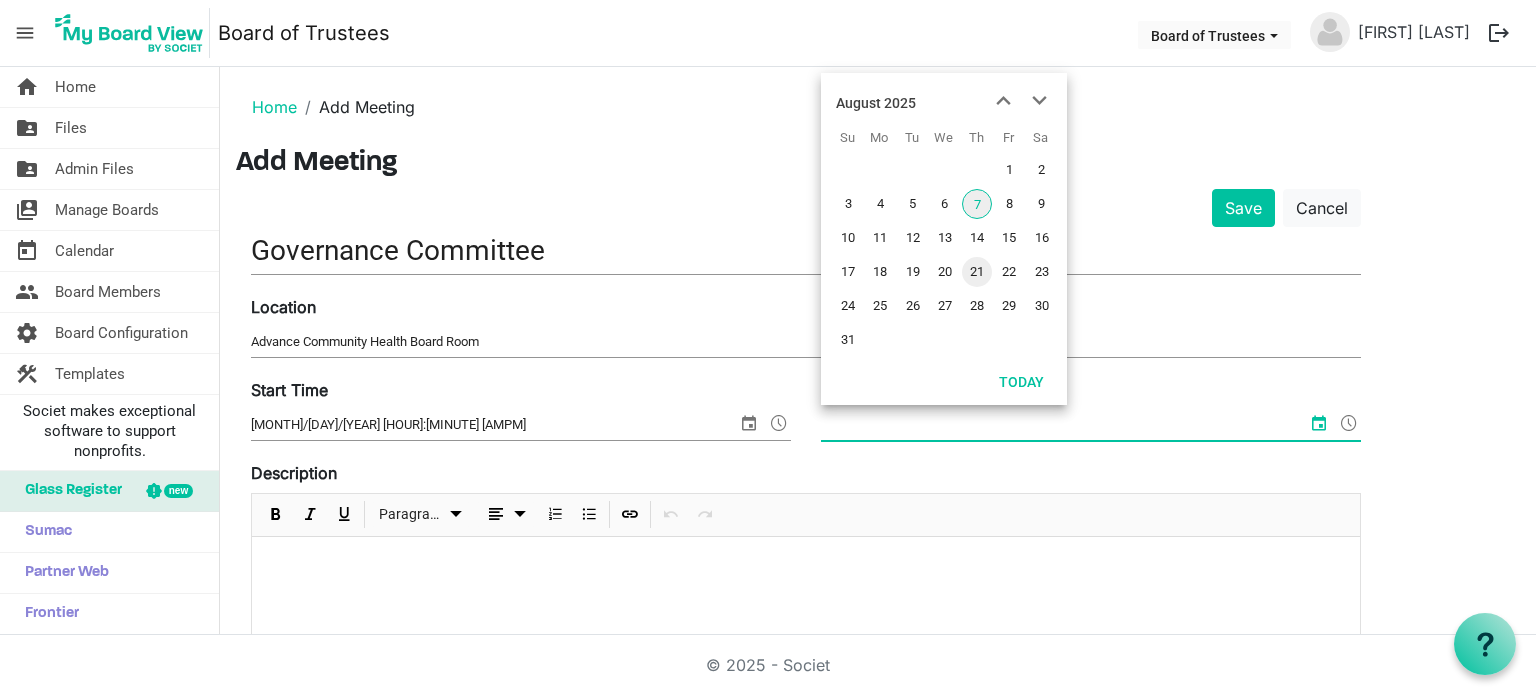 click on "21" at bounding box center (977, 272) 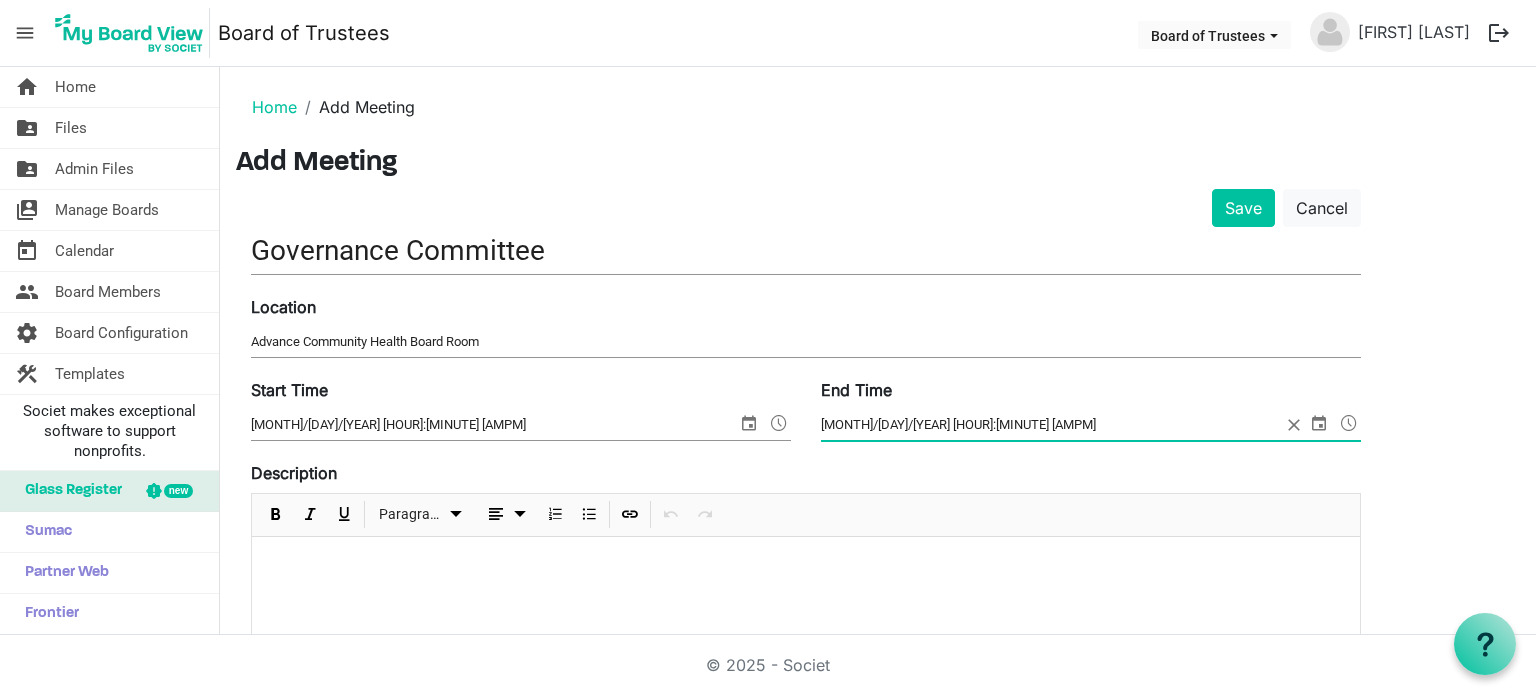 click at bounding box center [1349, 423] 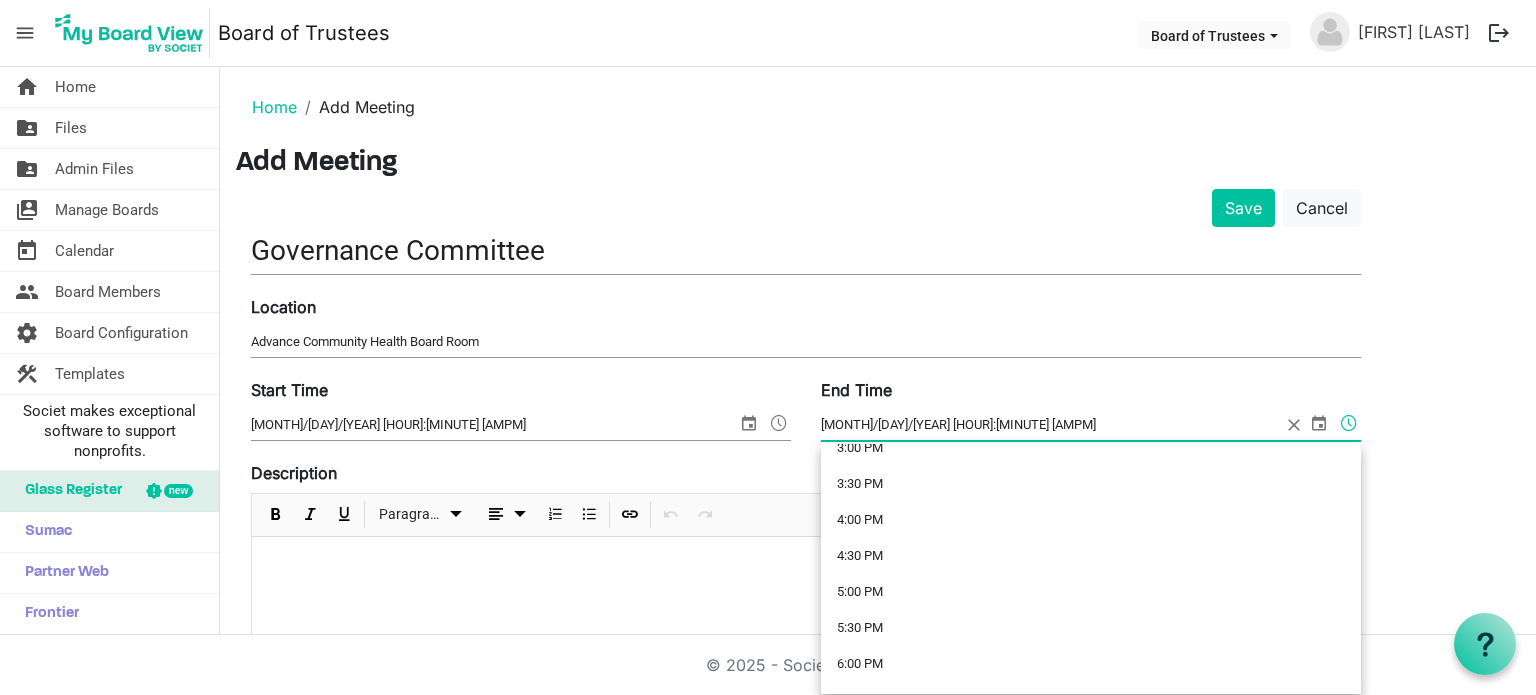 scroll, scrollTop: 1100, scrollLeft: 0, axis: vertical 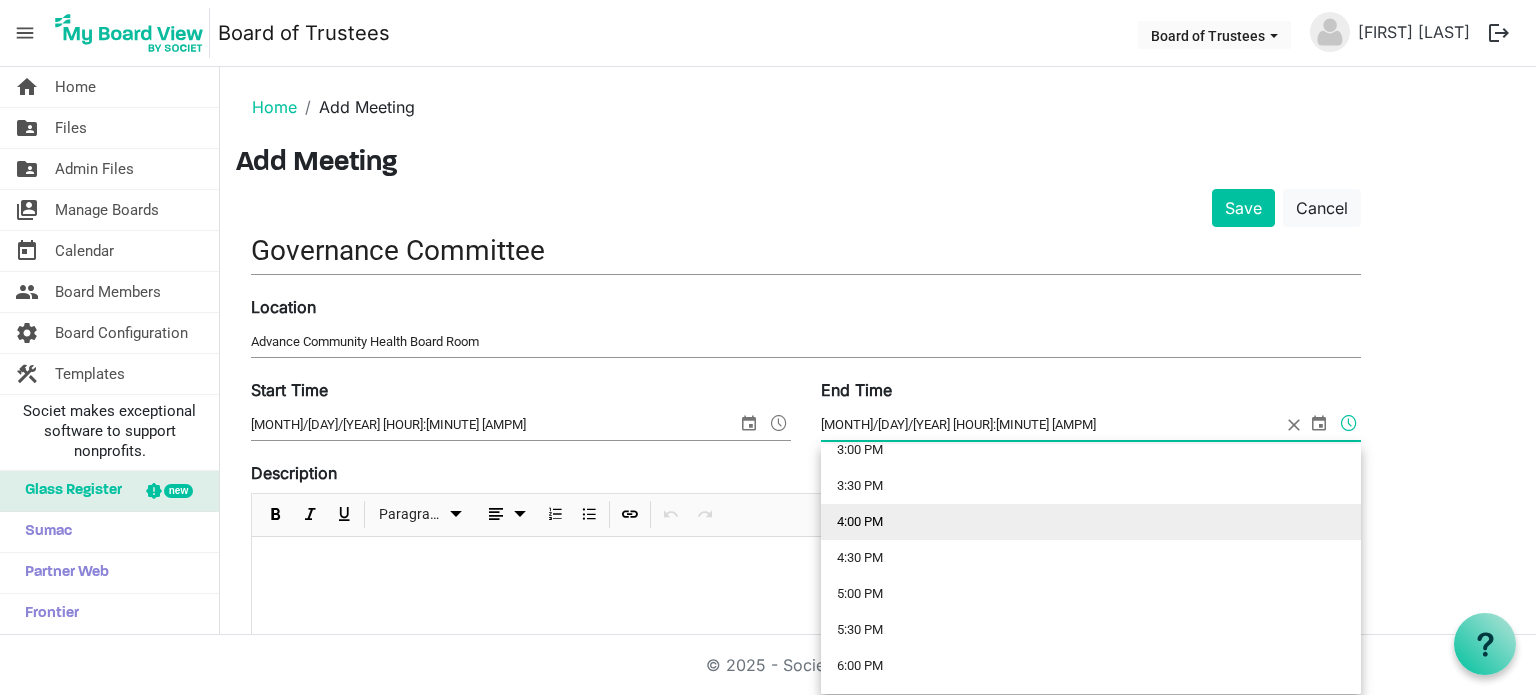 click on "4:00 PM" at bounding box center [1091, 522] 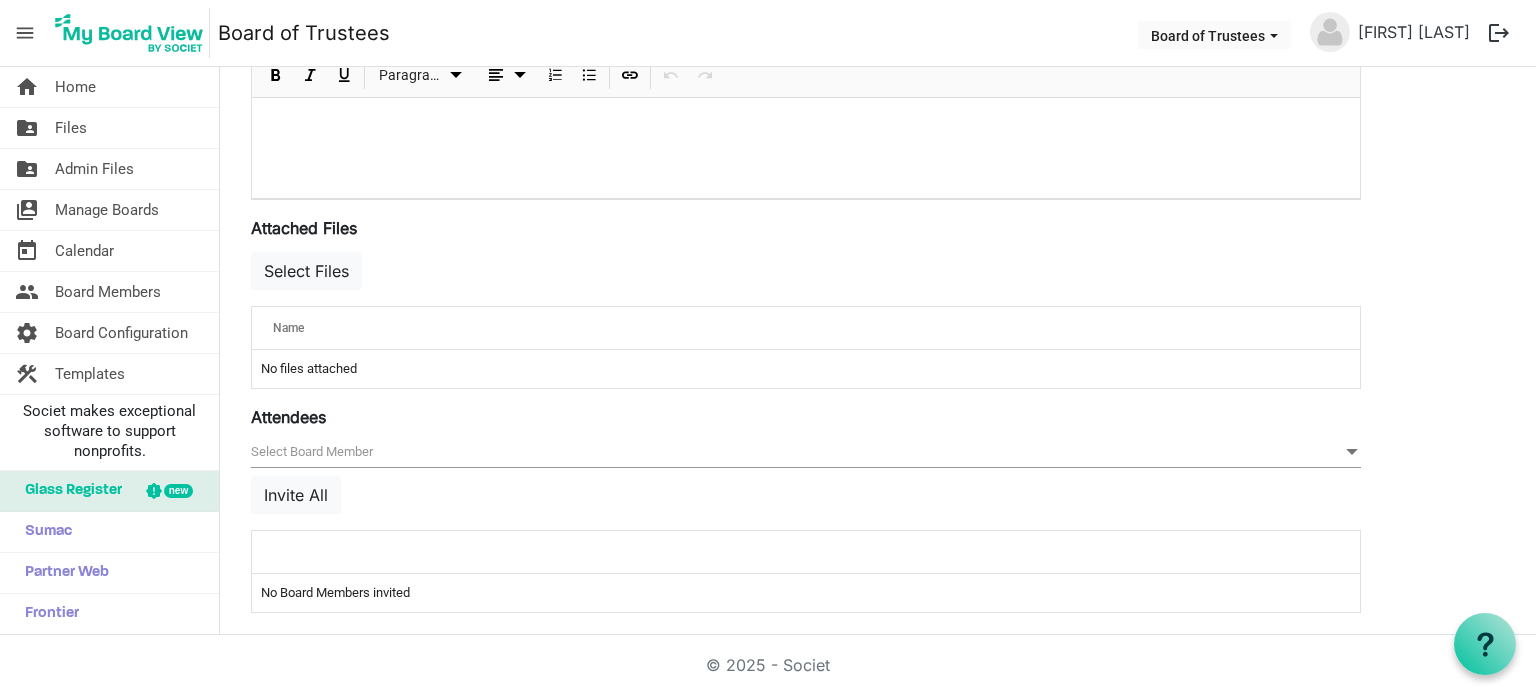 scroll, scrollTop: 638, scrollLeft: 0, axis: vertical 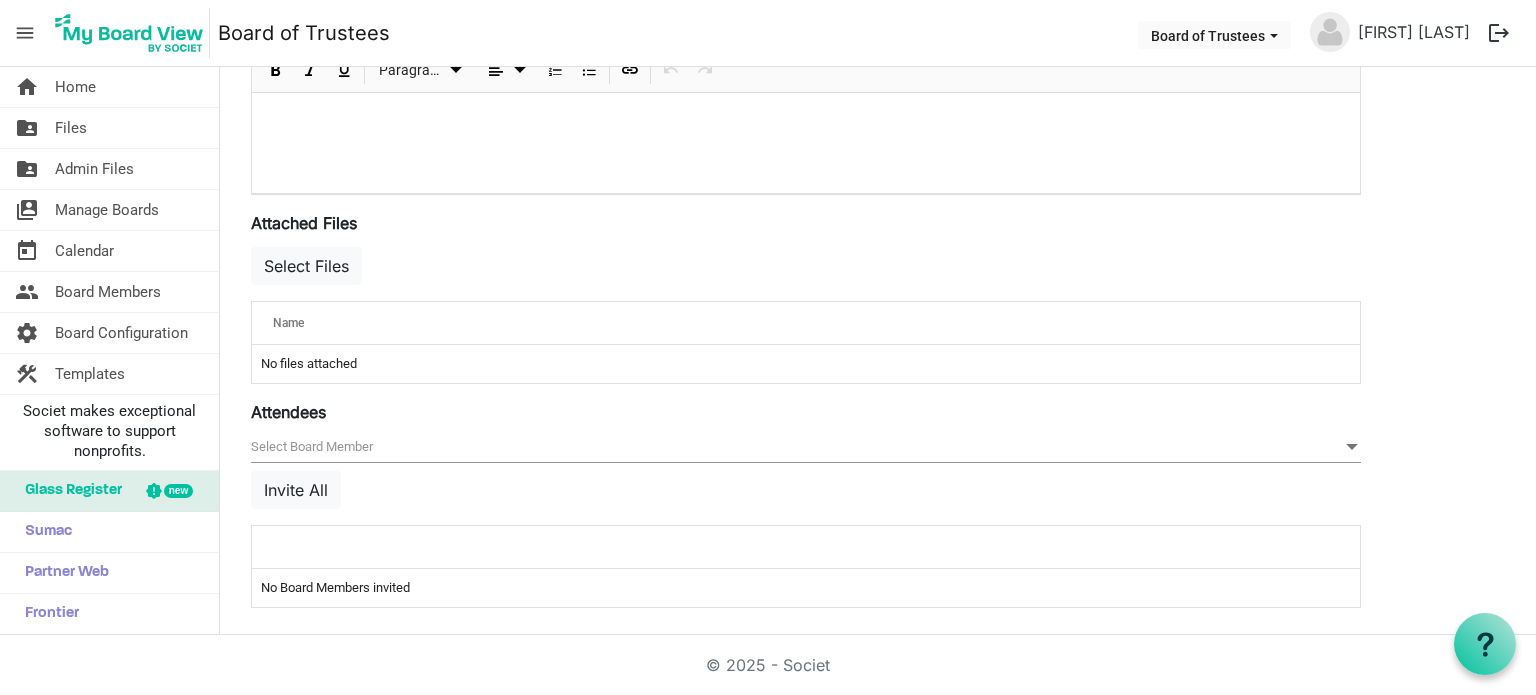 click on "null" at bounding box center [806, 447] 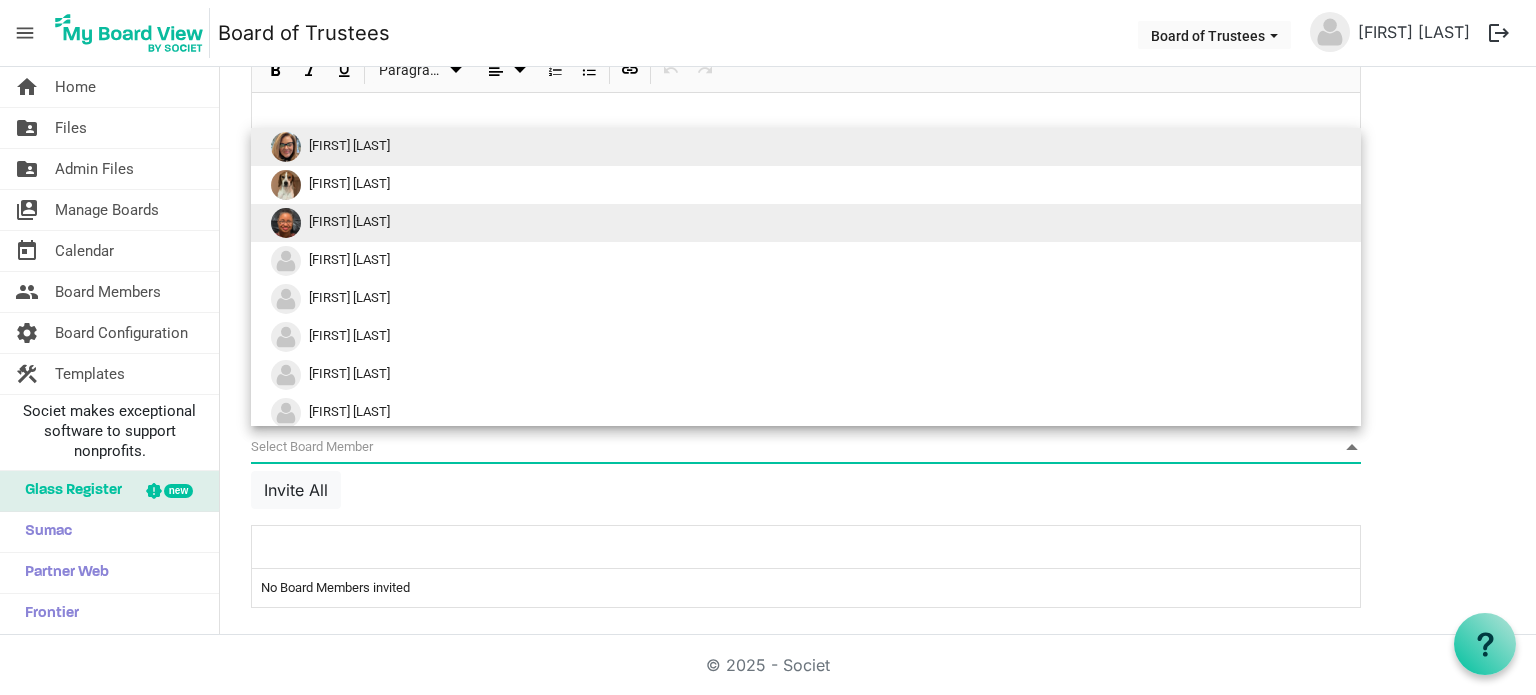 click on "Tara Minter" at bounding box center [349, 222] 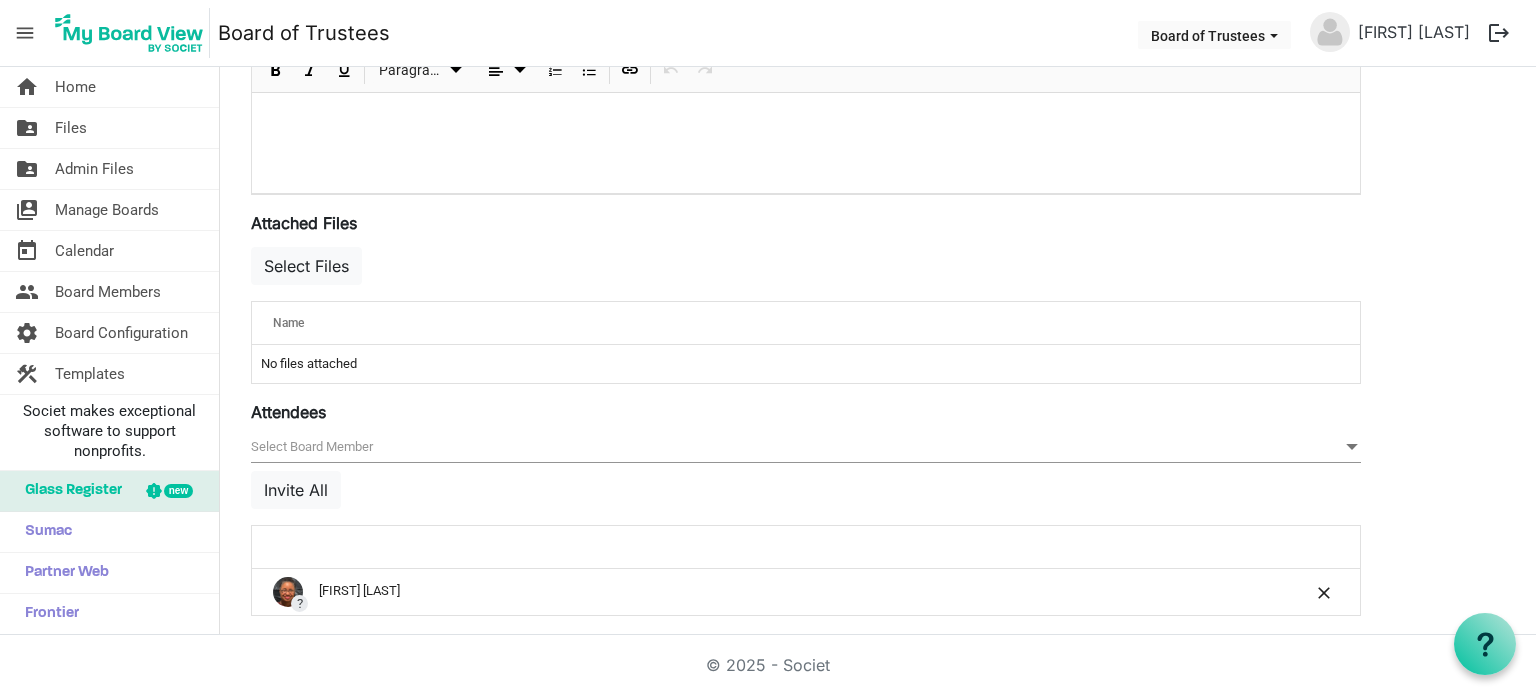 click on "null" at bounding box center [806, 447] 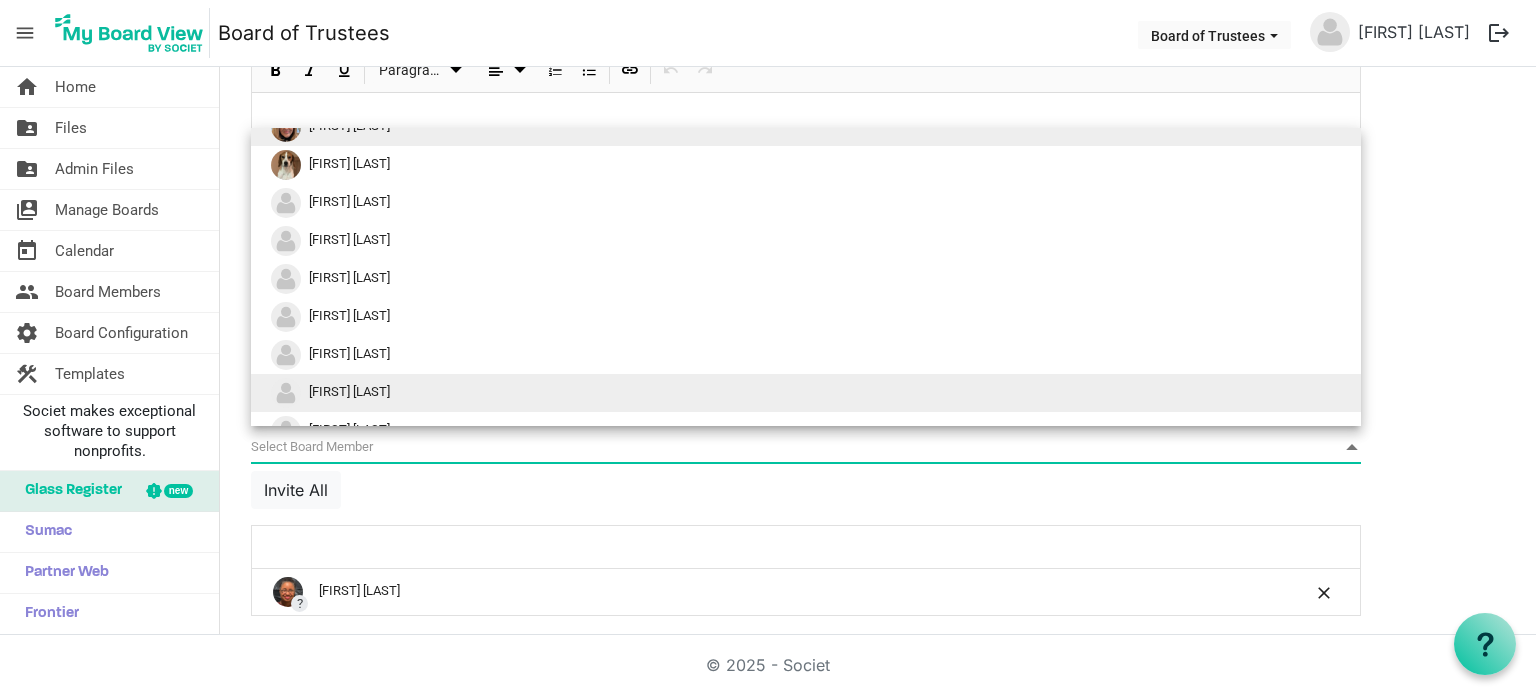 scroll, scrollTop: 0, scrollLeft: 0, axis: both 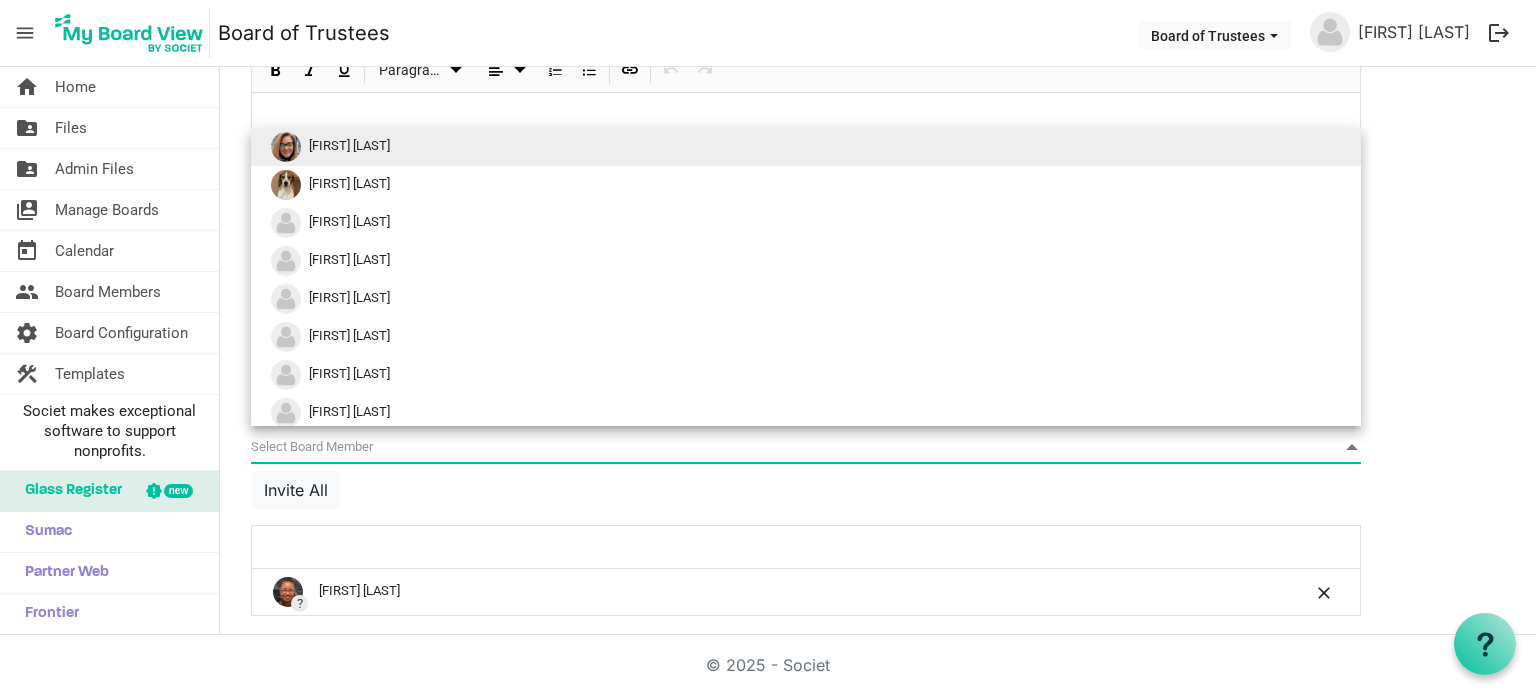 click at bounding box center (743, 546) 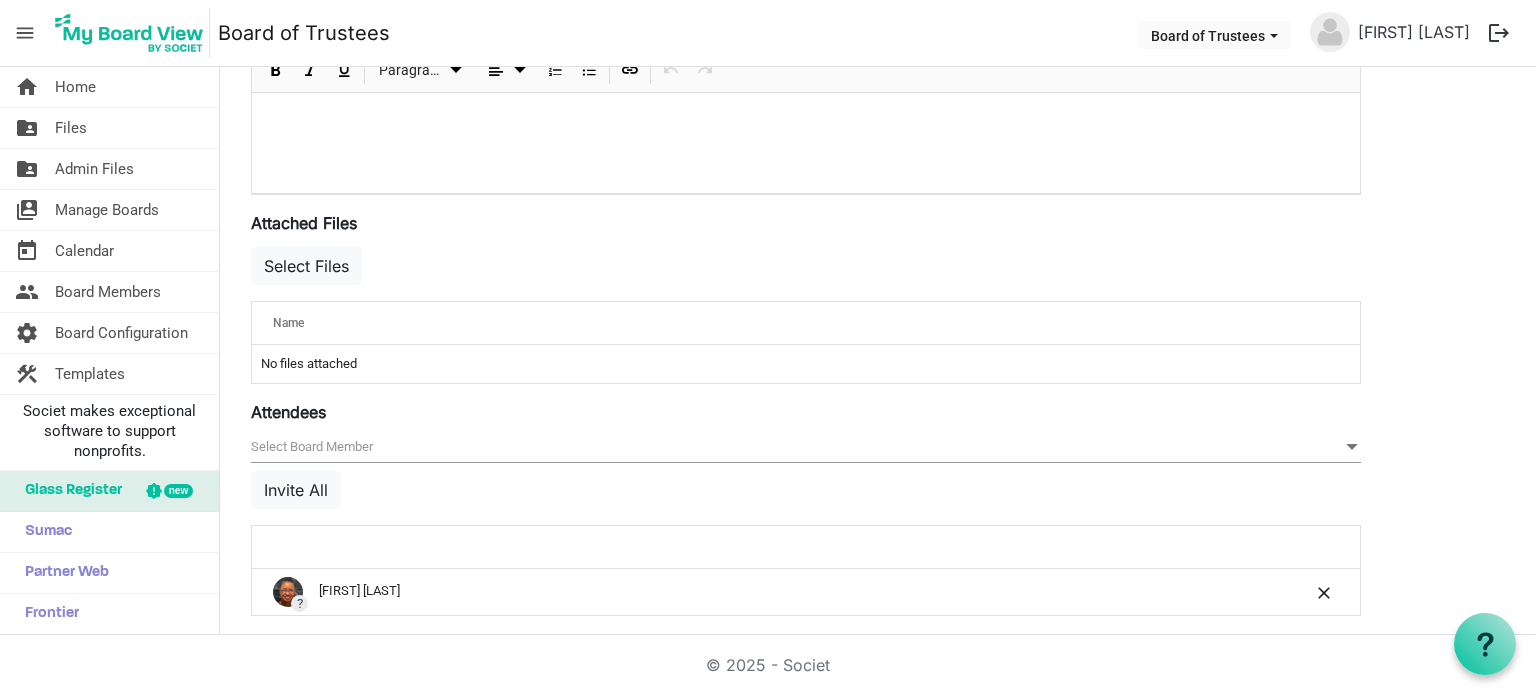 click on "null" at bounding box center [806, 447] 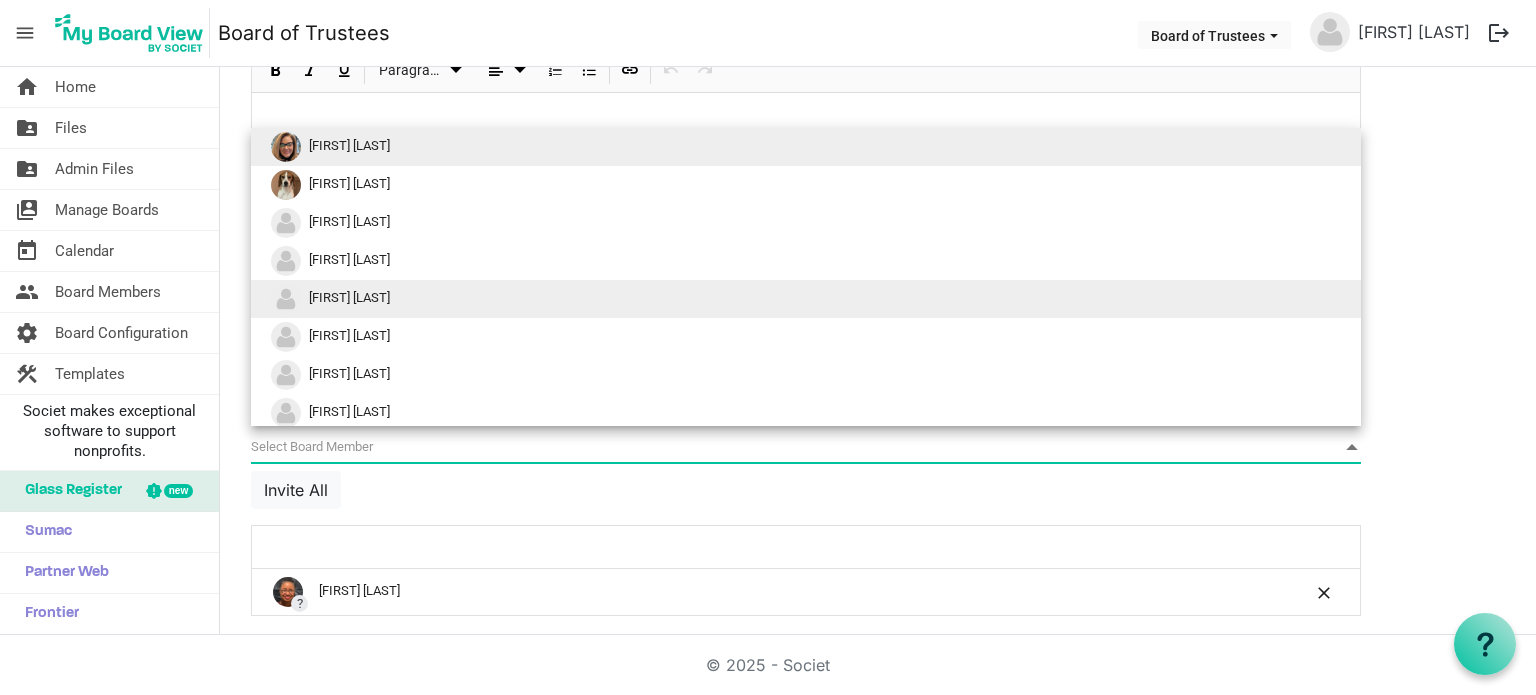 click on "Acie  Ward" at bounding box center [806, 299] 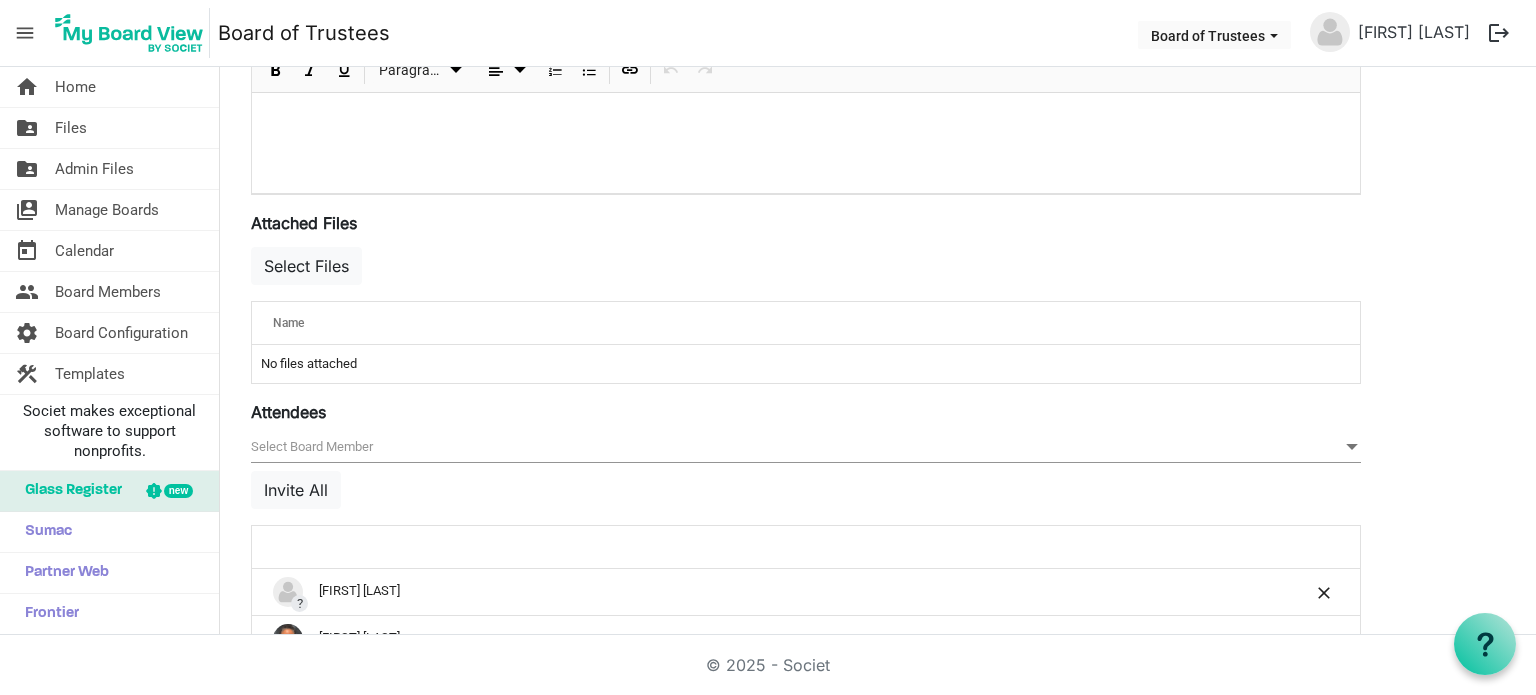 click on "null" at bounding box center [806, 447] 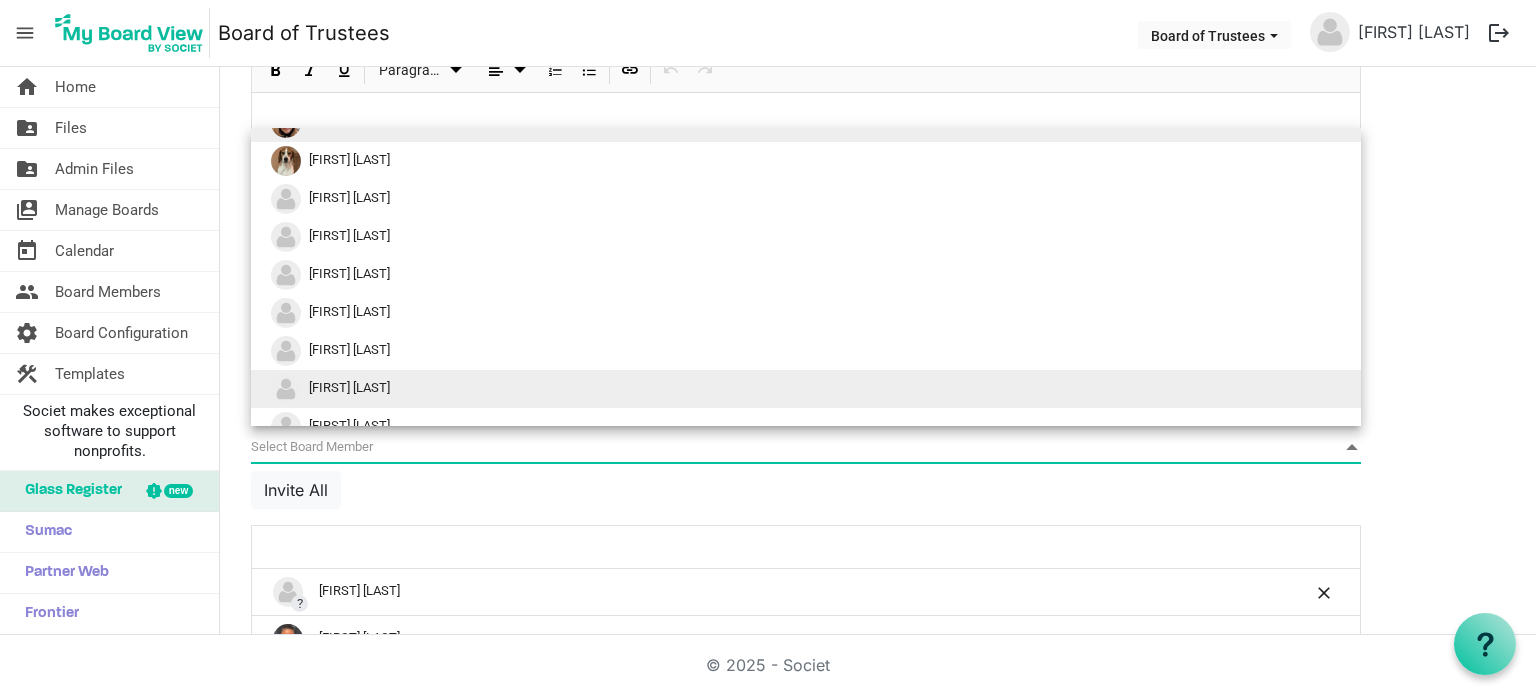 scroll, scrollTop: 0, scrollLeft: 0, axis: both 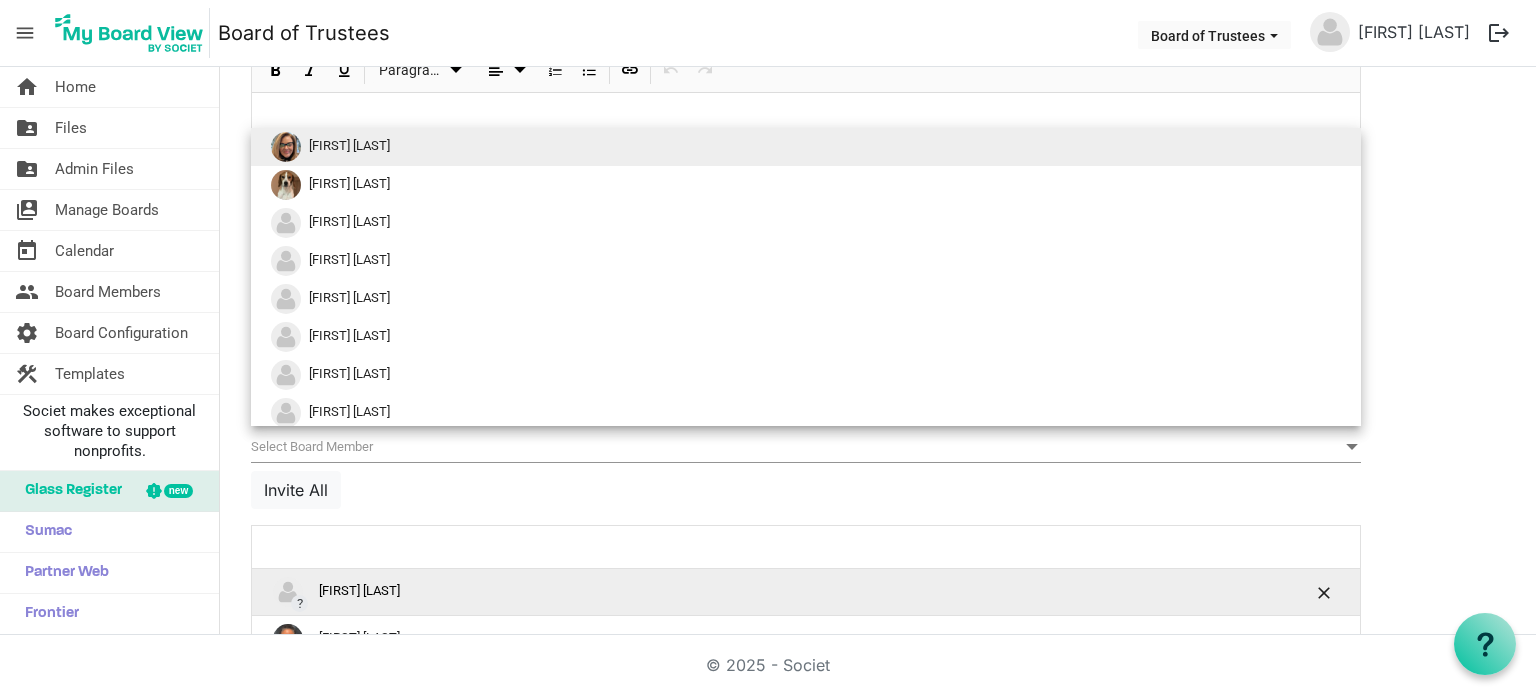 click on "? Acie  Ward" at bounding box center [743, 592] 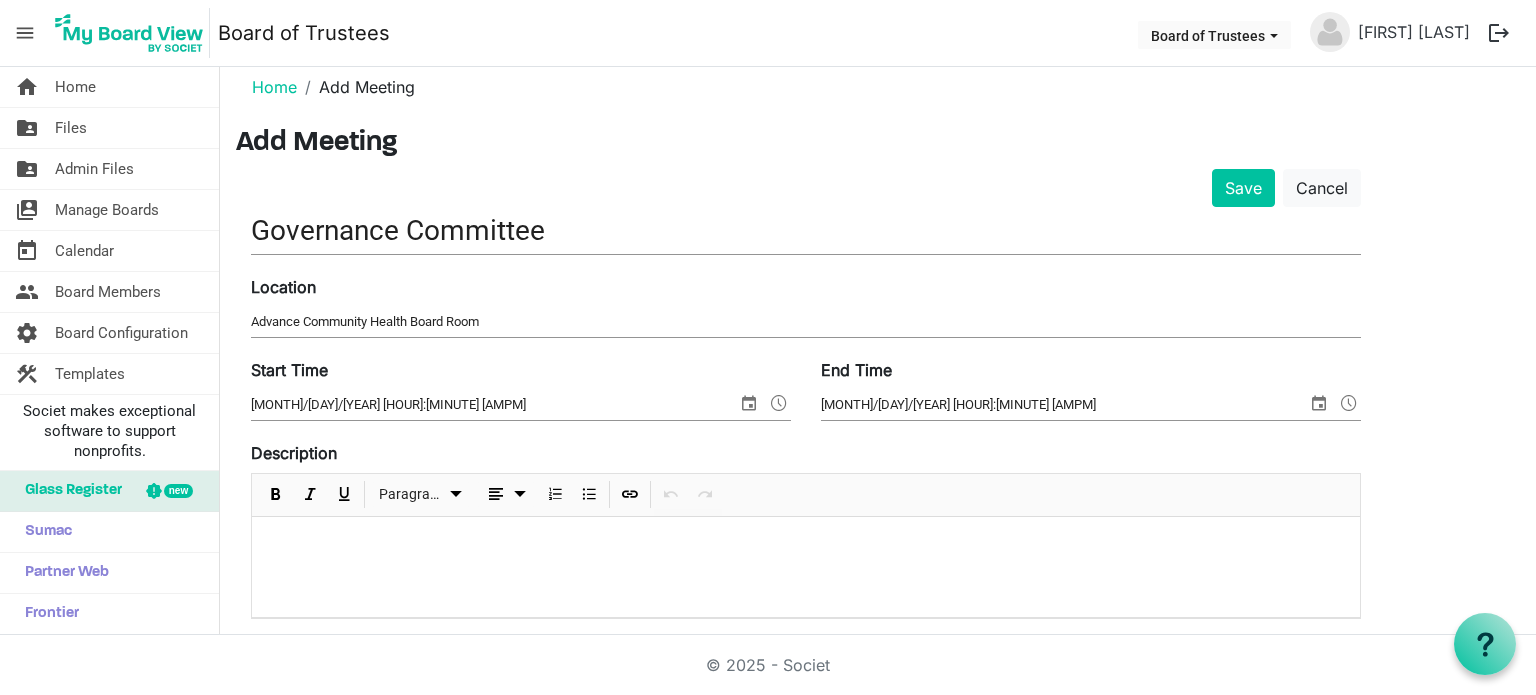 scroll, scrollTop: 0, scrollLeft: 0, axis: both 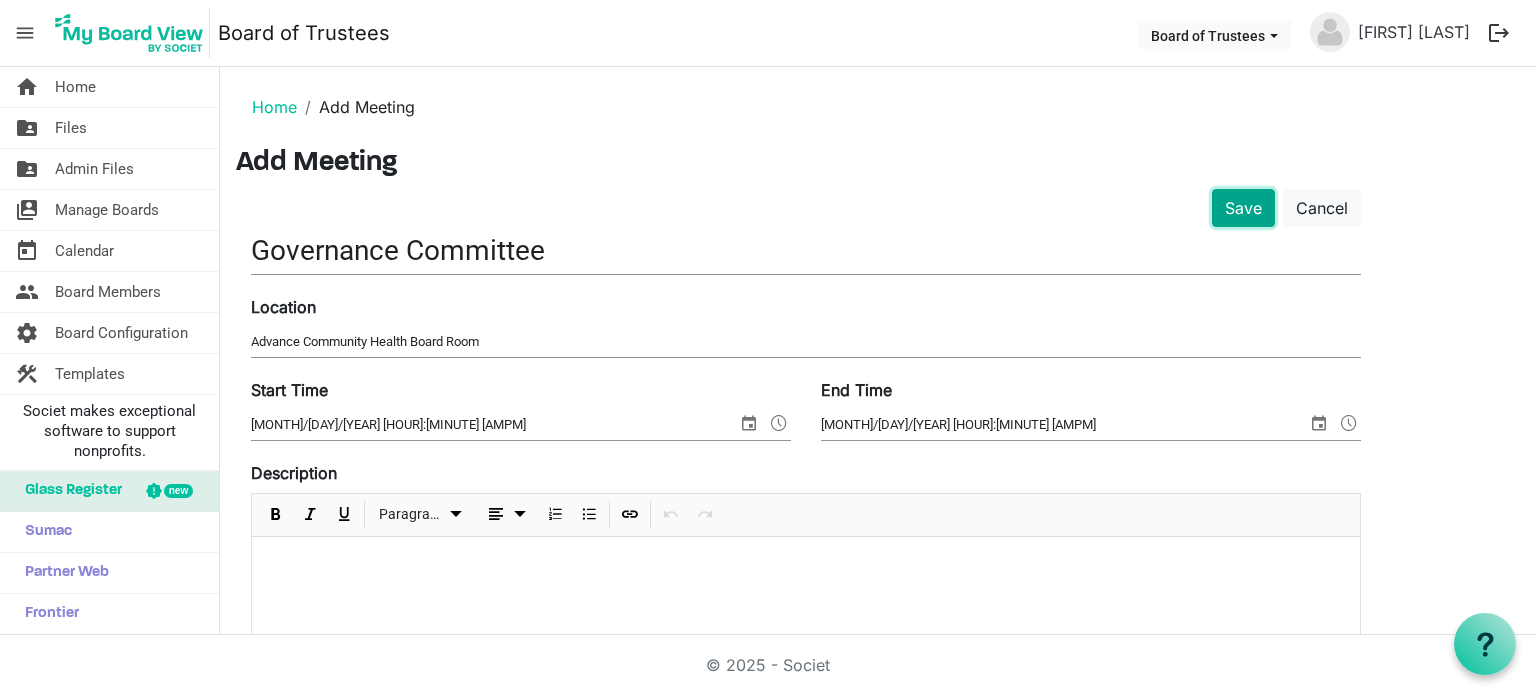 click on "Save" at bounding box center (1243, 208) 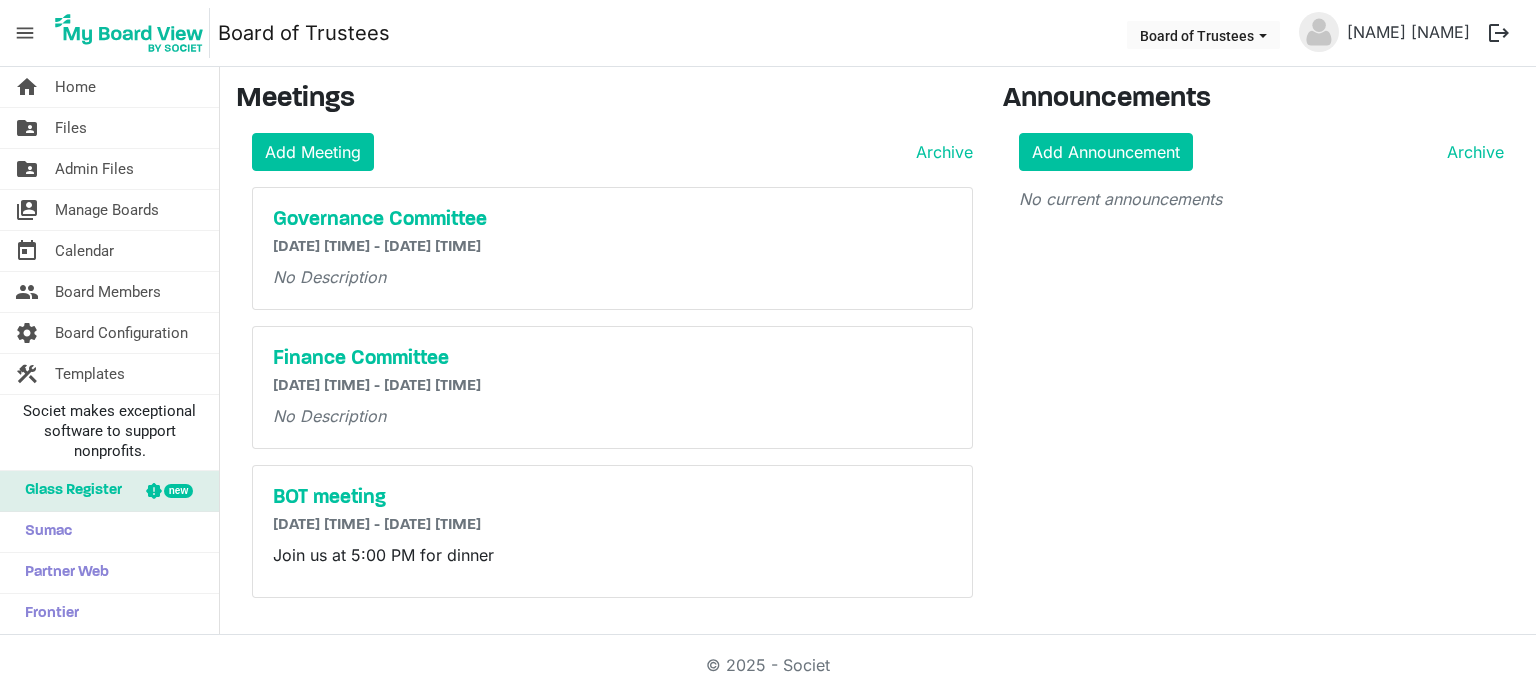 scroll, scrollTop: 0, scrollLeft: 0, axis: both 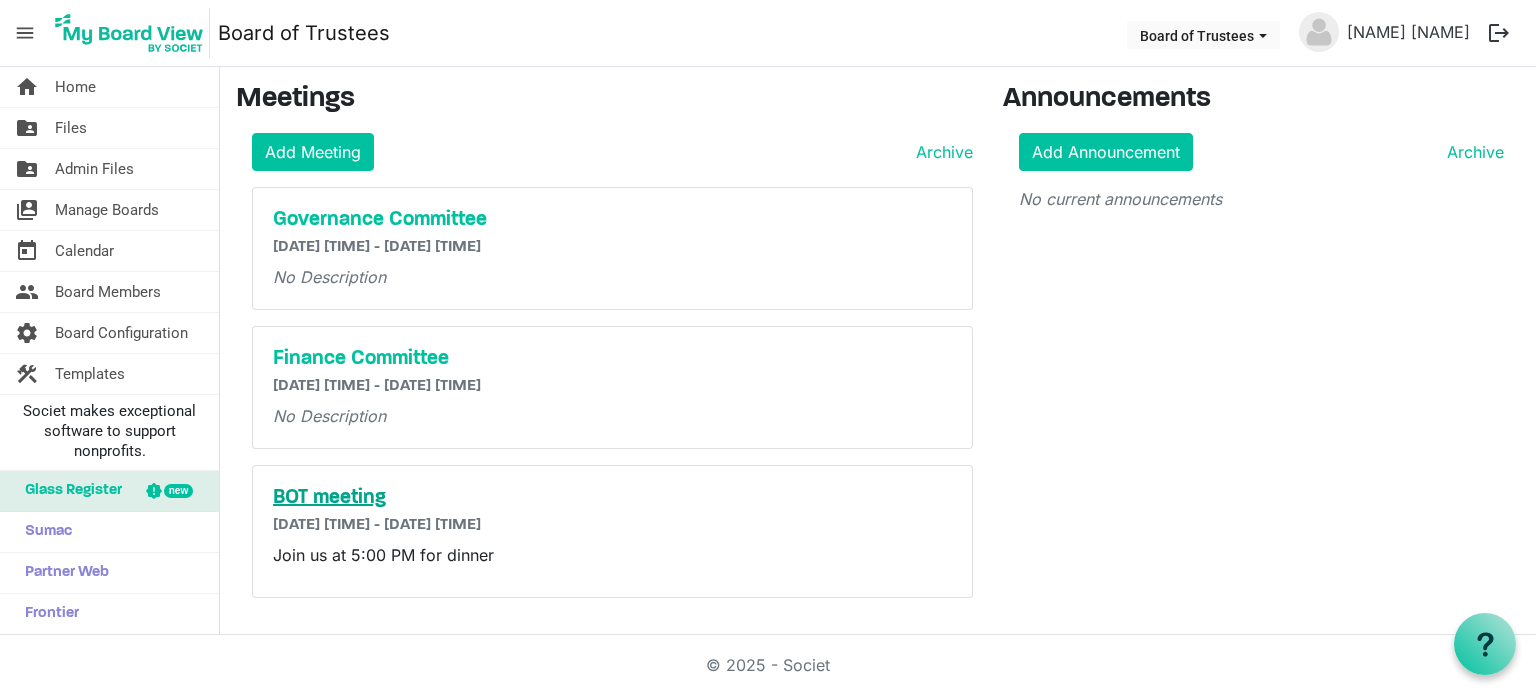 click on "BOT meeting" at bounding box center [612, 498] 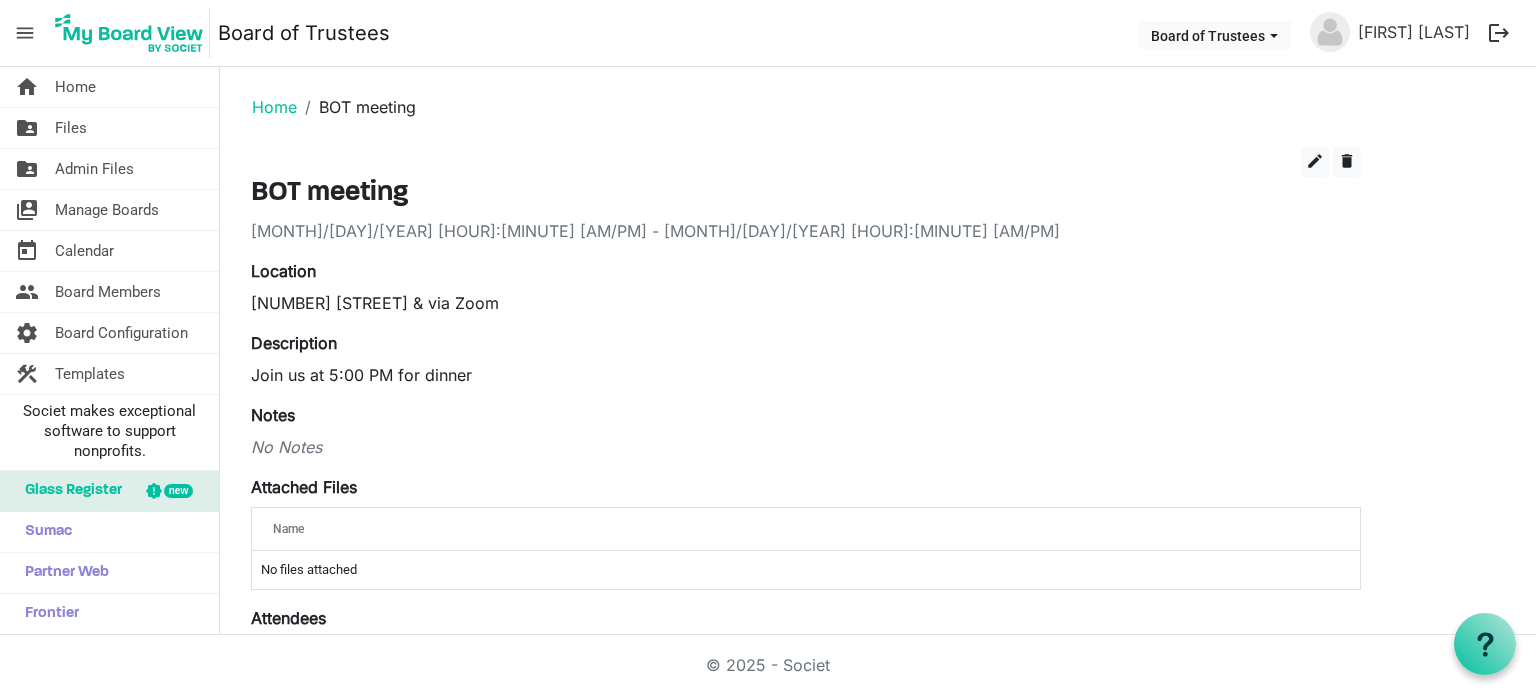 scroll, scrollTop: 0, scrollLeft: 0, axis: both 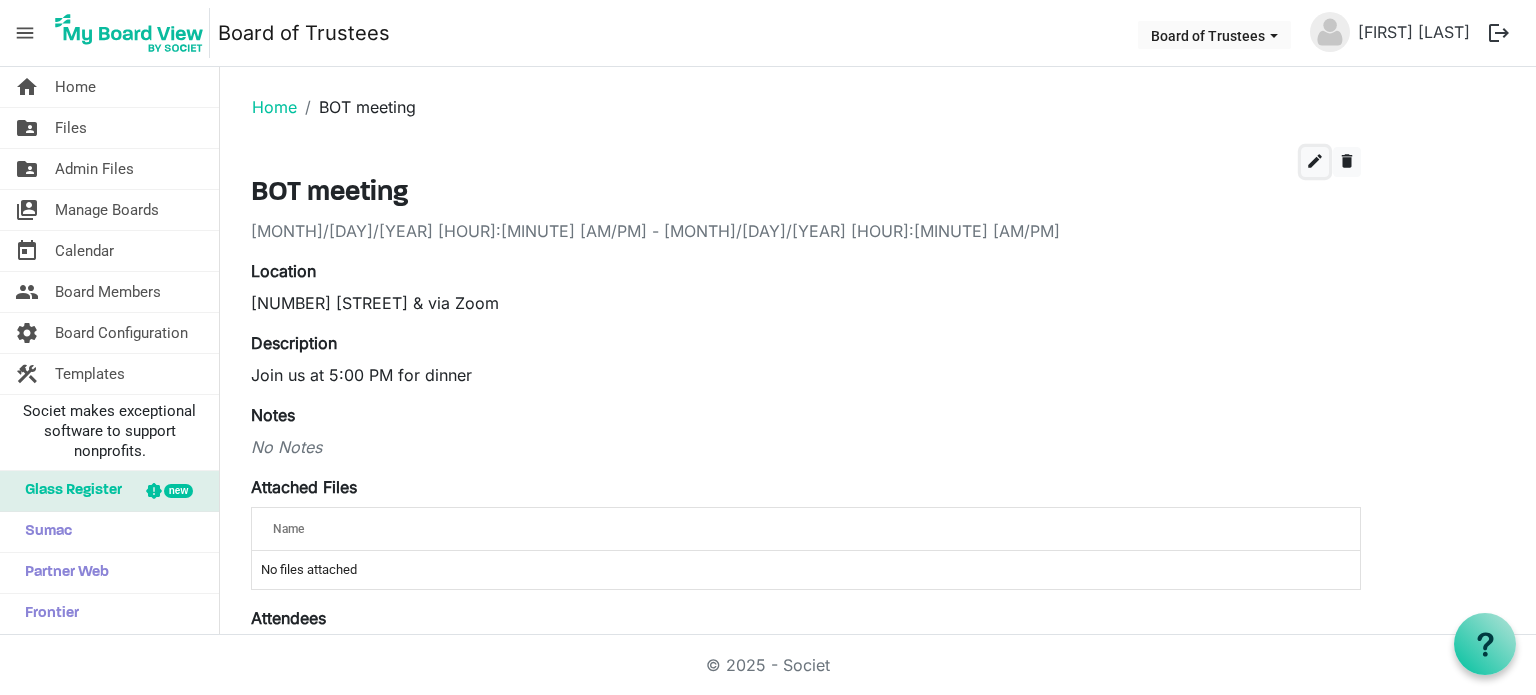 drag, startPoint x: 1311, startPoint y: 160, endPoint x: 1300, endPoint y: 164, distance: 11.7046995 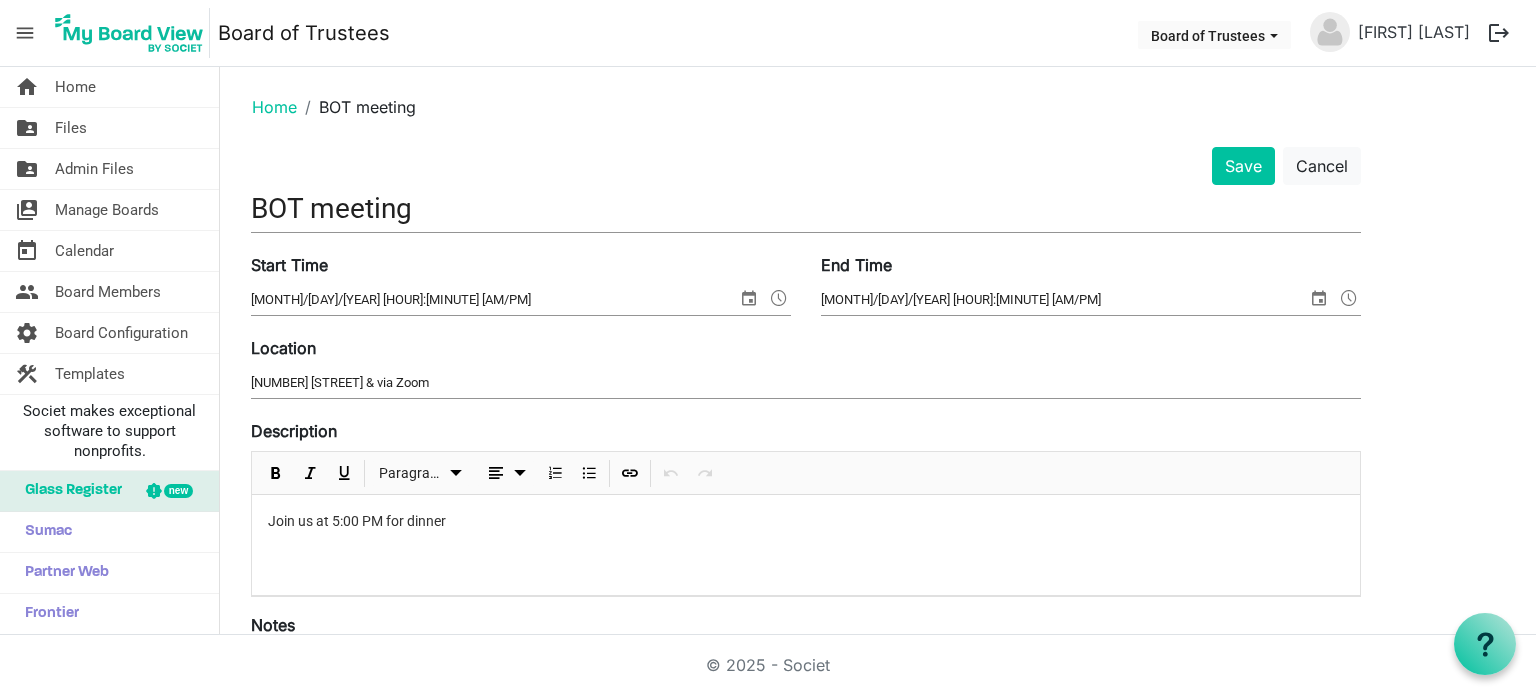 click on "1001 Rock Quarry Road & via Zoom" at bounding box center (806, 383) 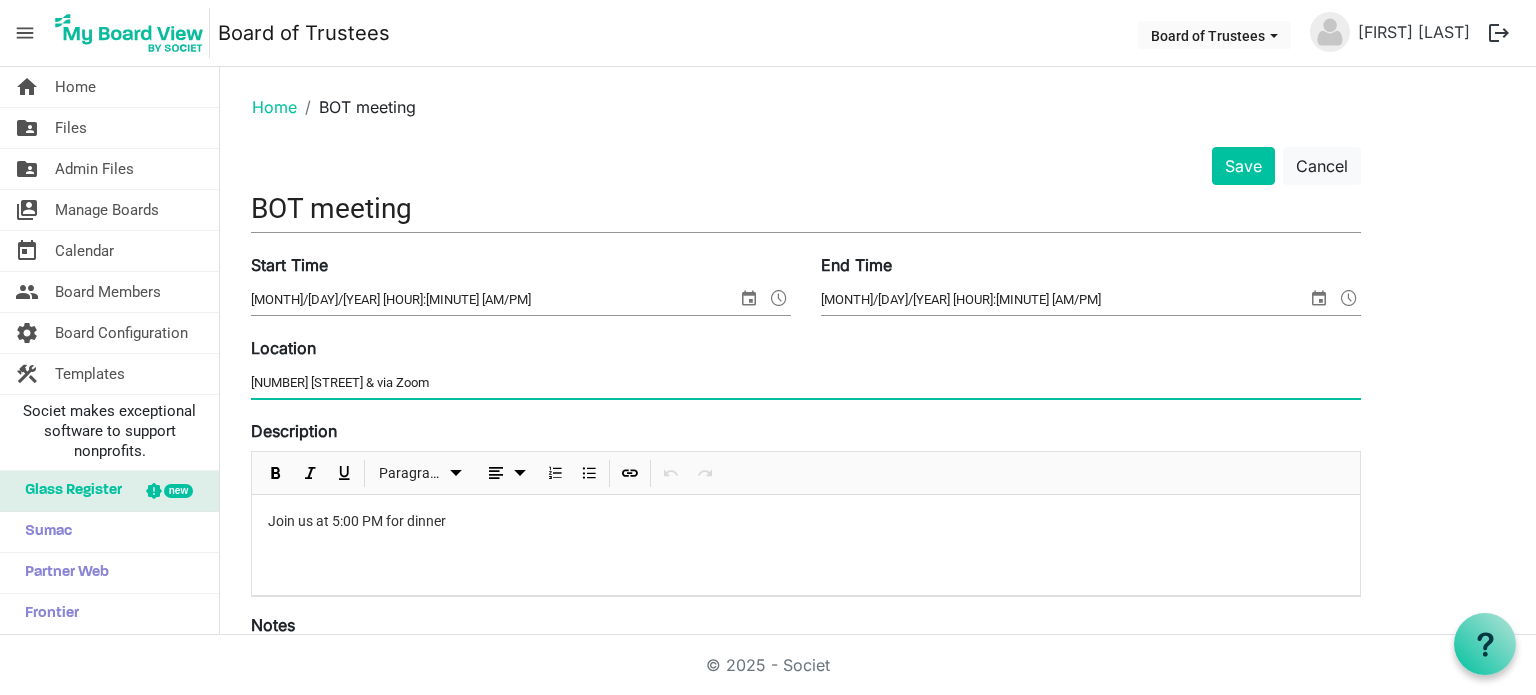 drag, startPoint x: 442, startPoint y: 380, endPoint x: 226, endPoint y: 385, distance: 216.05786 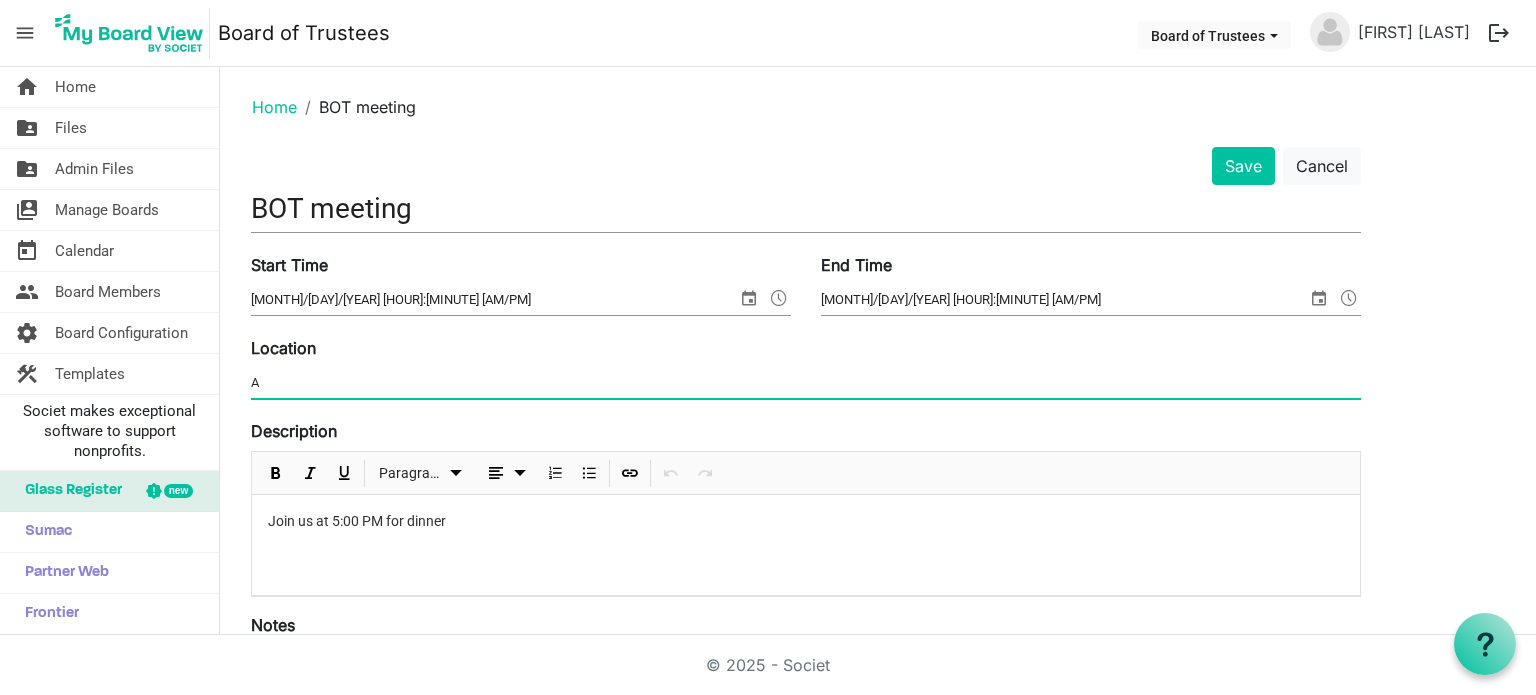 type on "Advance Community Health Board Room" 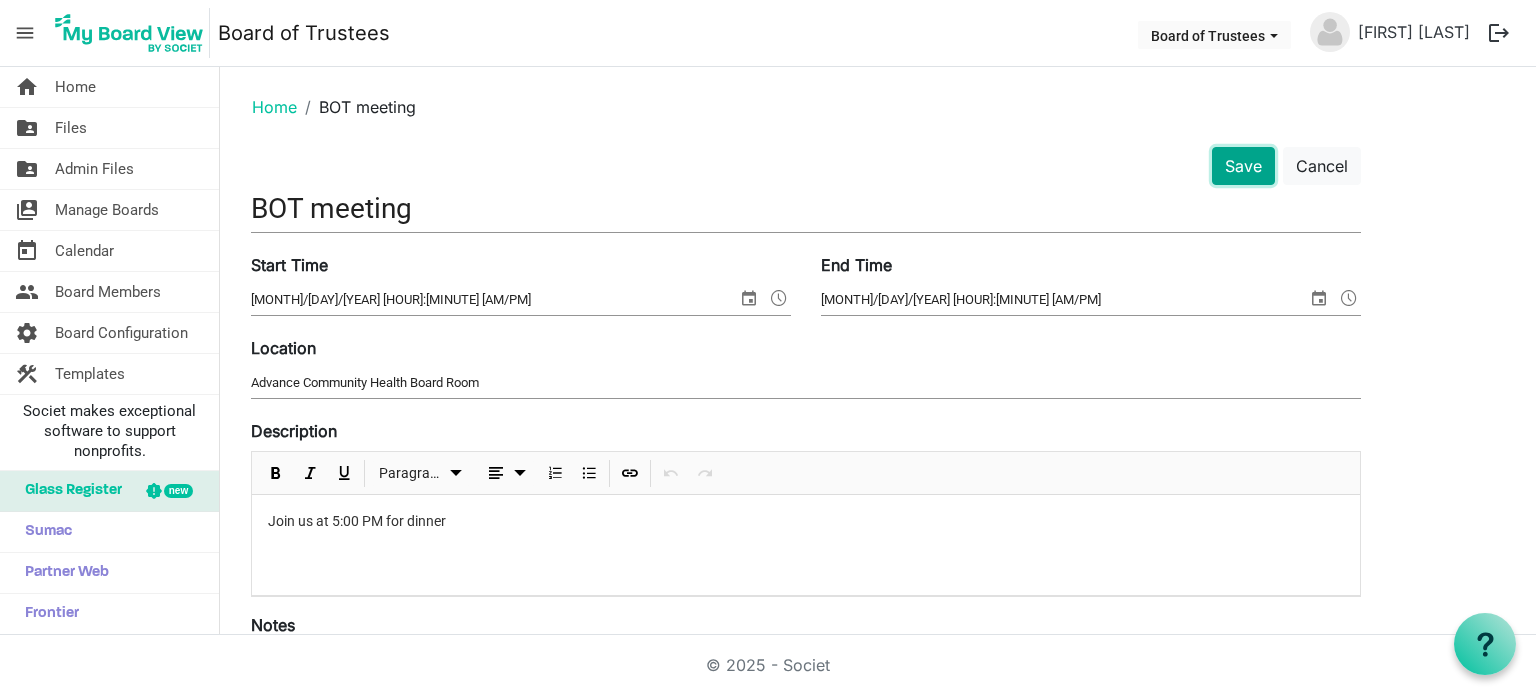 click on "Save" at bounding box center [1243, 166] 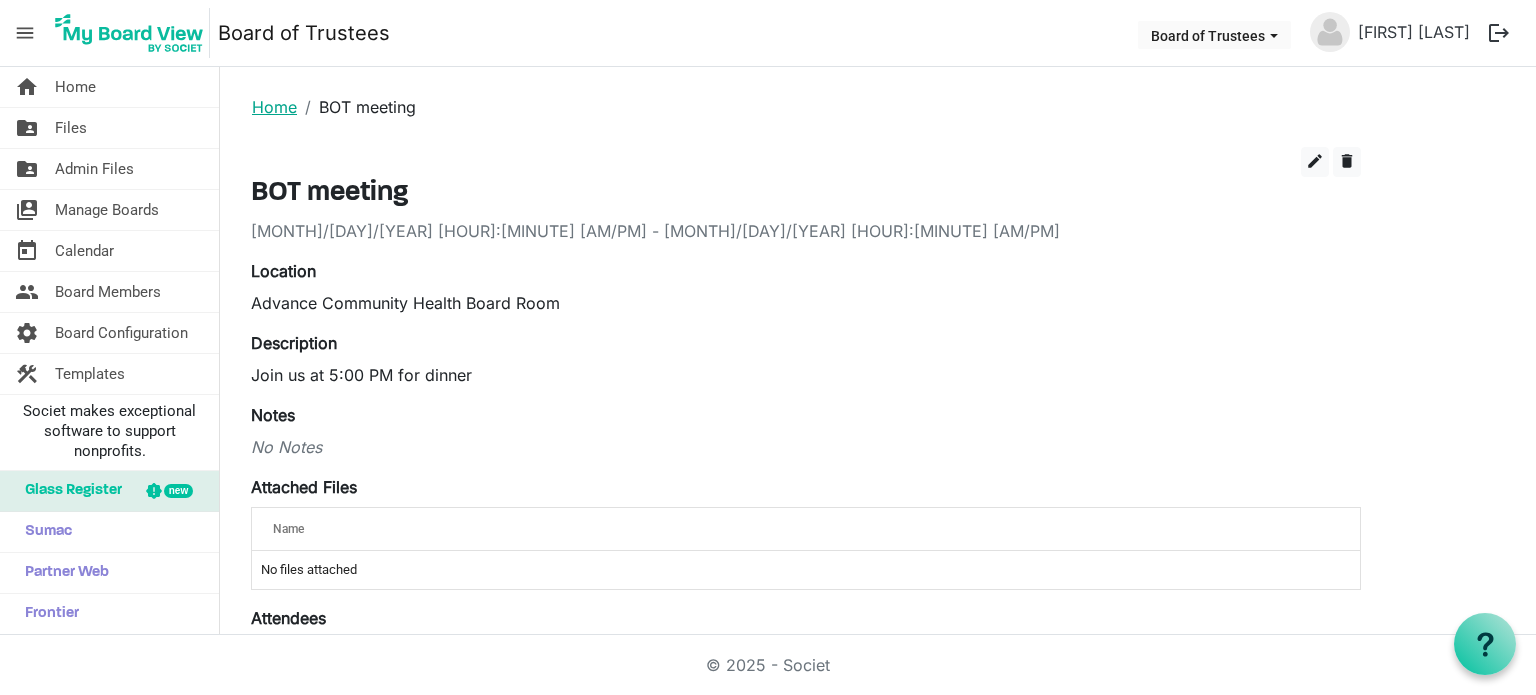 click on "Home" at bounding box center (274, 107) 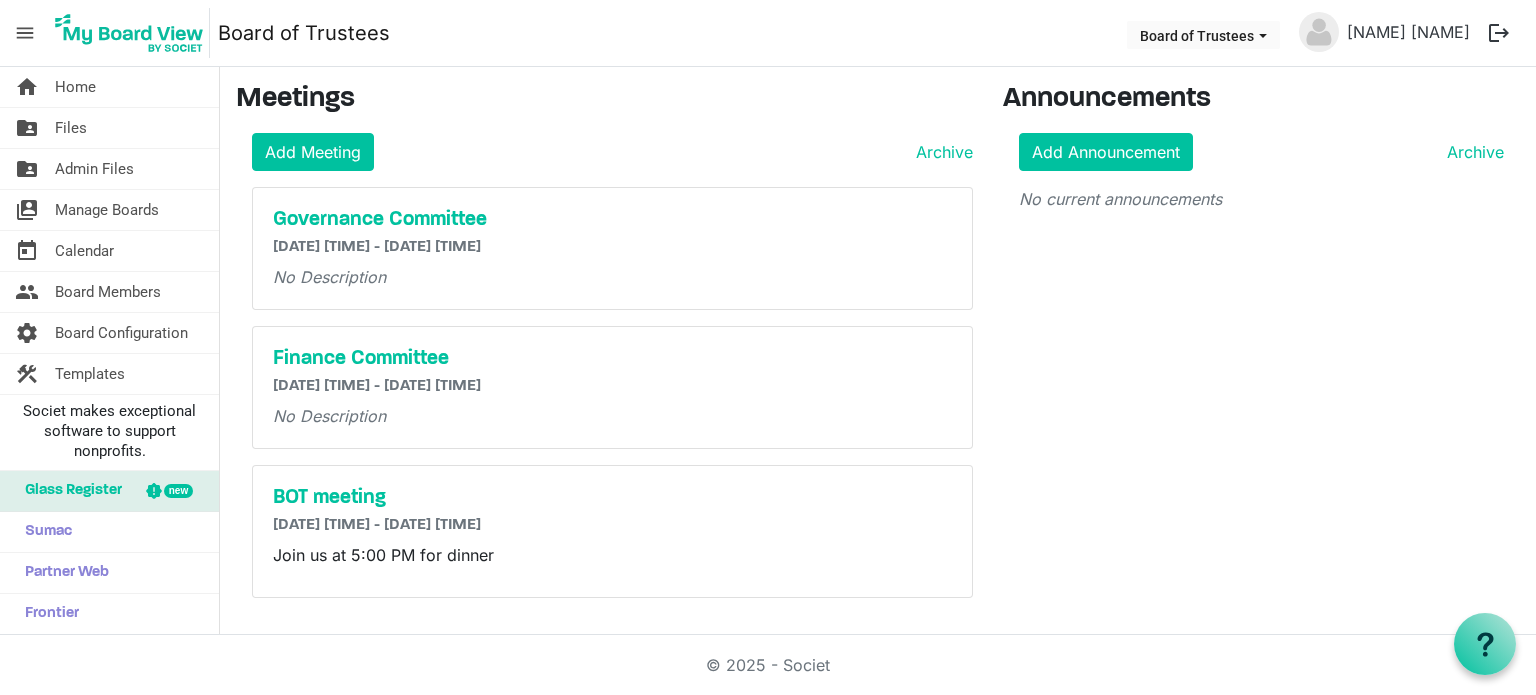 scroll, scrollTop: 0, scrollLeft: 0, axis: both 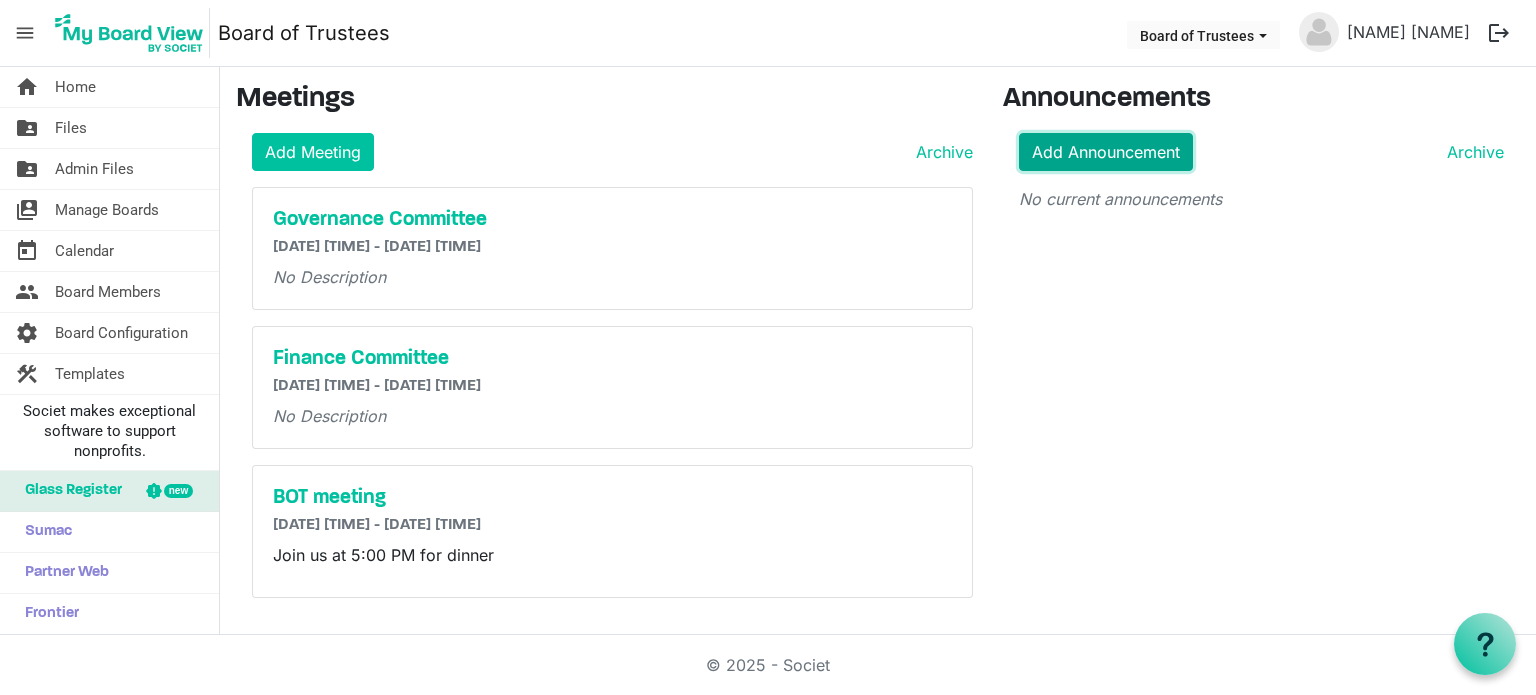 click on "Add Announcement" at bounding box center [1106, 152] 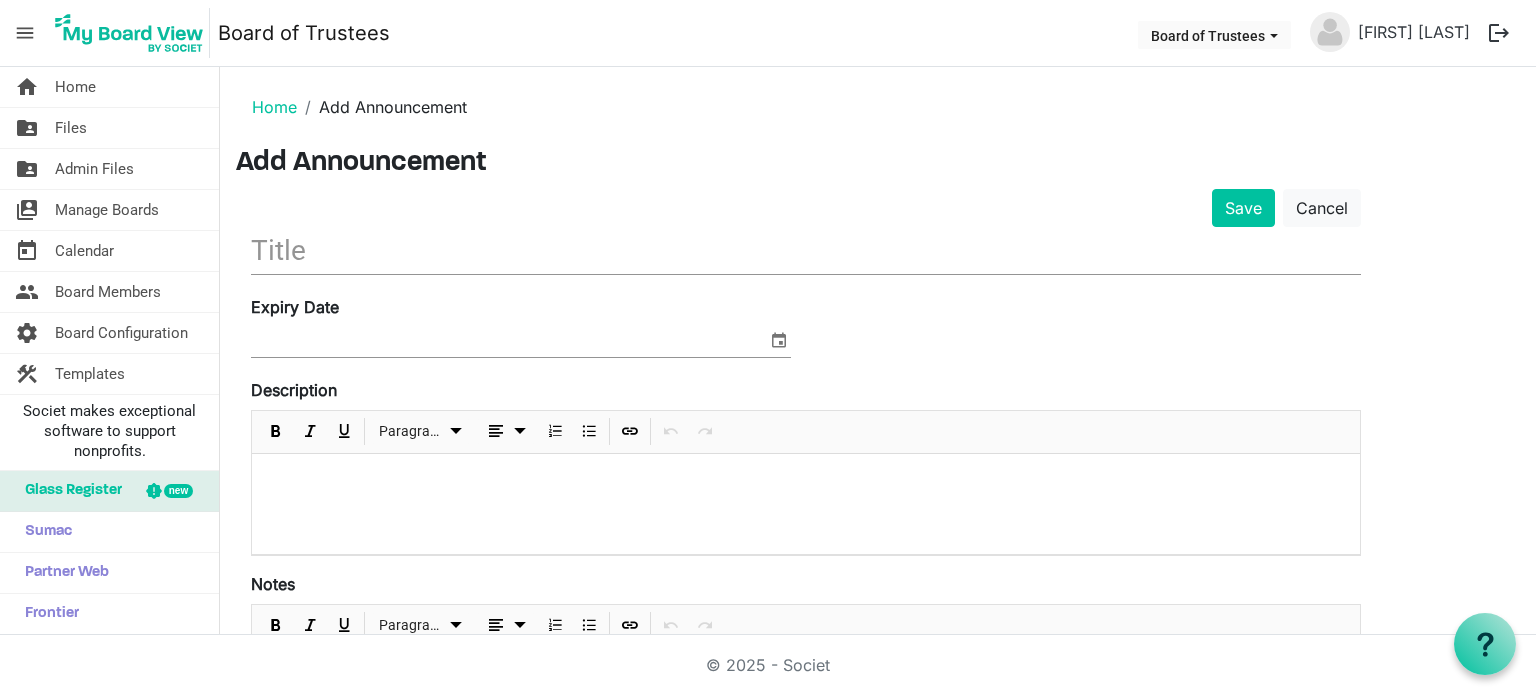 scroll, scrollTop: 0, scrollLeft: 0, axis: both 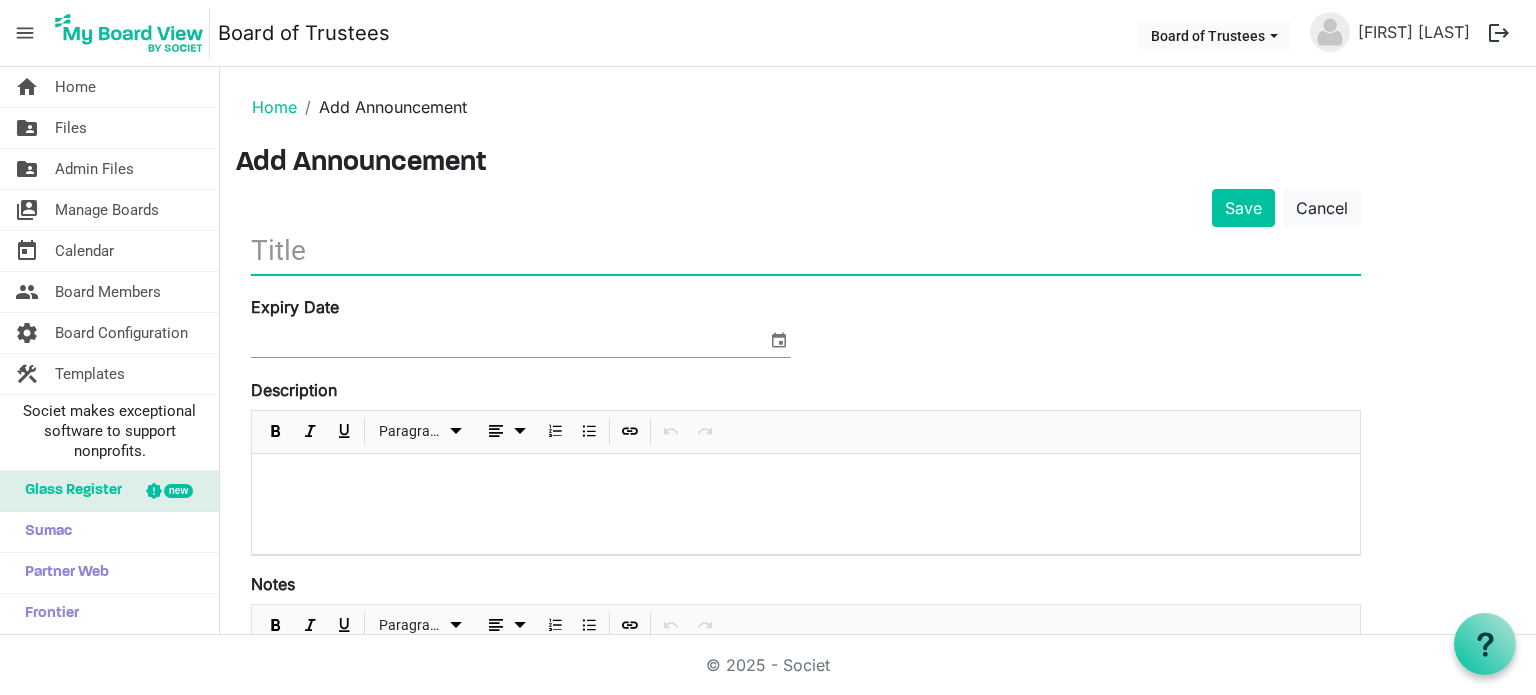 click at bounding box center (806, 250) 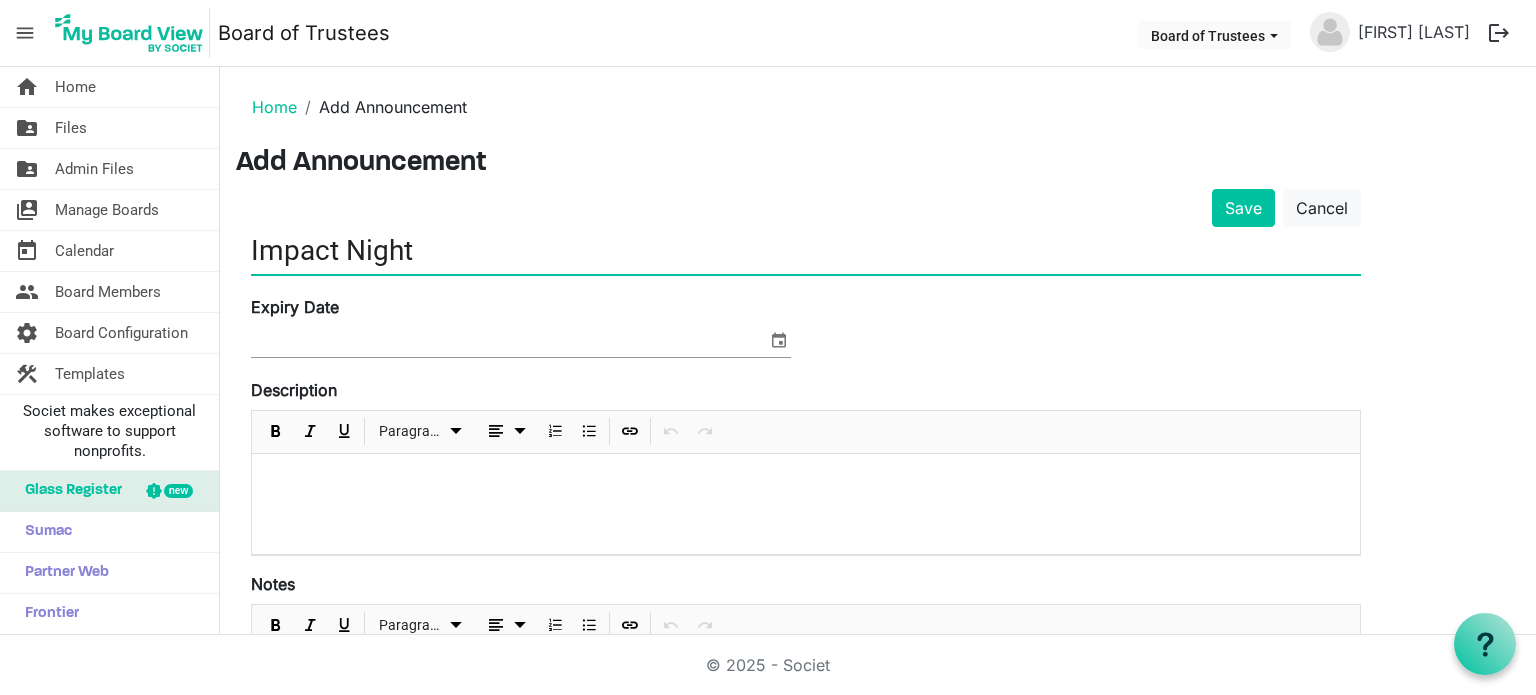 click on "Impact Night" at bounding box center [806, 250] 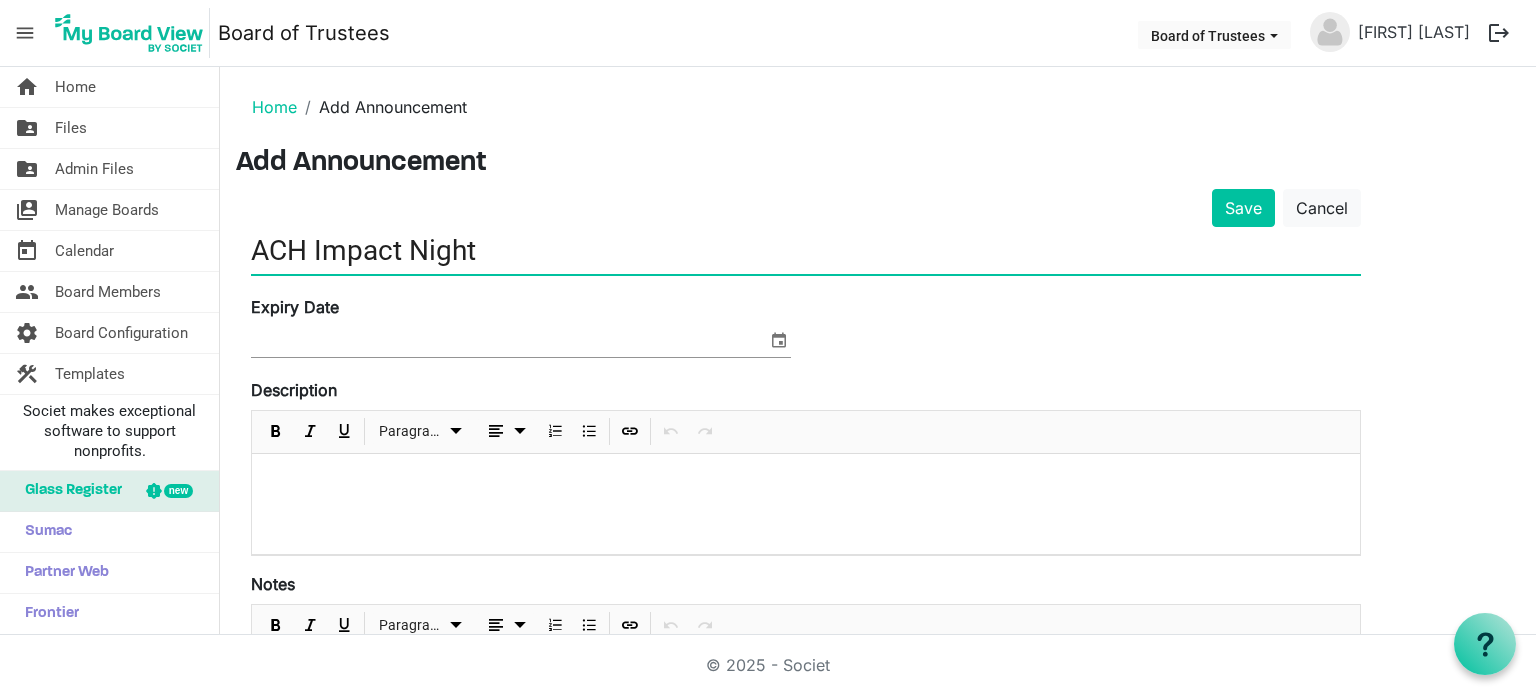 type on "ACH Impact Night" 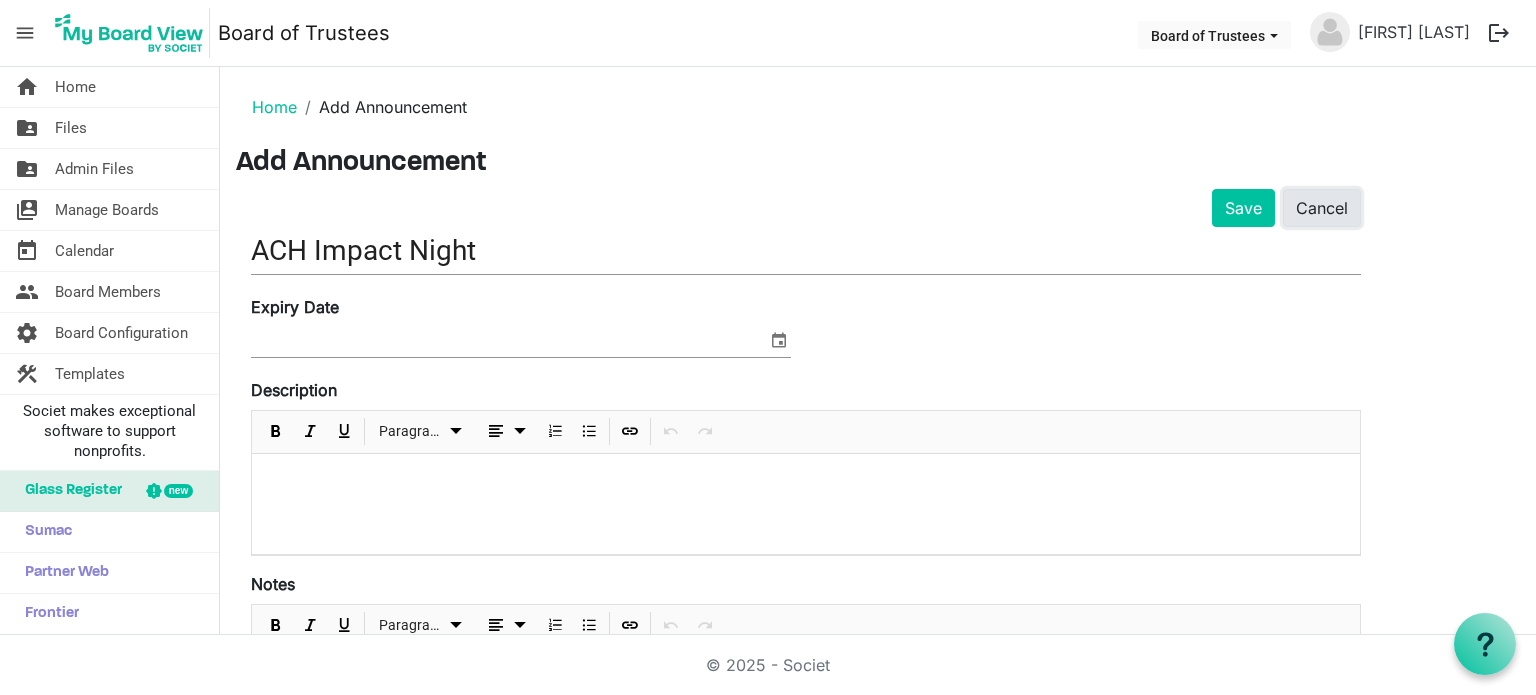 click on "Cancel" at bounding box center [1322, 208] 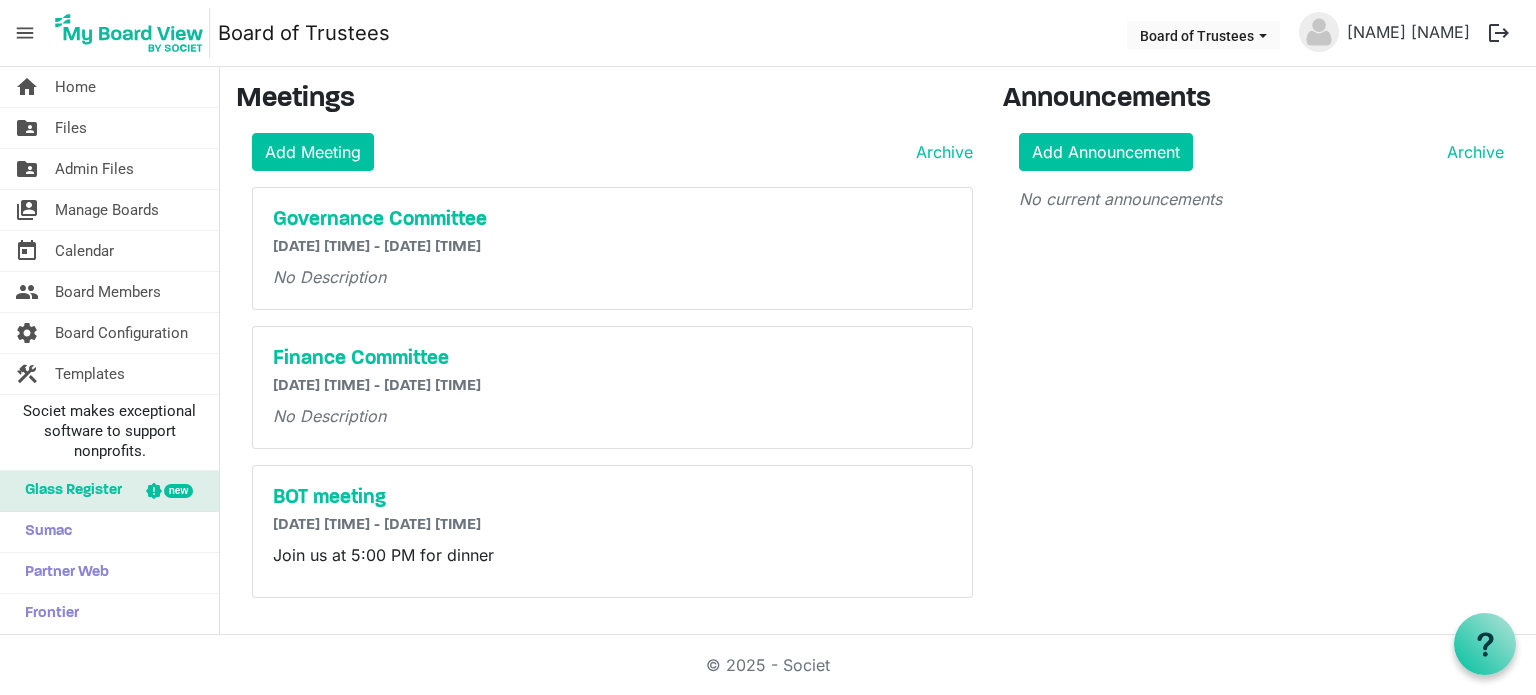scroll, scrollTop: 0, scrollLeft: 0, axis: both 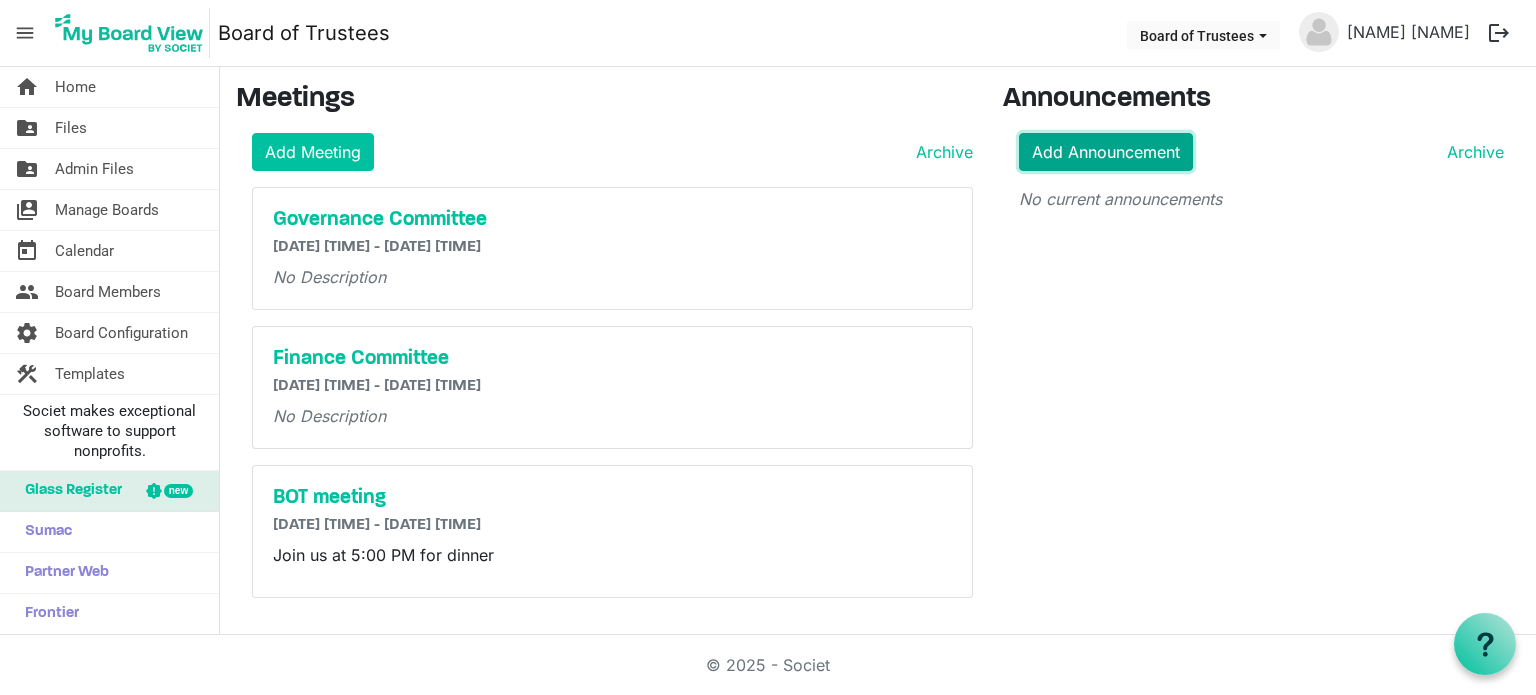 click on "Add Announcement" at bounding box center (1106, 152) 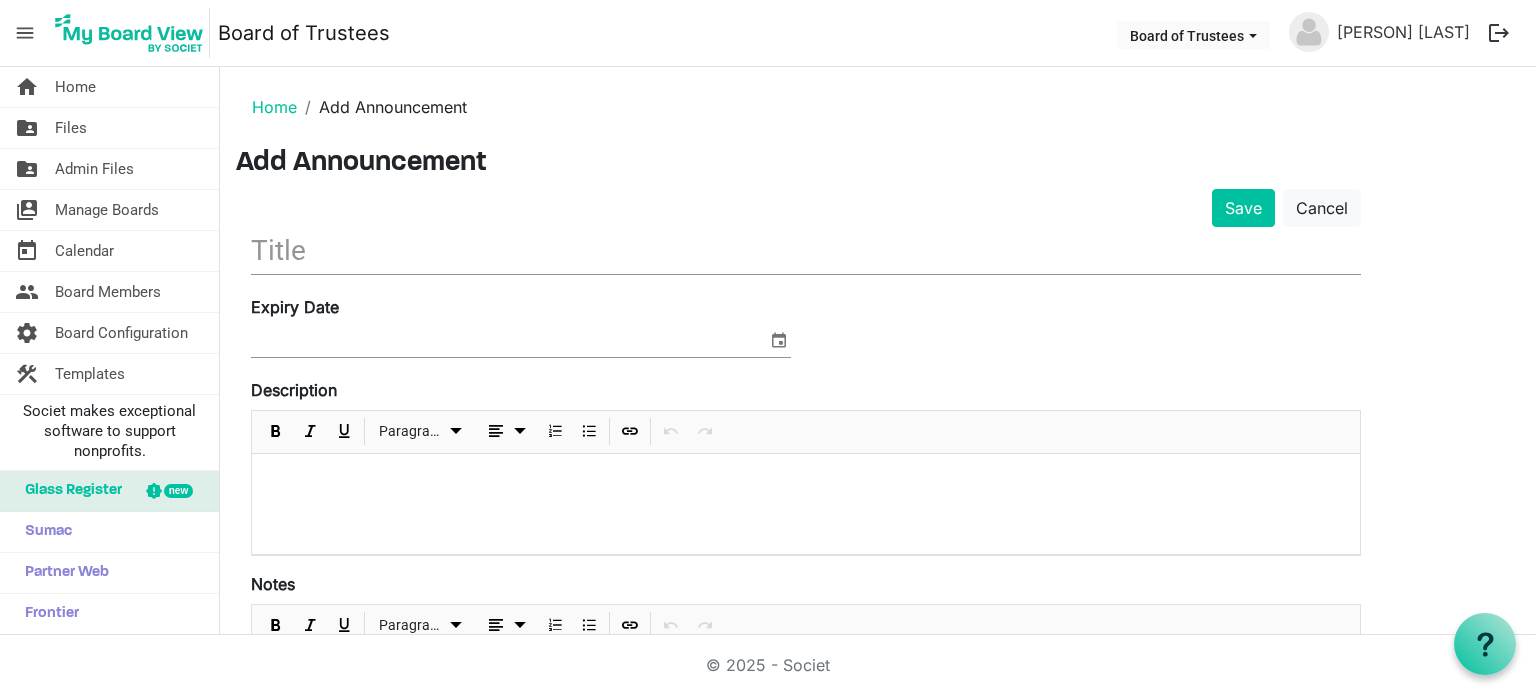 scroll, scrollTop: 0, scrollLeft: 0, axis: both 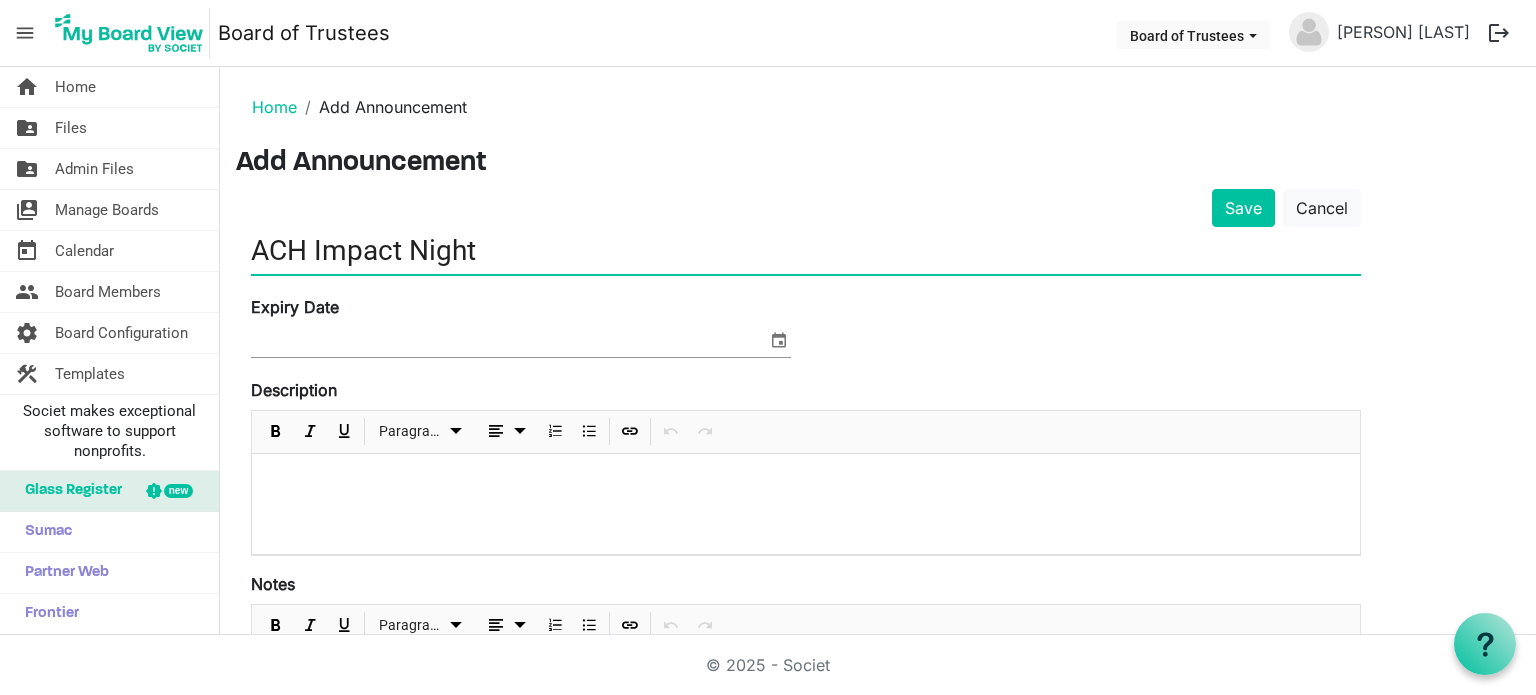 type on "ACH Impact Night" 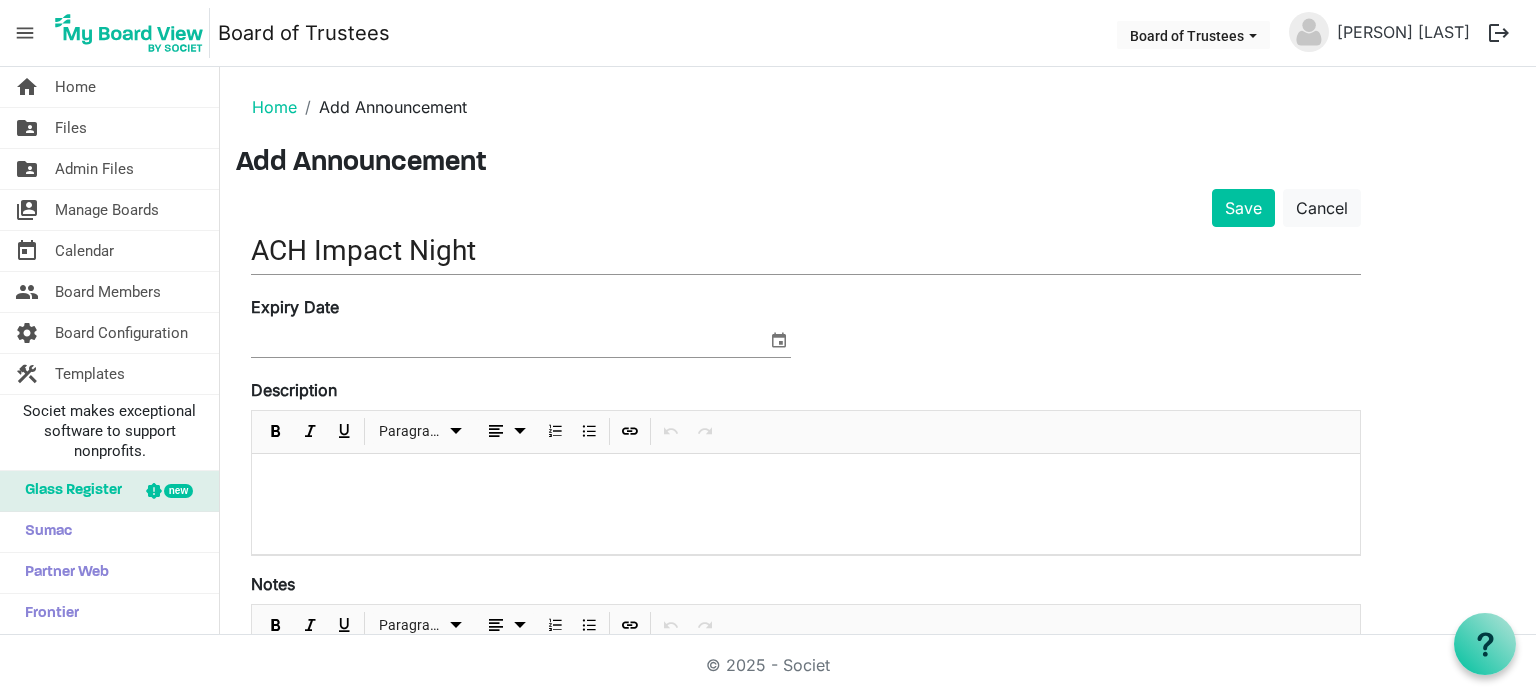 type 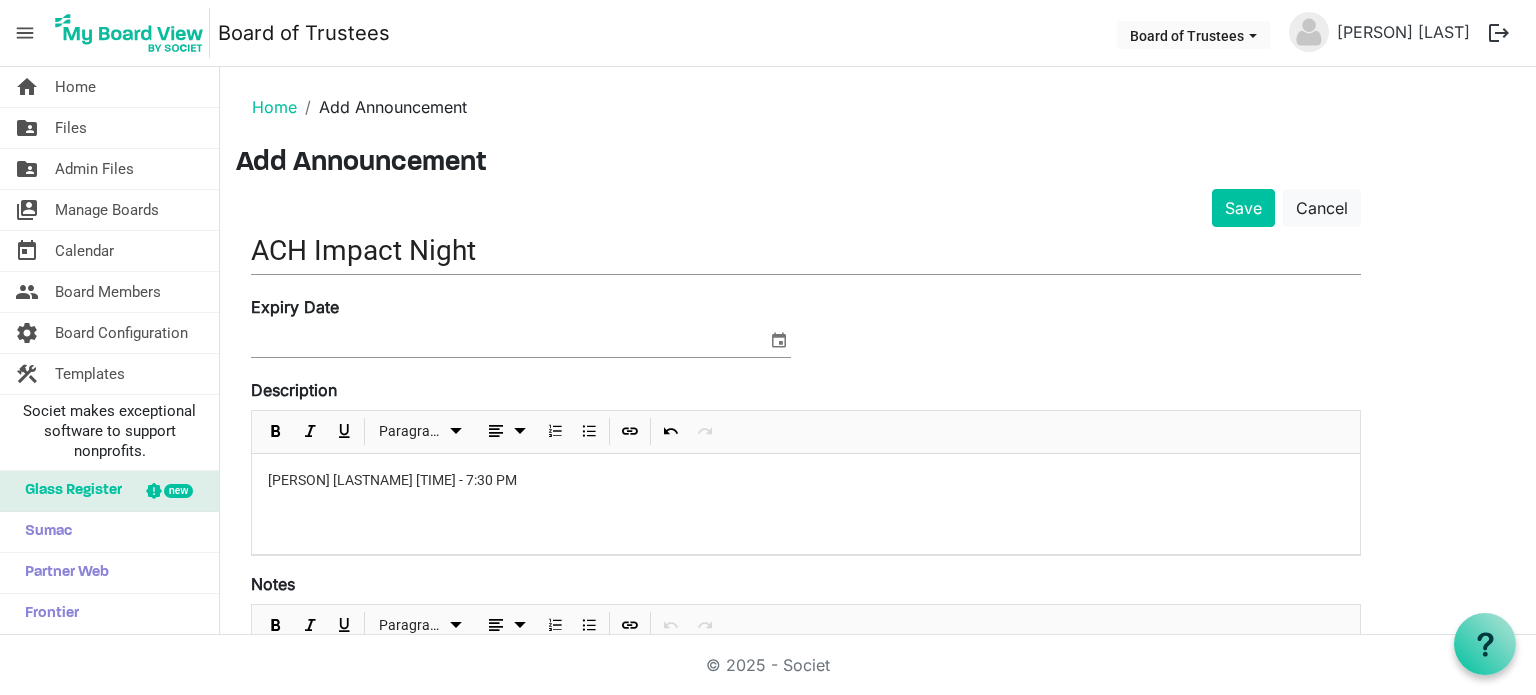 click on "Angus Barn  4:45 PM - 7:30 PM" at bounding box center (806, 480) 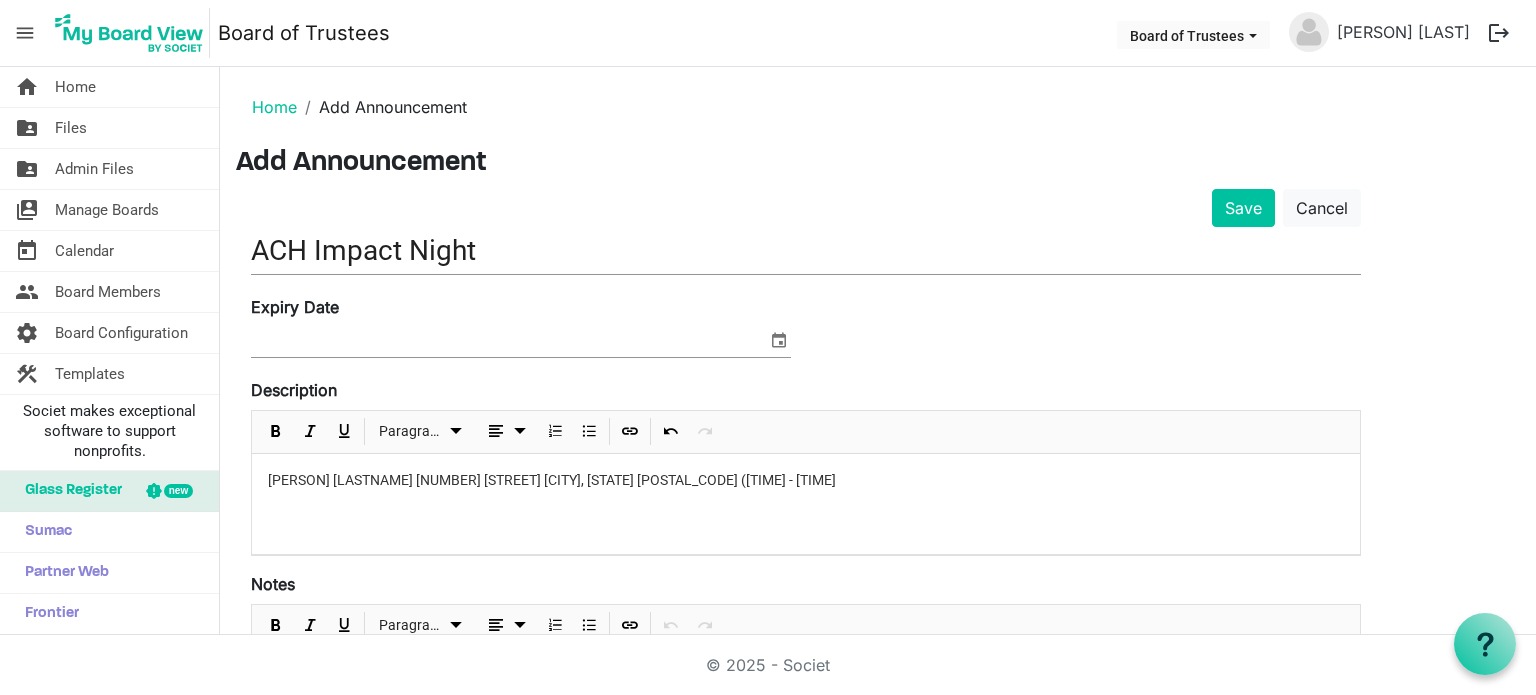 click on "Angus Barn  9401 Glenwood Avenue   Raleigh, NC 27617  (4:45 PM - 7:30 PM" at bounding box center [806, 480] 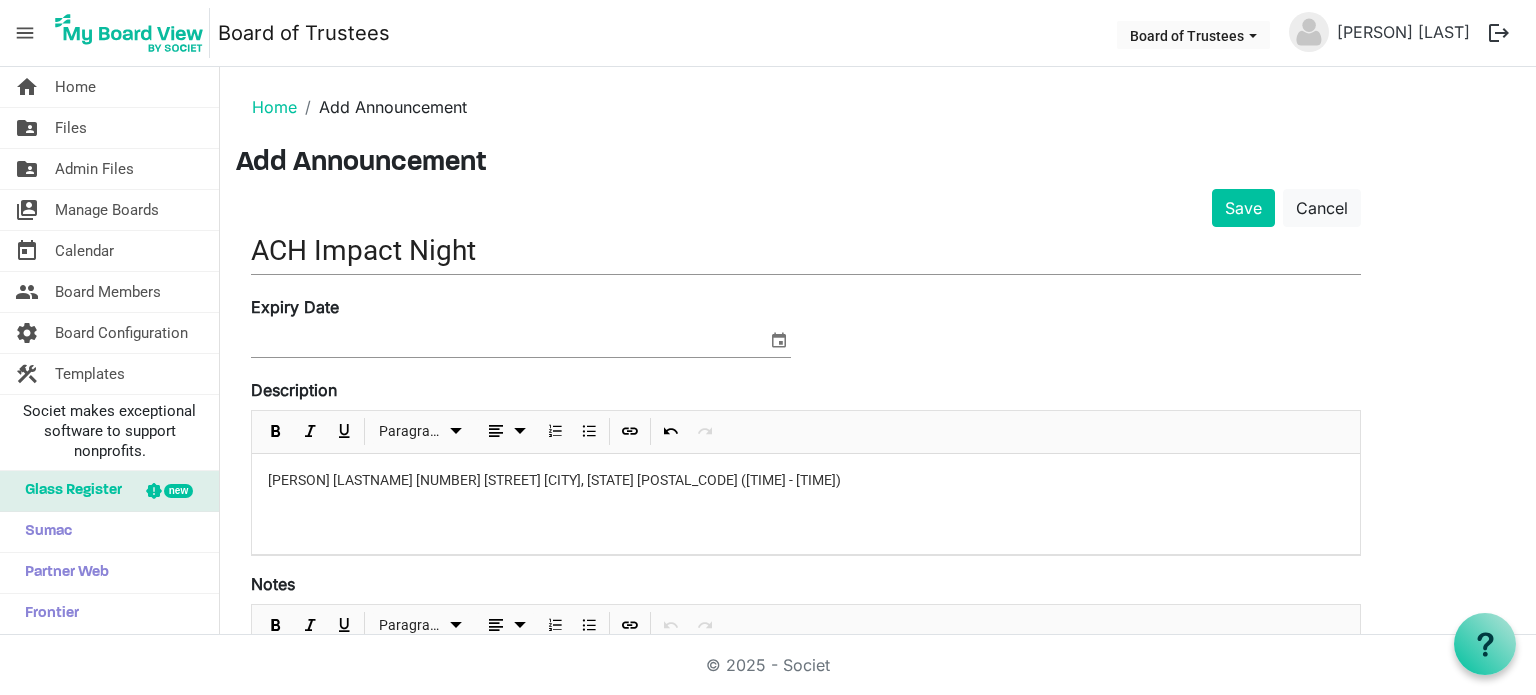 click on "Angus Barn  9401 Glenwood Avenue   Raleigh, NC 27617  (4:45 PM - 7:30 PM)" at bounding box center (806, 480) 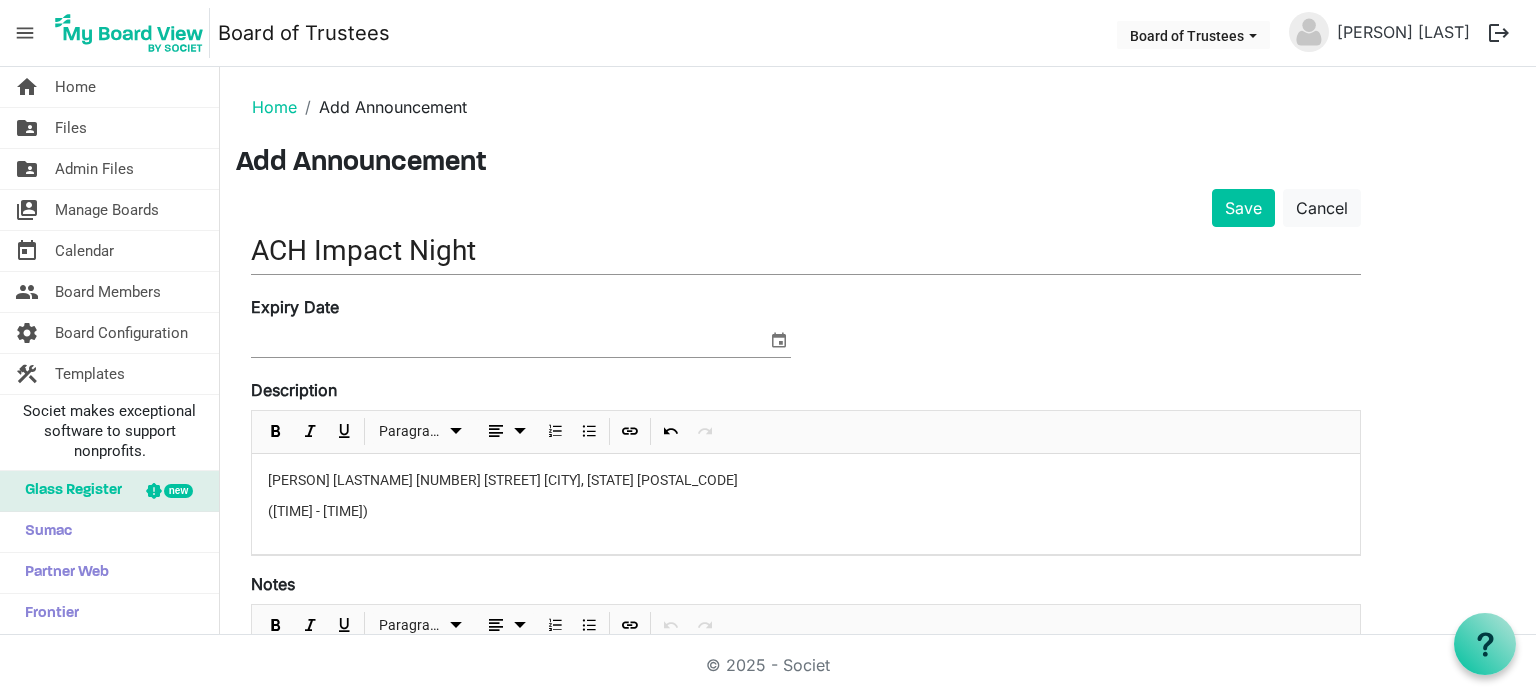 click on "(4:45 PM - 7:30 PM)" at bounding box center (806, 511) 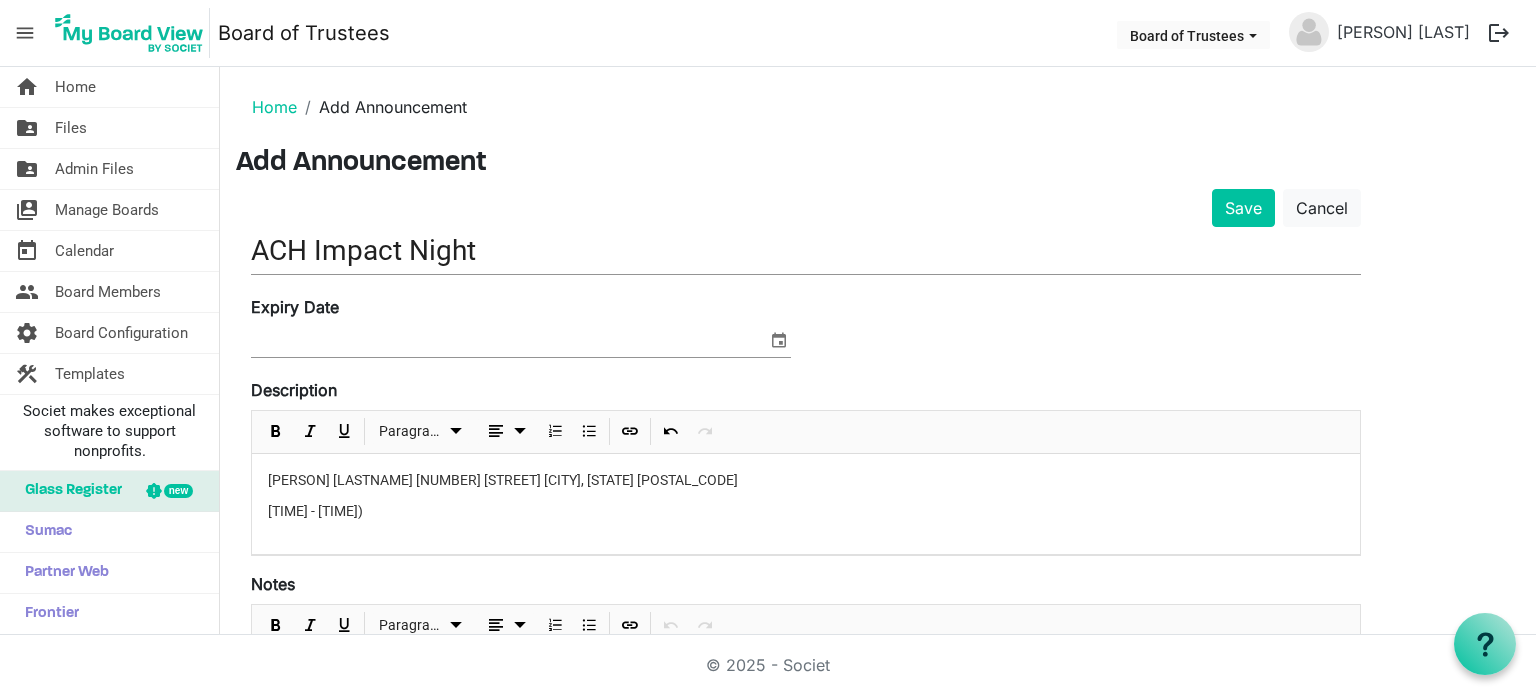 click on "4:45 PM - 7:30 PM)" at bounding box center (806, 511) 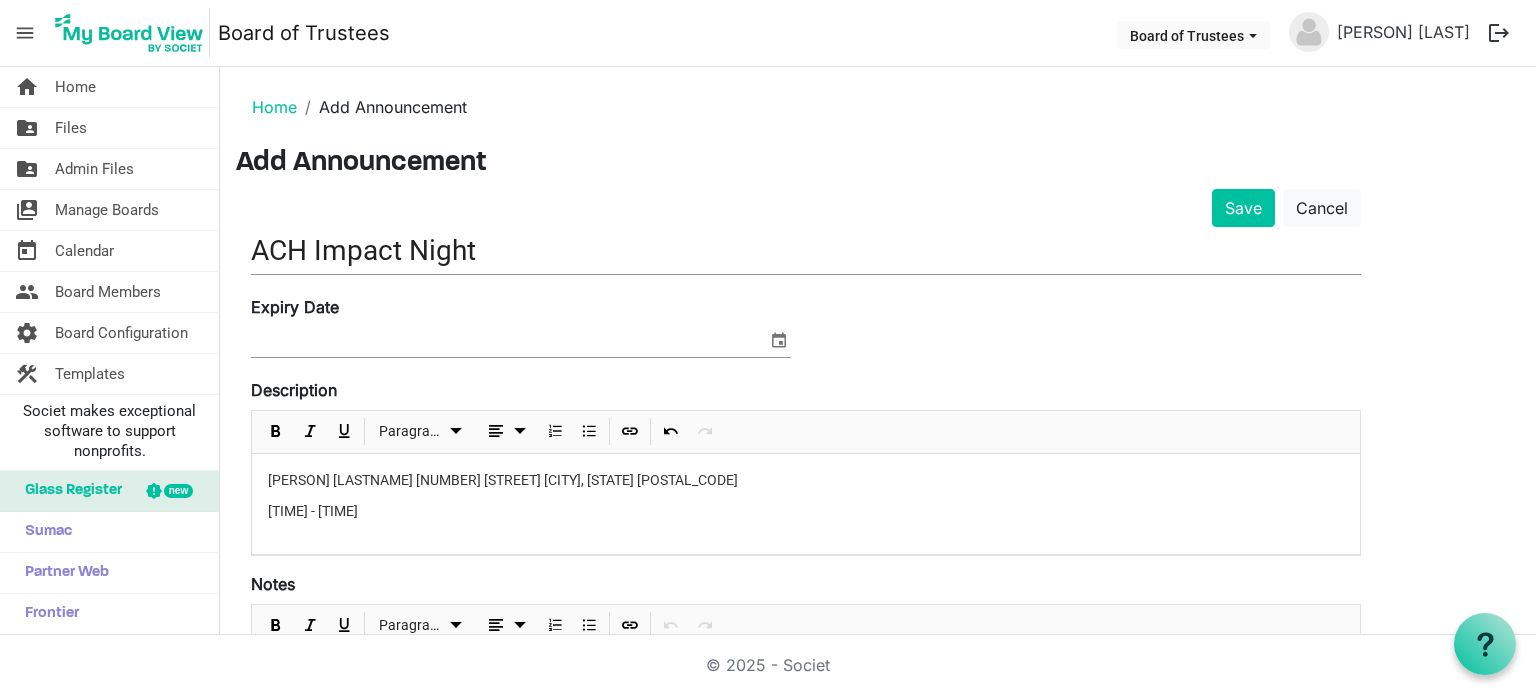 click on "[BUSINESS_NAME] [NUMBER] [STREET] [CITY], [STATE] [POSTAL_CODE]" at bounding box center (806, 480) 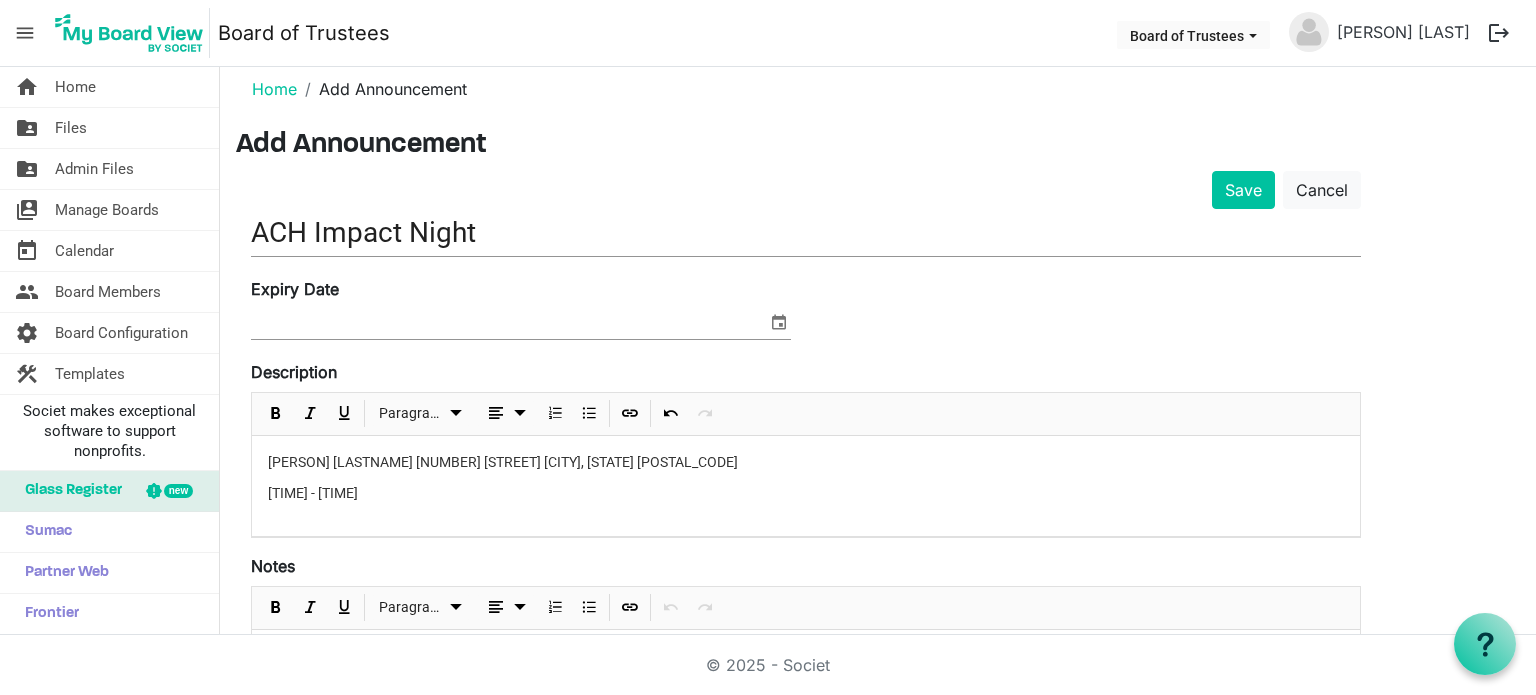 scroll, scrollTop: 0, scrollLeft: 0, axis: both 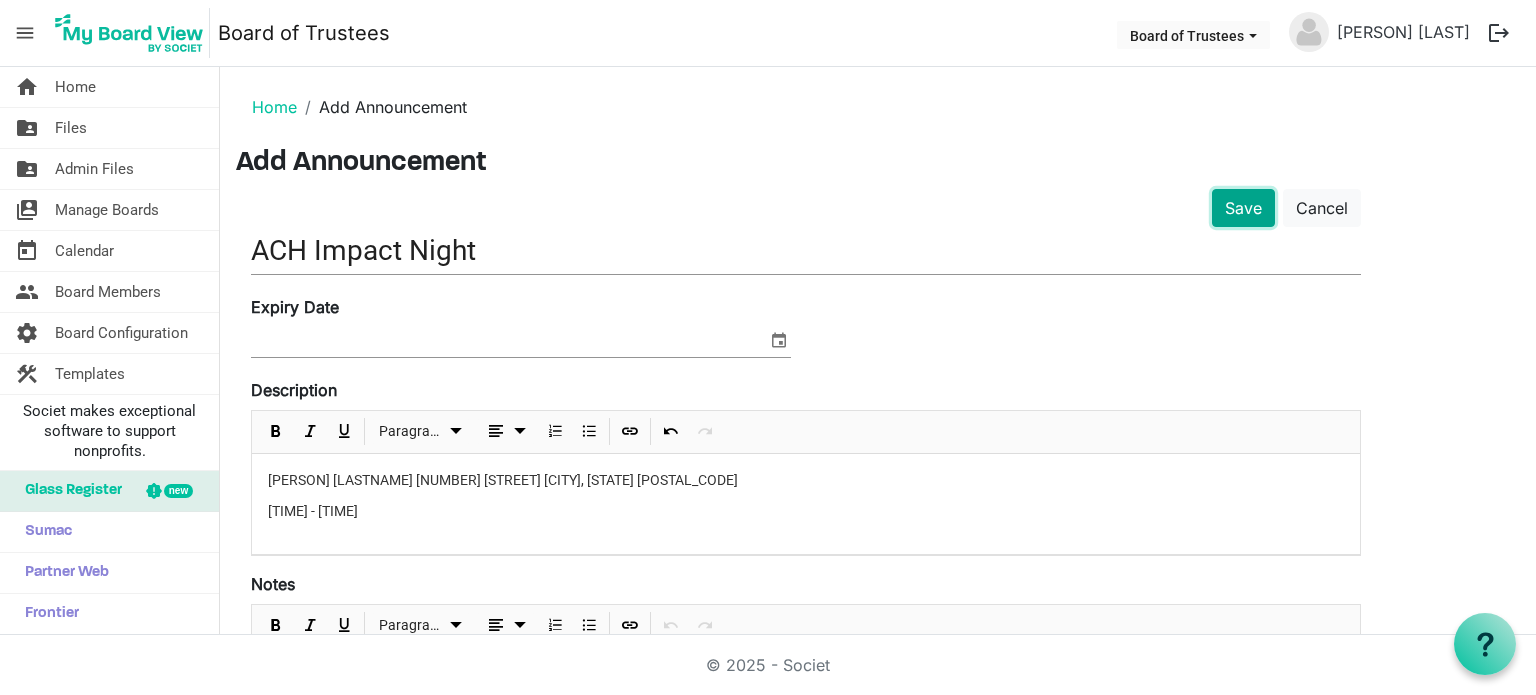 click on "Save" at bounding box center (1243, 208) 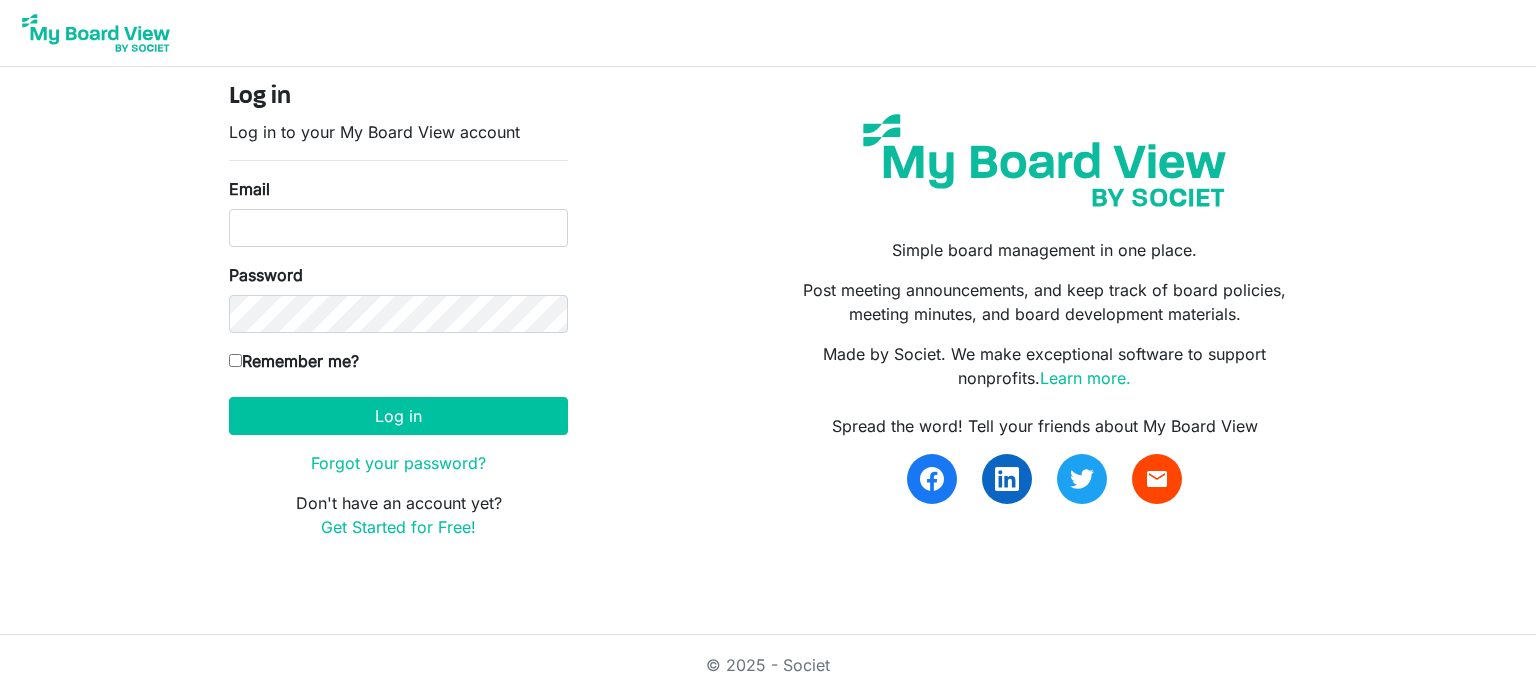 scroll, scrollTop: 0, scrollLeft: 0, axis: both 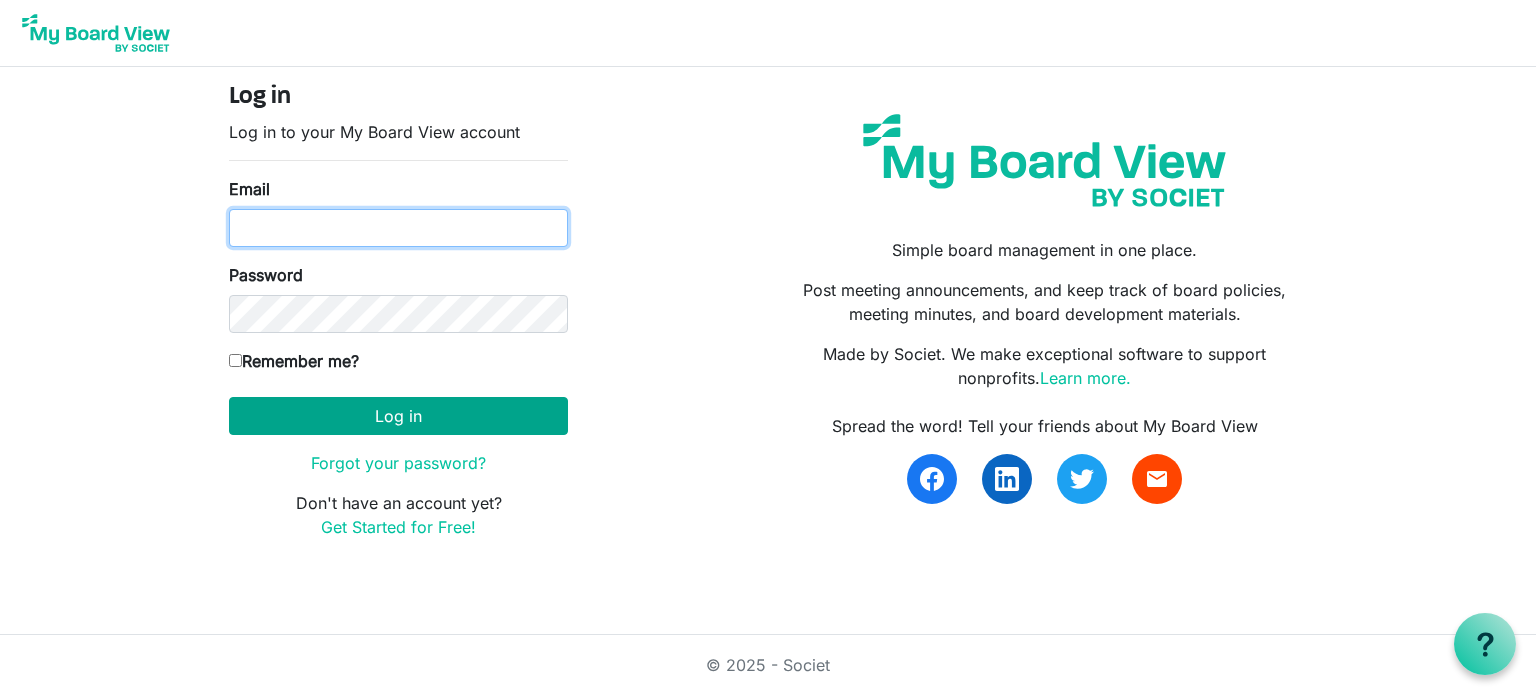 type on "[EMAIL]" 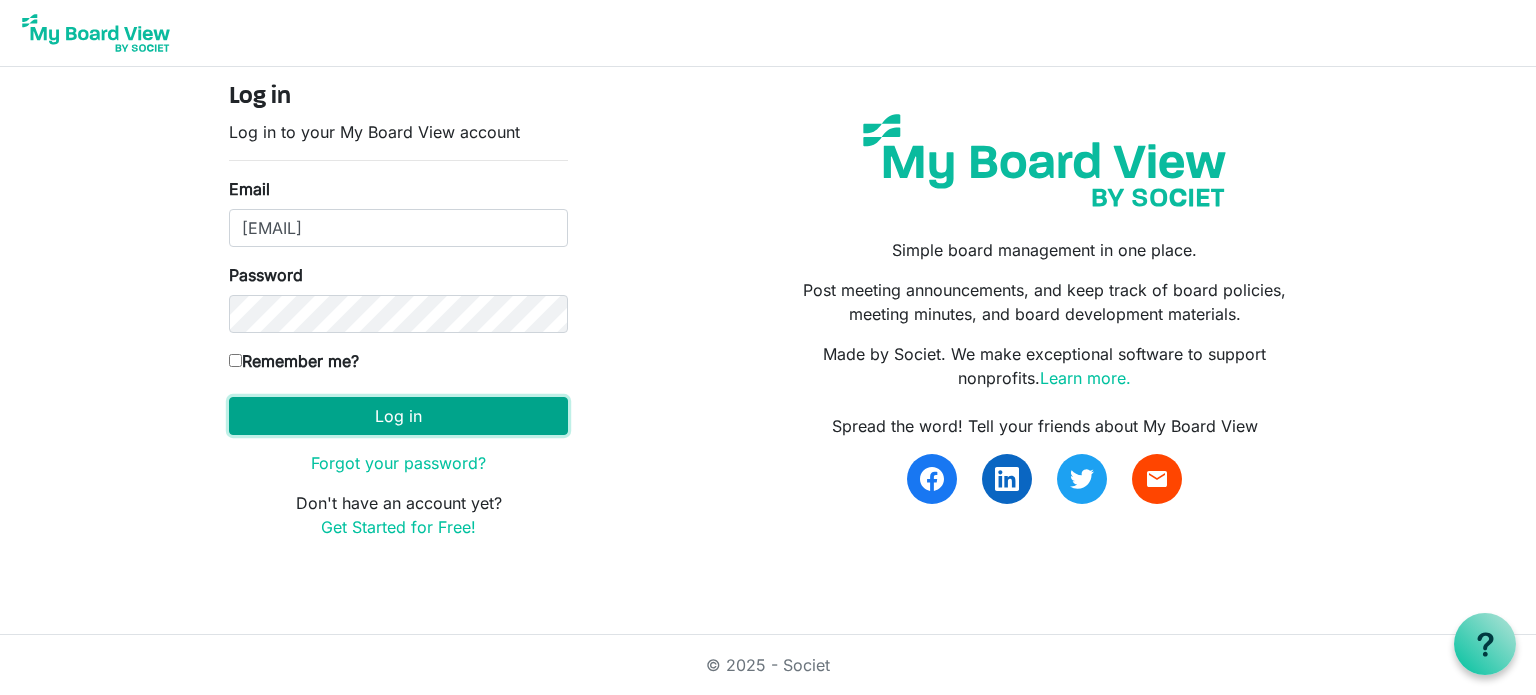 click on "Log in" at bounding box center (398, 416) 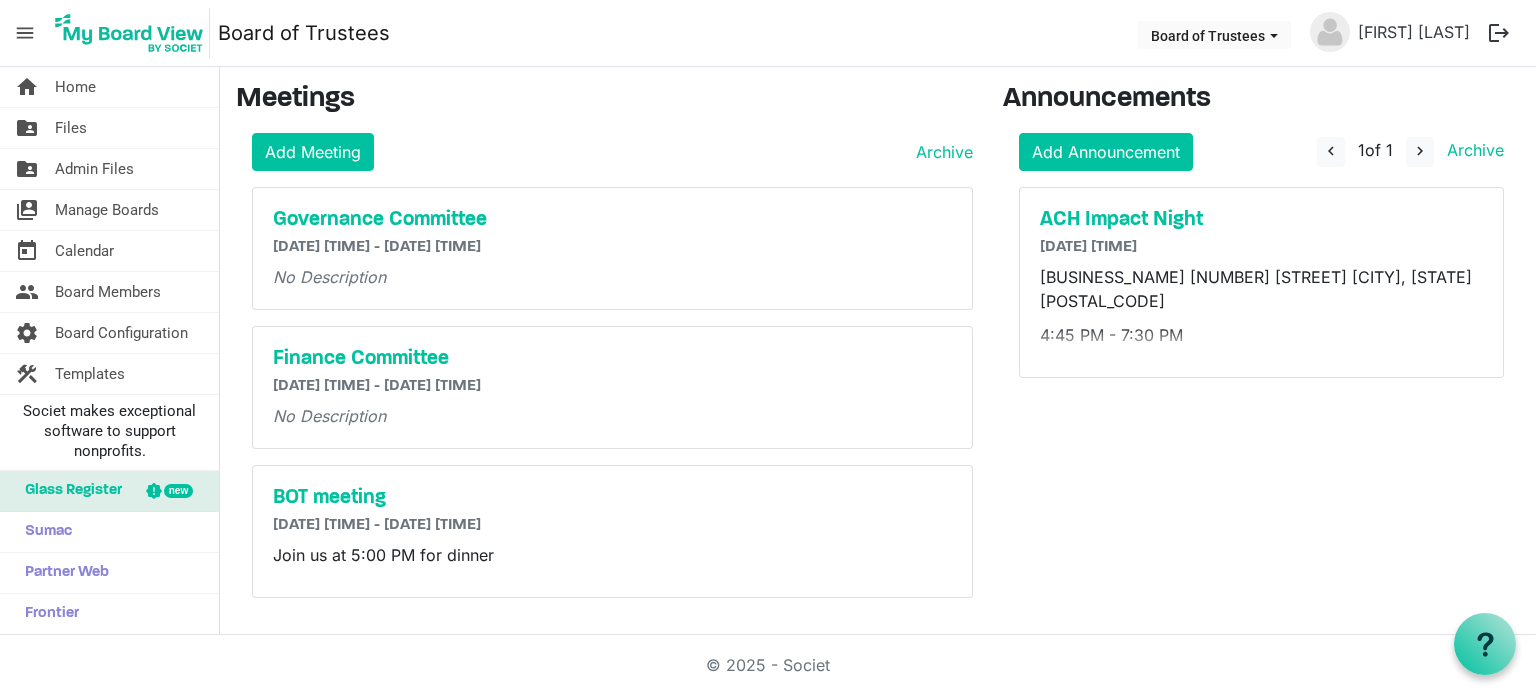 scroll, scrollTop: 0, scrollLeft: 0, axis: both 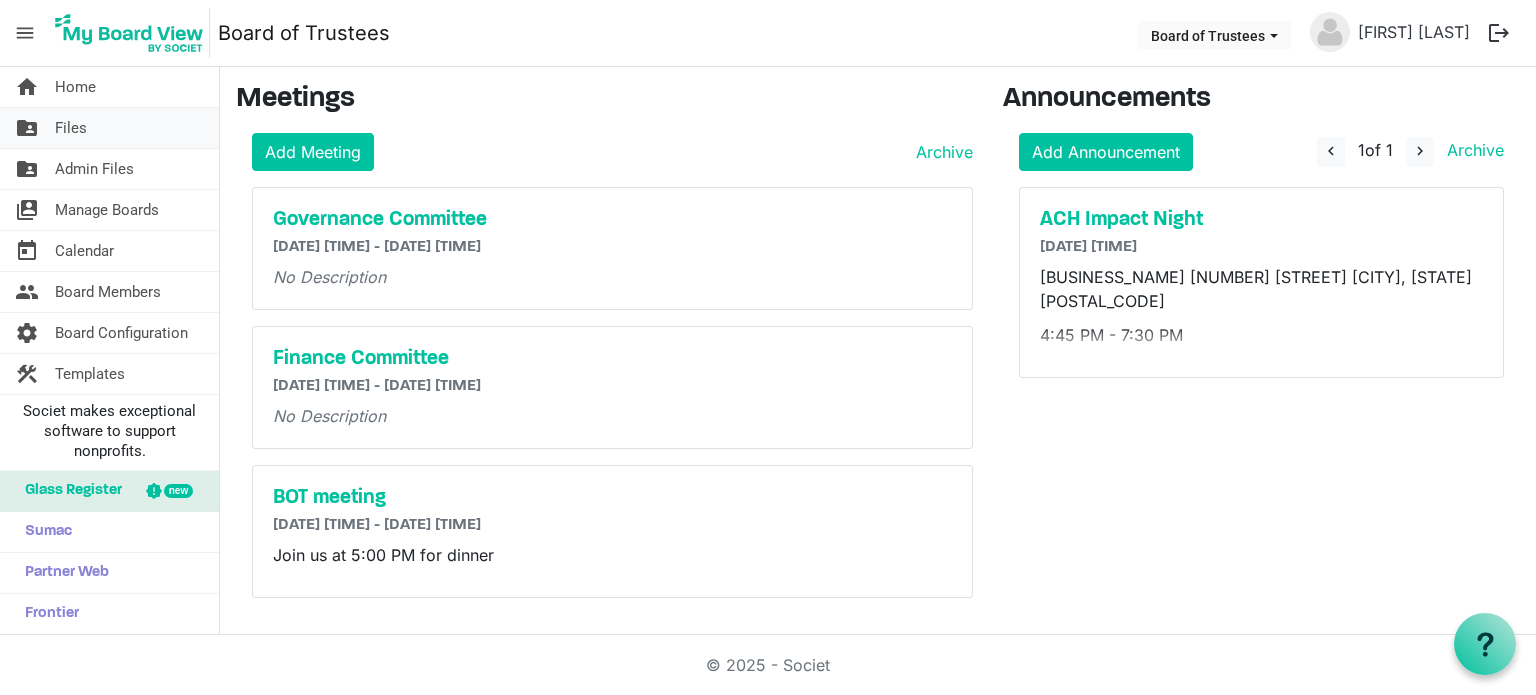 click on "Files" at bounding box center [71, 128] 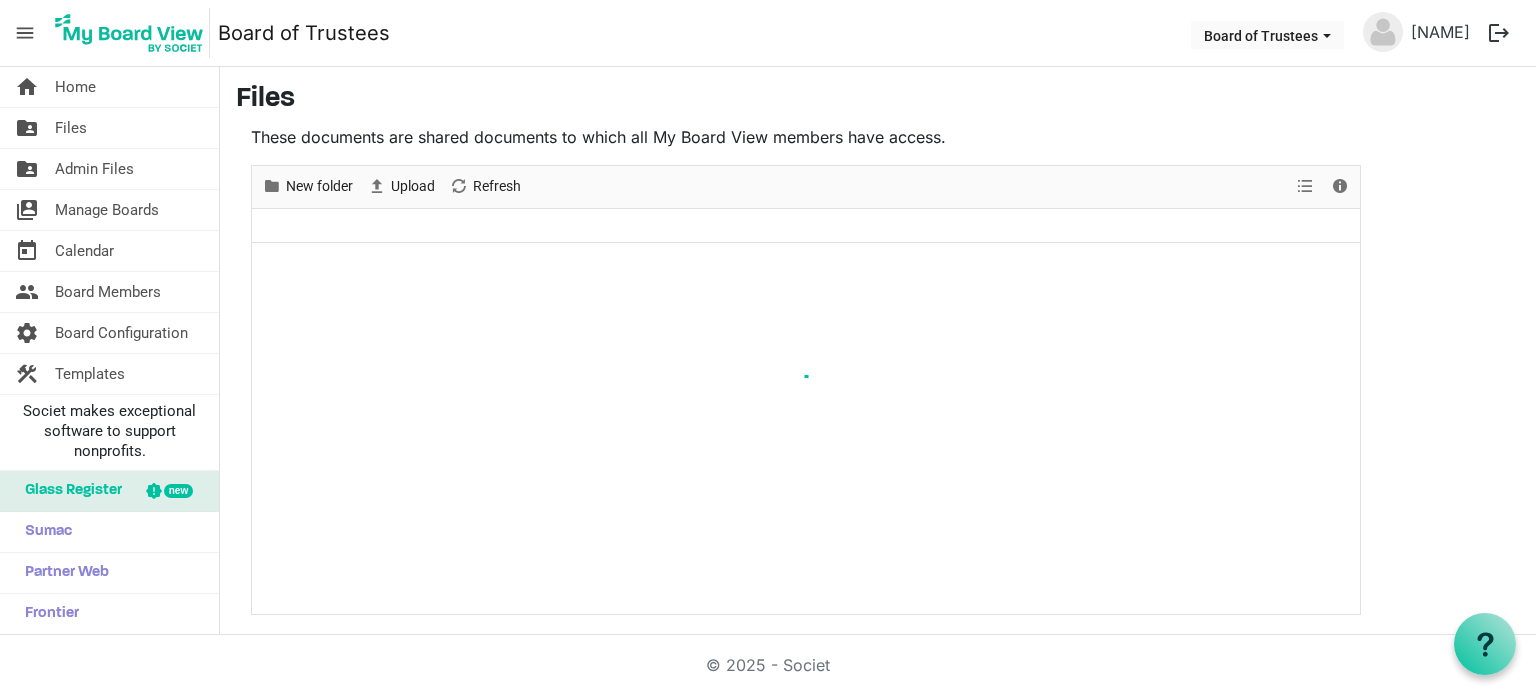 scroll, scrollTop: 0, scrollLeft: 0, axis: both 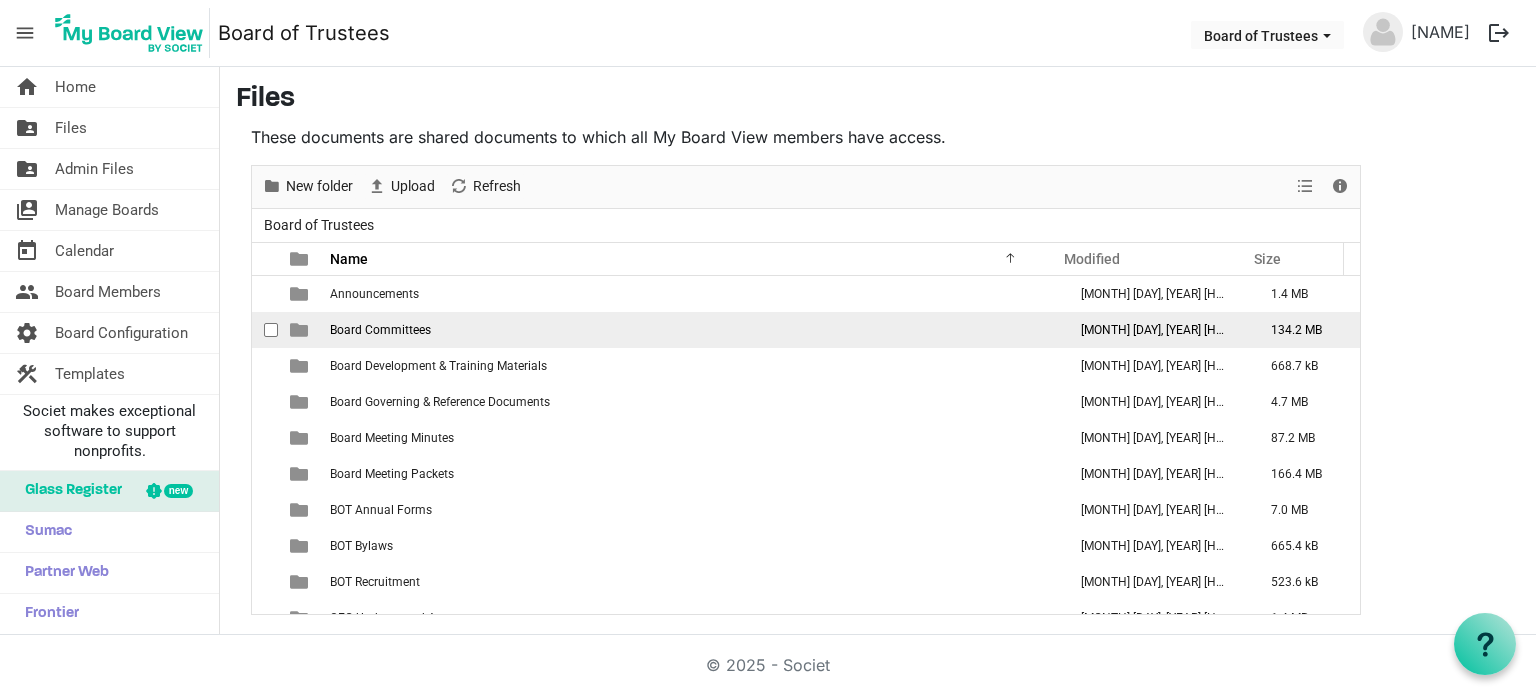 click on "Board Committees" at bounding box center (380, 330) 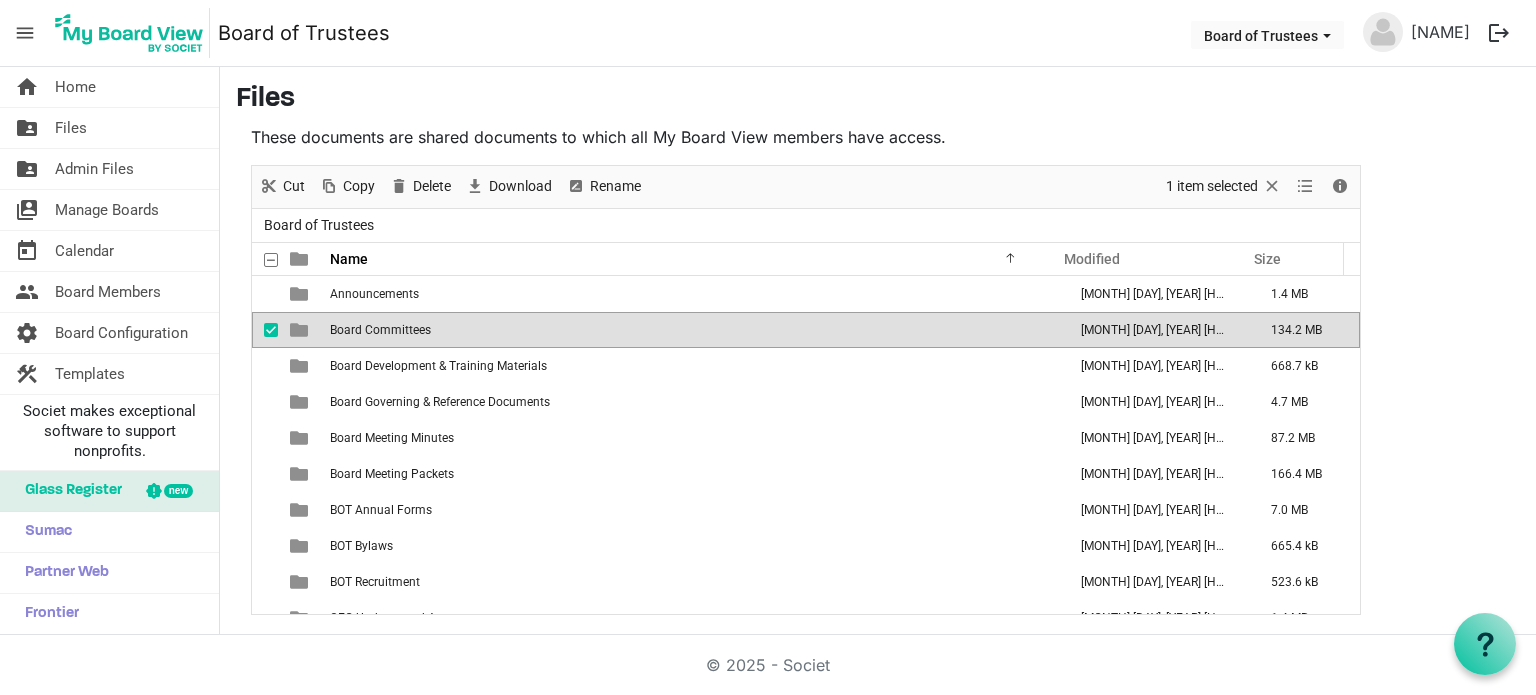 click on "Board Committees" at bounding box center (380, 330) 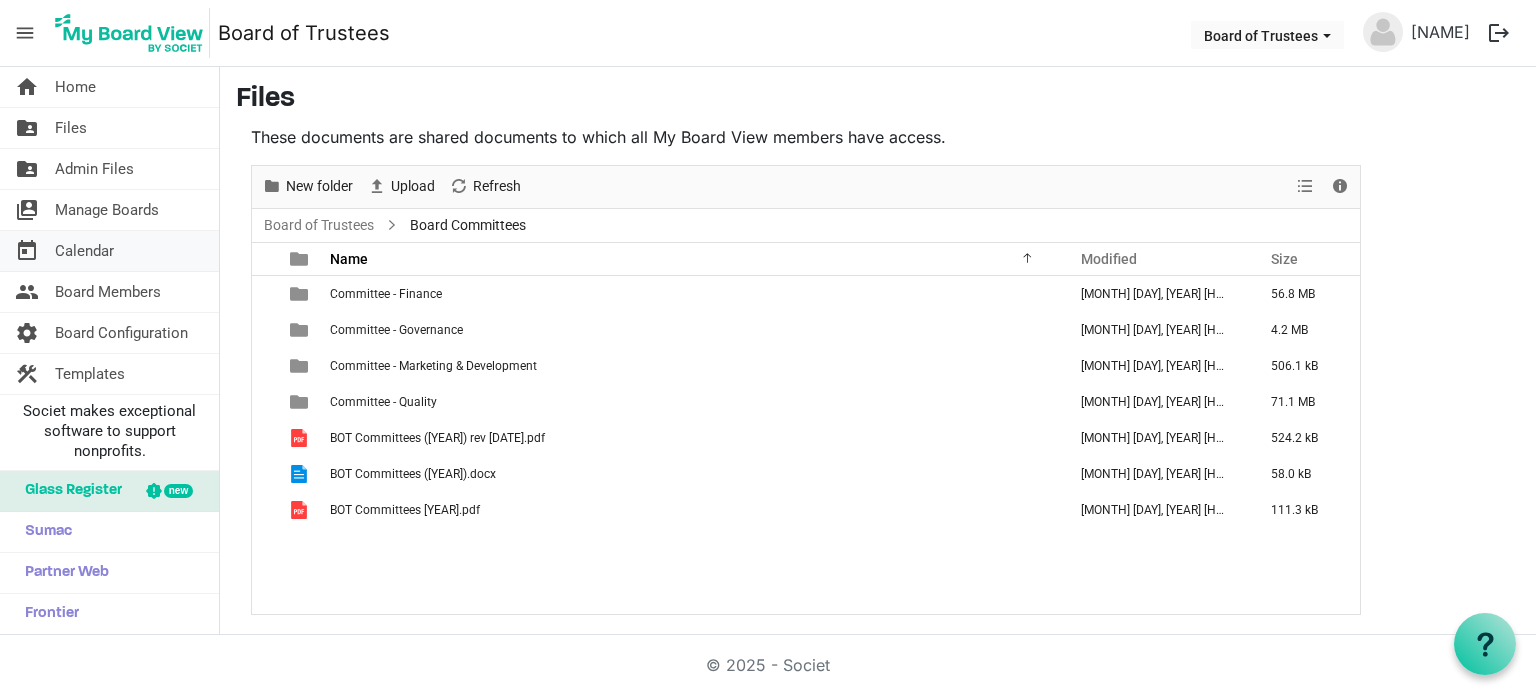 click on "Calendar" at bounding box center (84, 251) 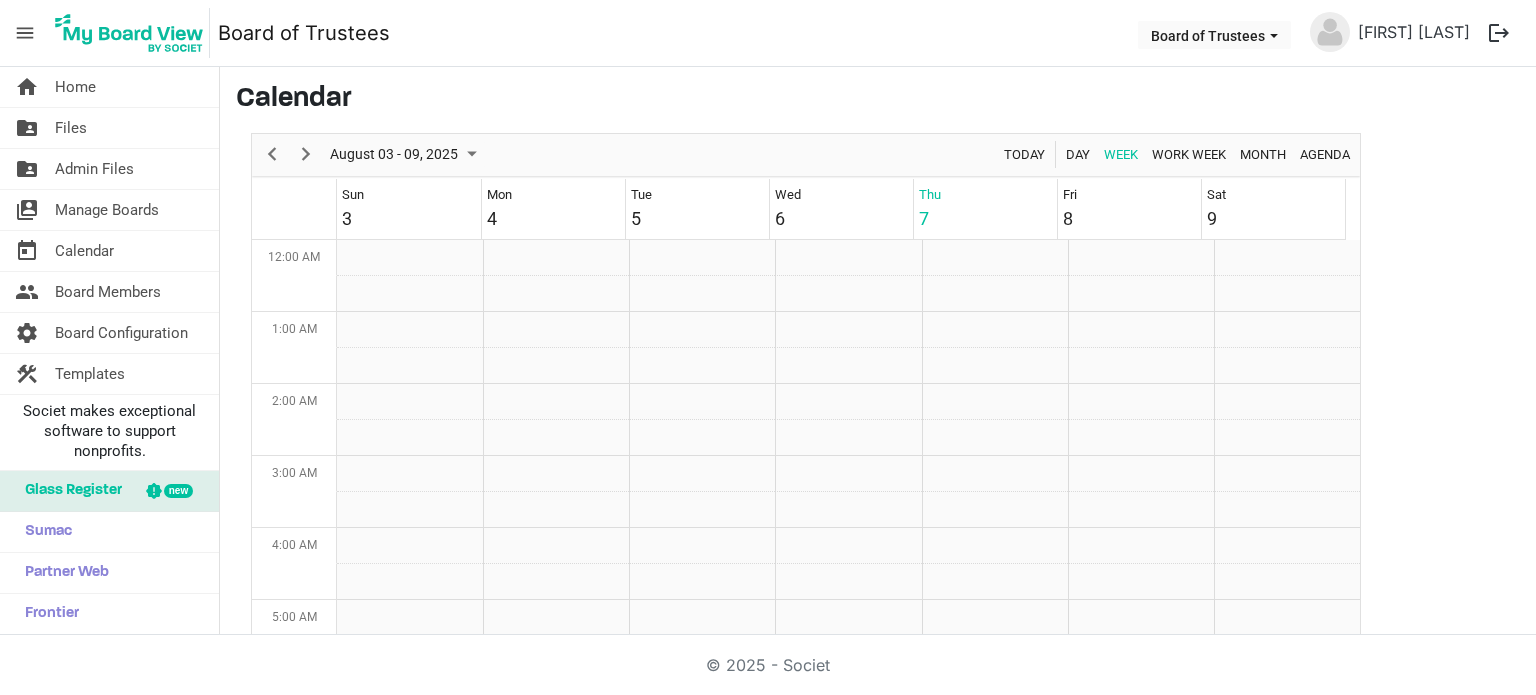 scroll, scrollTop: 0, scrollLeft: 0, axis: both 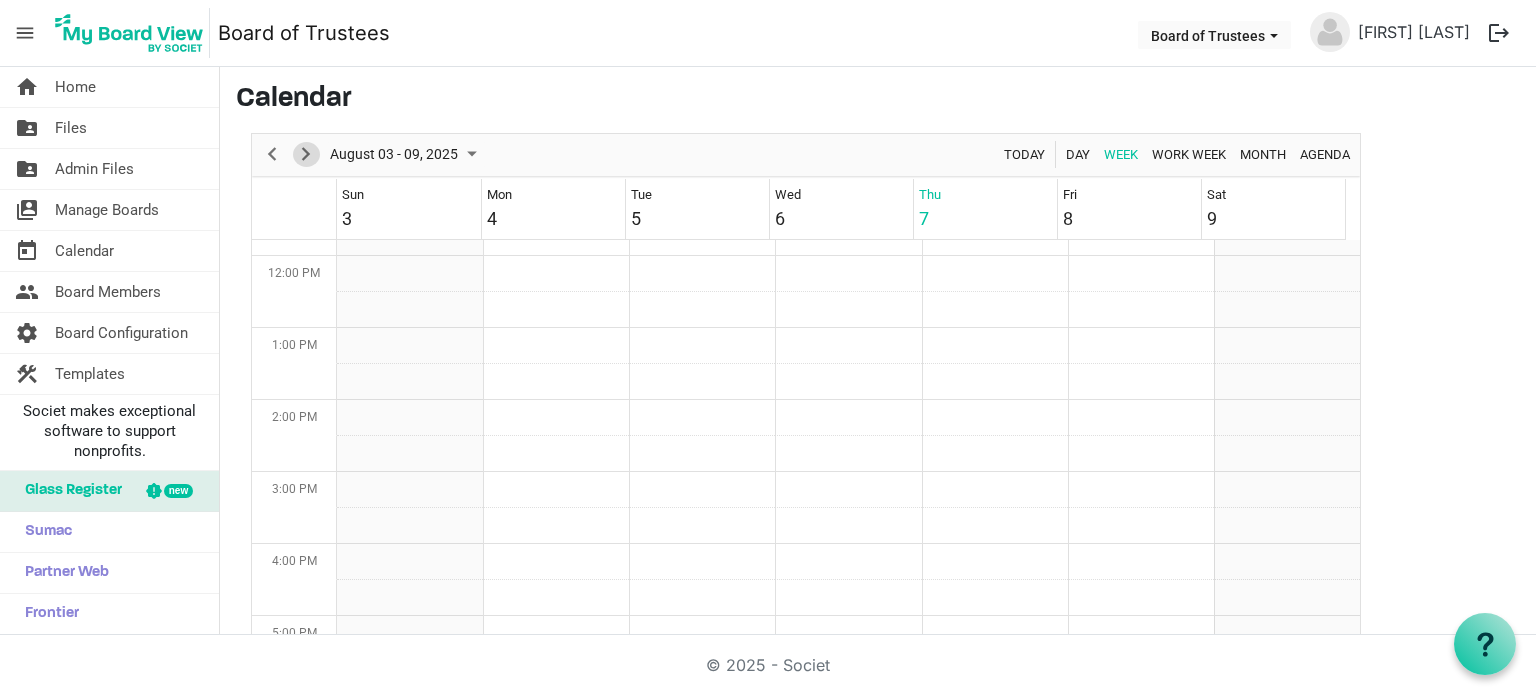 click at bounding box center (306, 154) 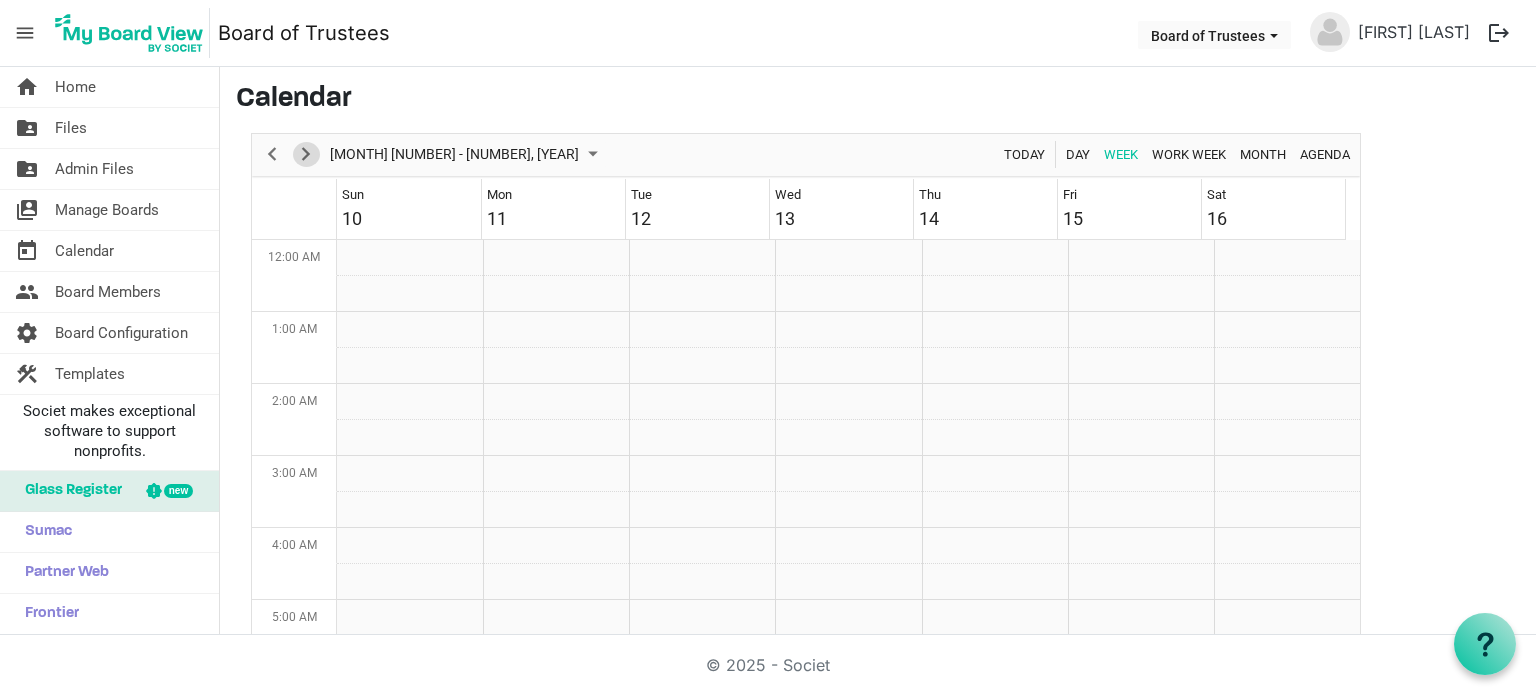 scroll, scrollTop: 848, scrollLeft: 0, axis: vertical 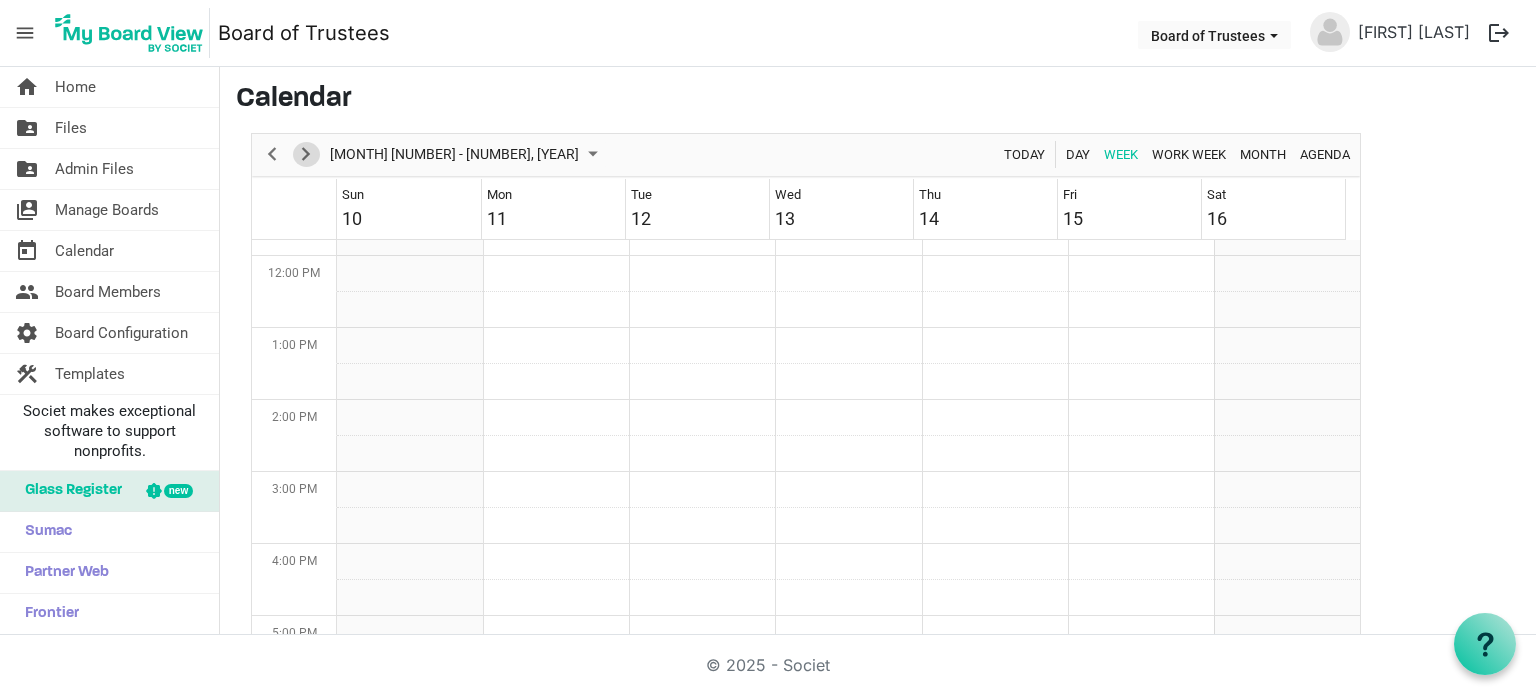 click at bounding box center (306, 154) 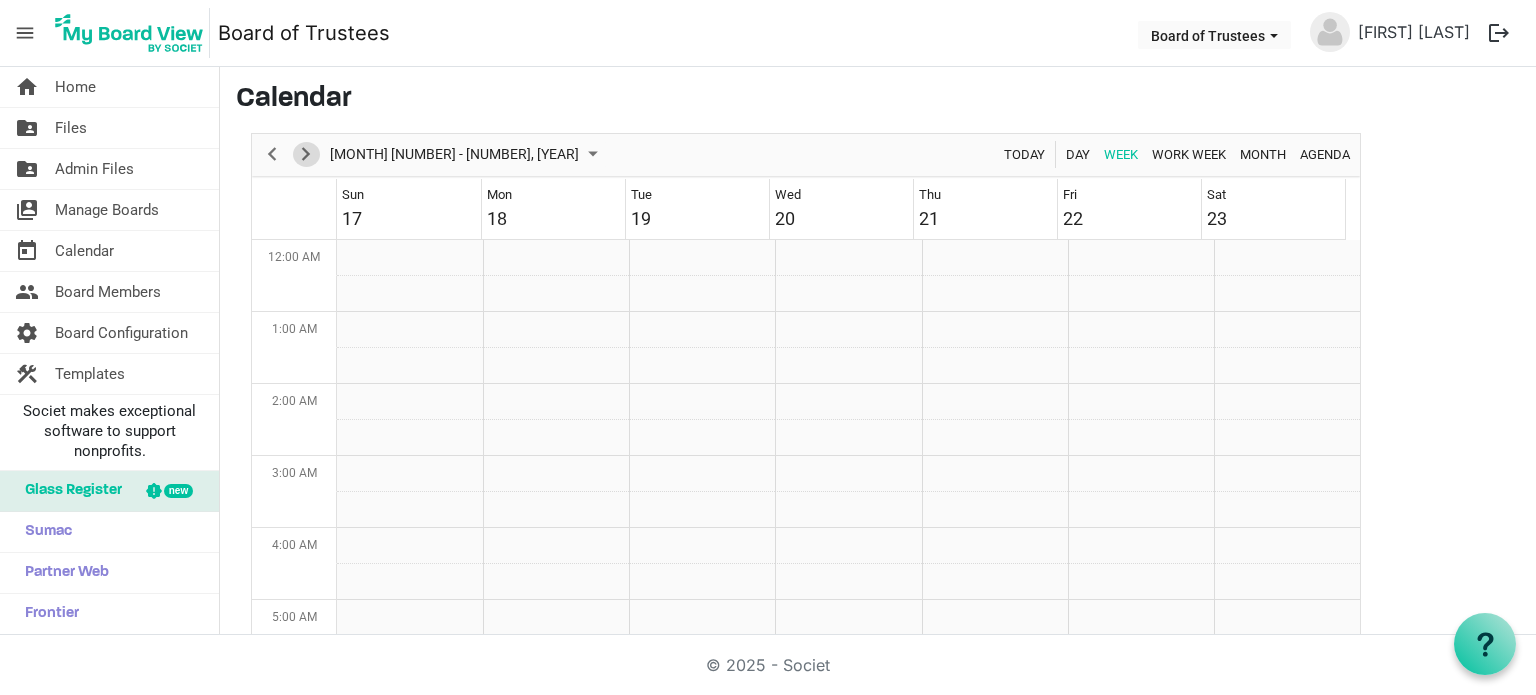 scroll, scrollTop: 848, scrollLeft: 0, axis: vertical 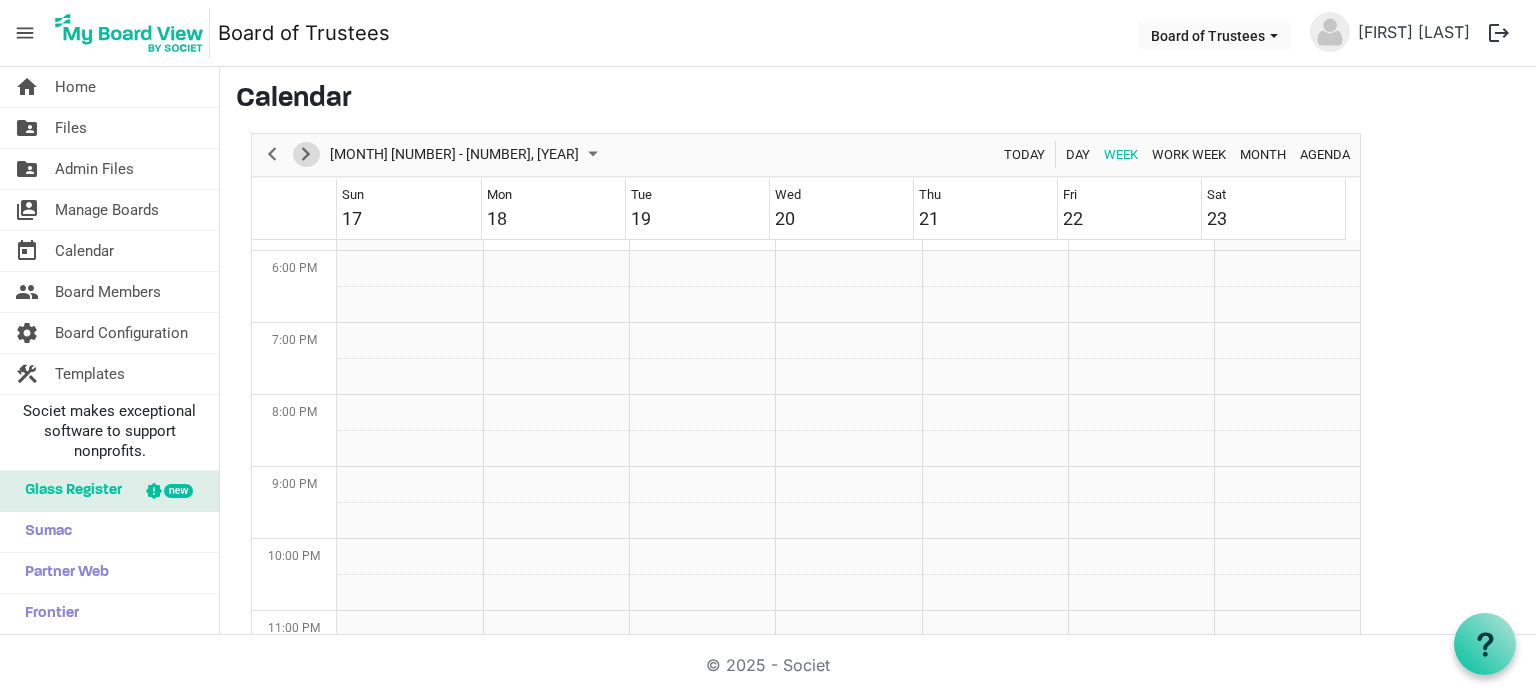 click at bounding box center (306, 154) 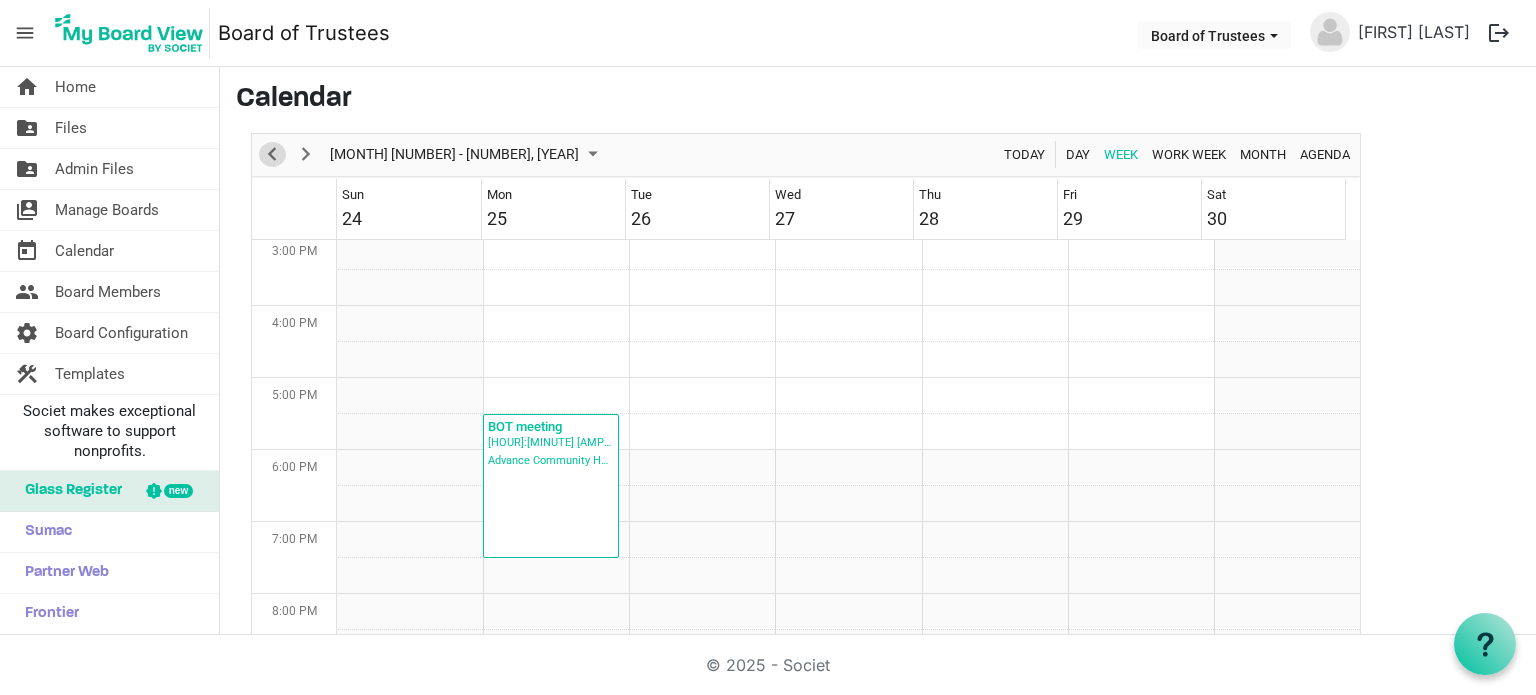 click at bounding box center (272, 154) 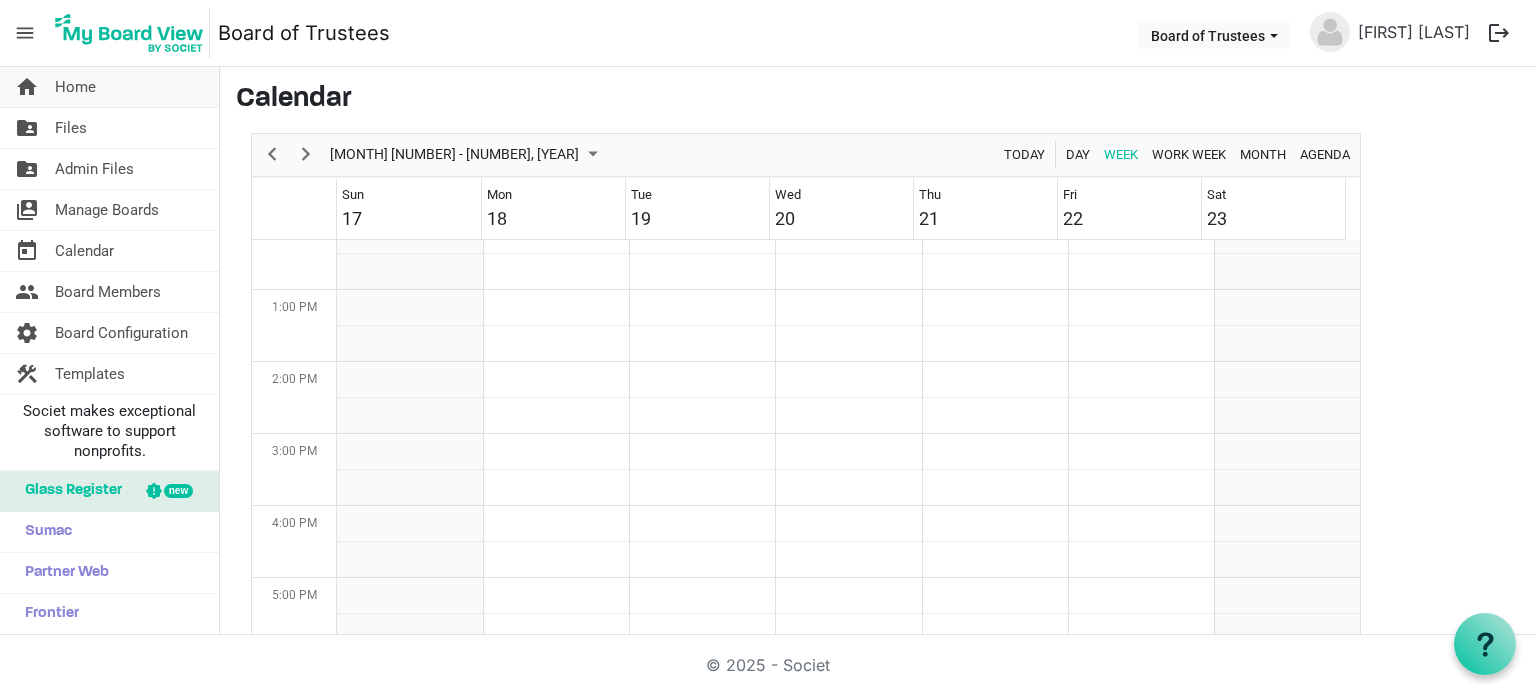 click on "Home" at bounding box center (75, 87) 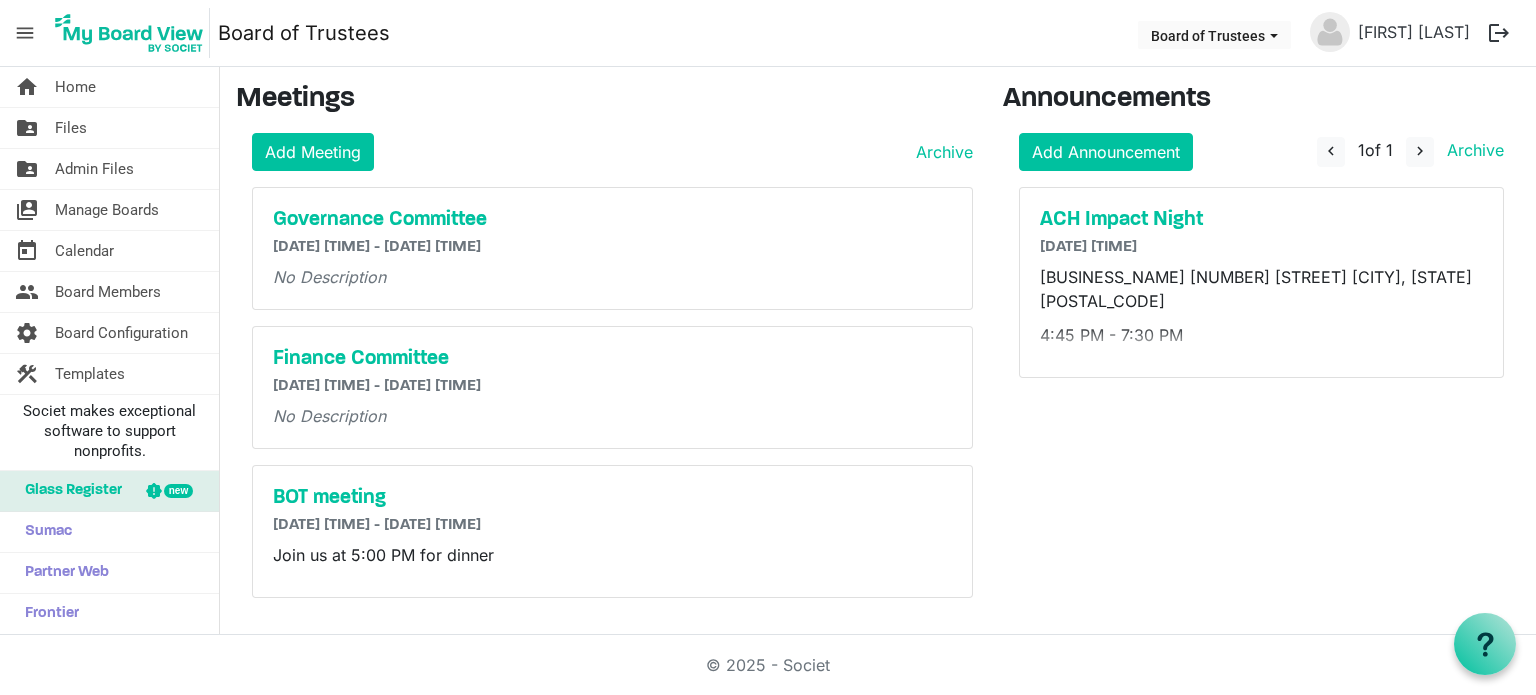 scroll, scrollTop: 0, scrollLeft: 0, axis: both 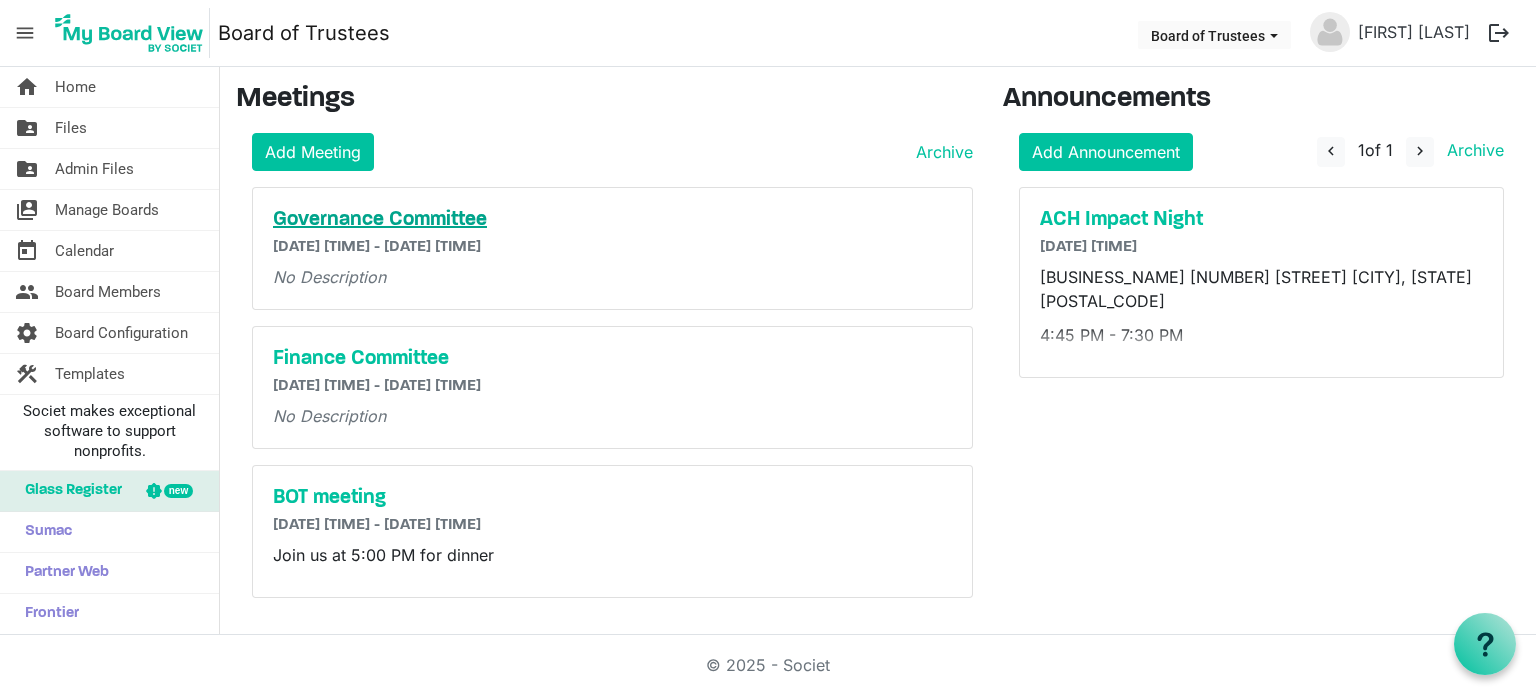 click on "Governance Committee" at bounding box center (612, 220) 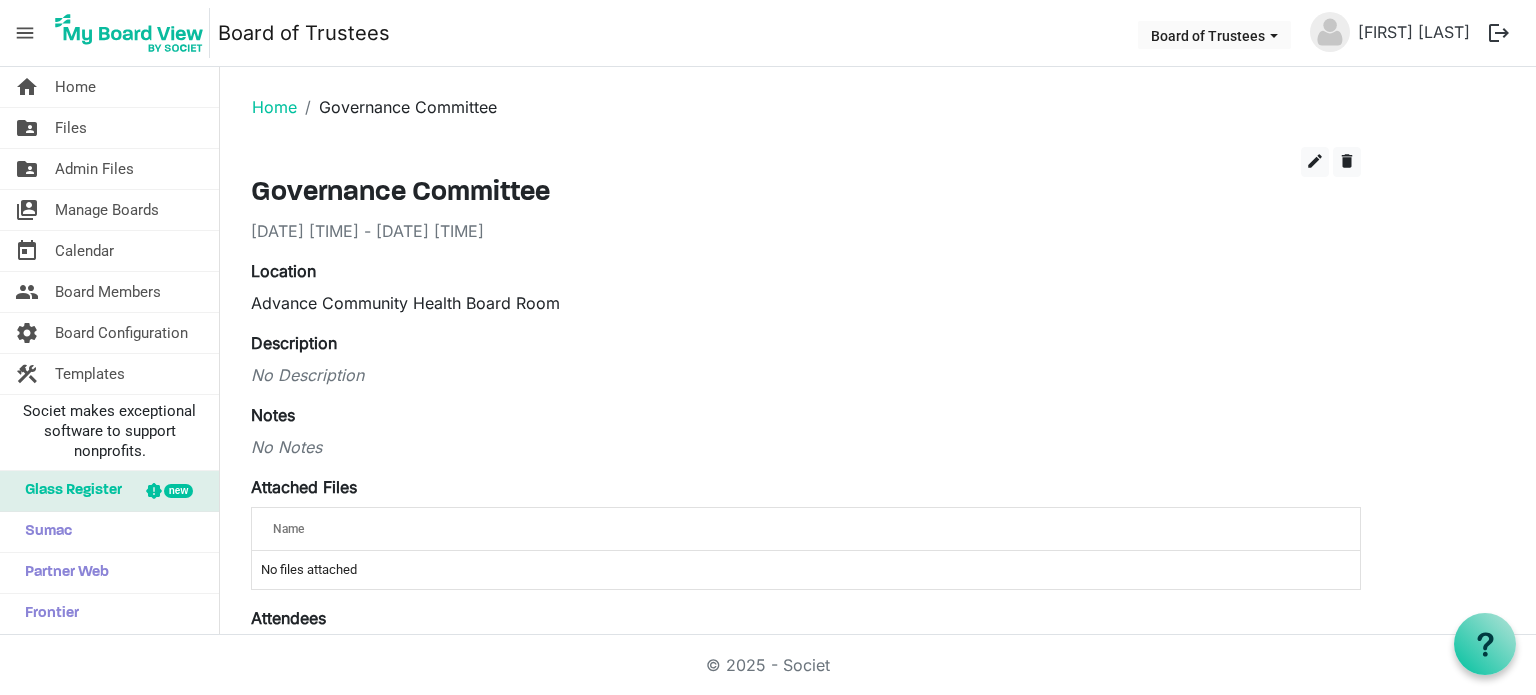 scroll, scrollTop: 0, scrollLeft: 0, axis: both 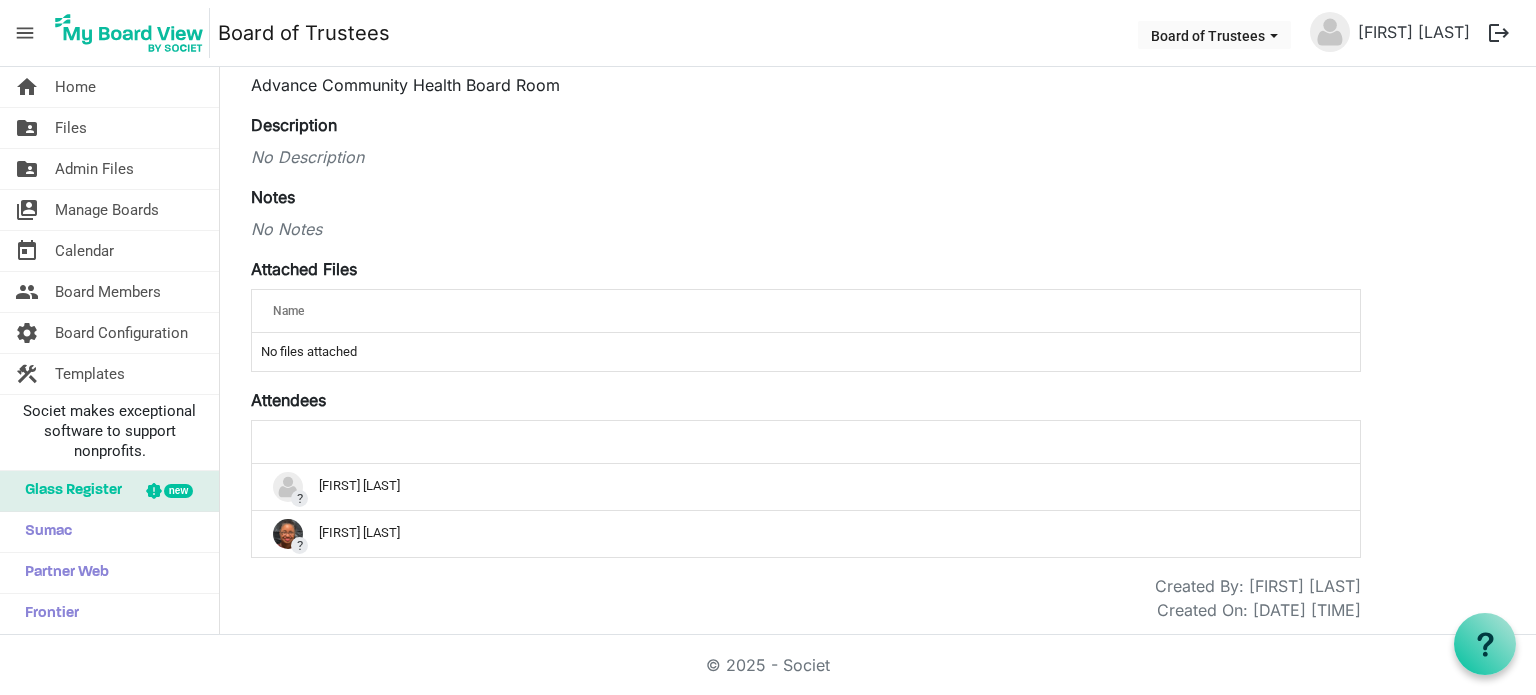 click at bounding box center (806, 441) 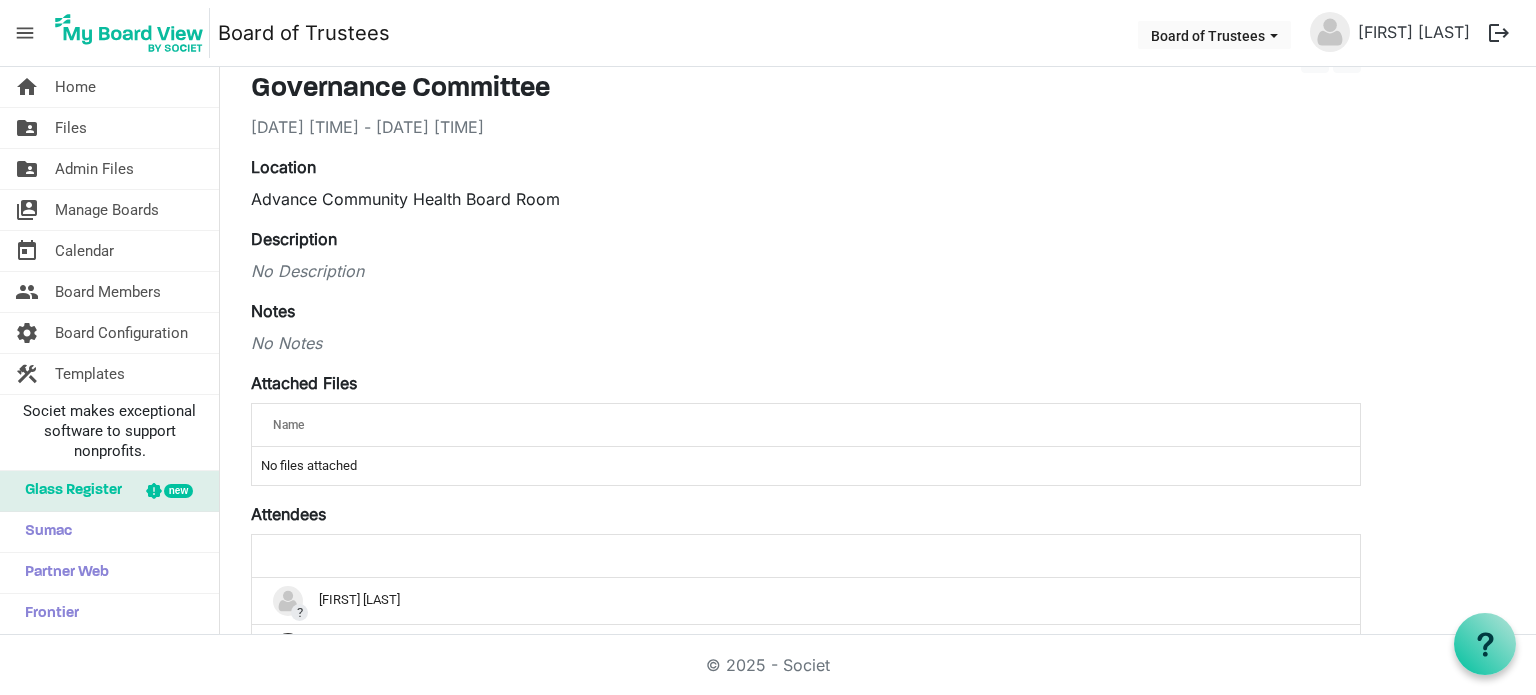scroll, scrollTop: 0, scrollLeft: 0, axis: both 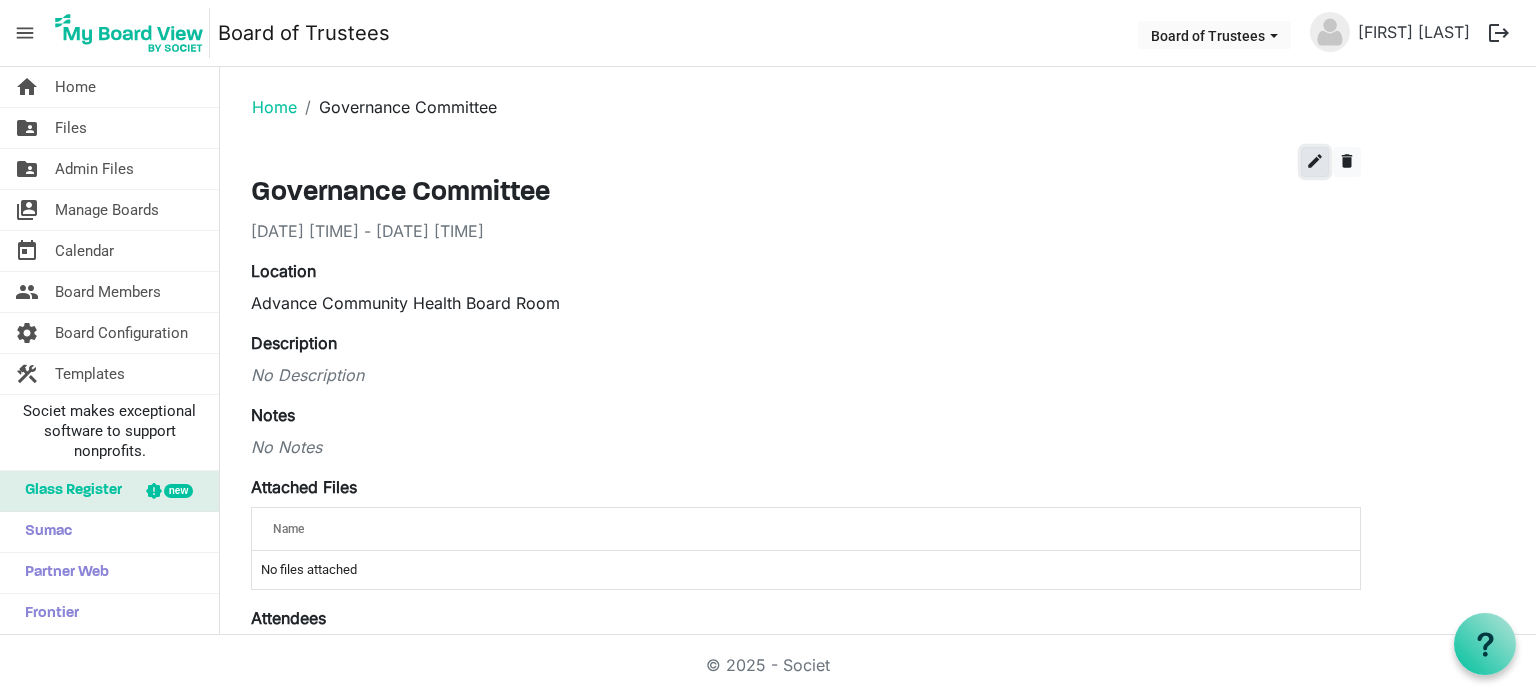 click on "edit" at bounding box center [1315, 161] 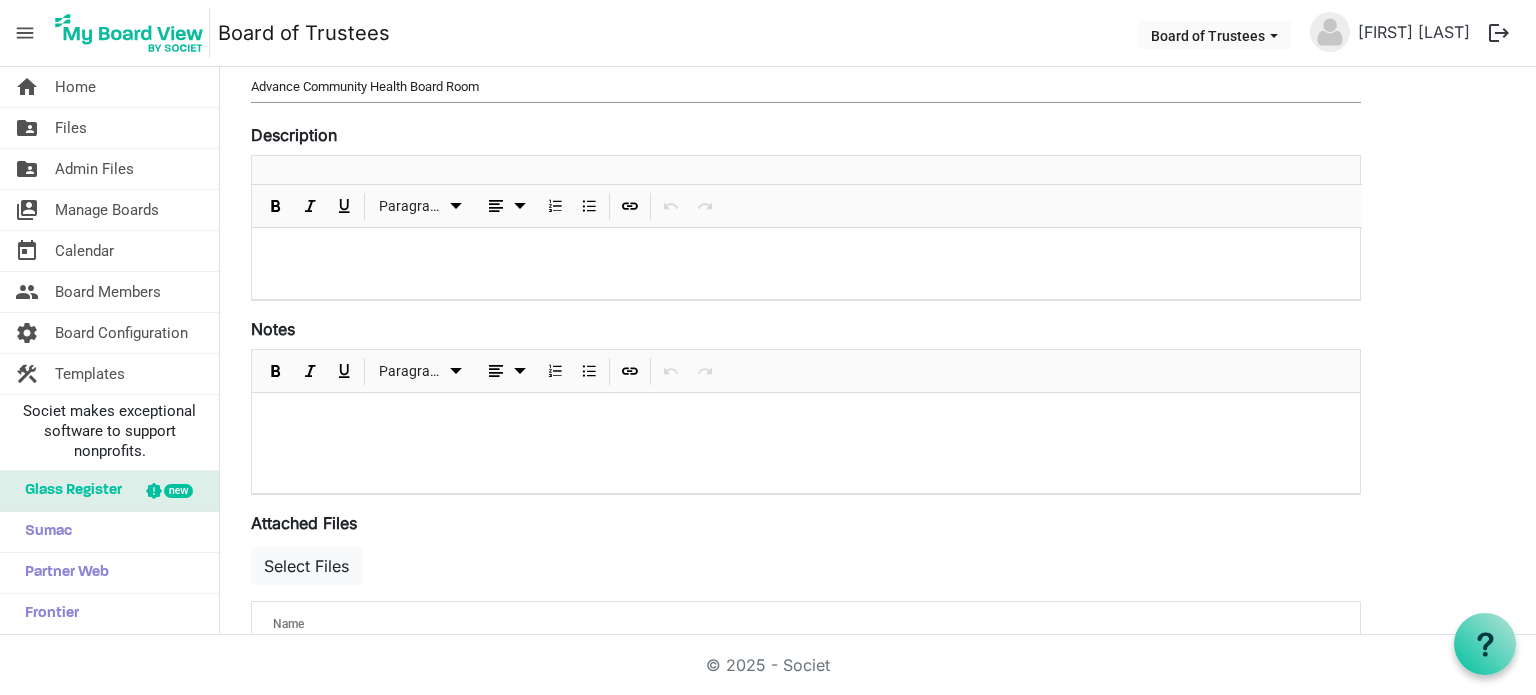 scroll, scrollTop: 600, scrollLeft: 0, axis: vertical 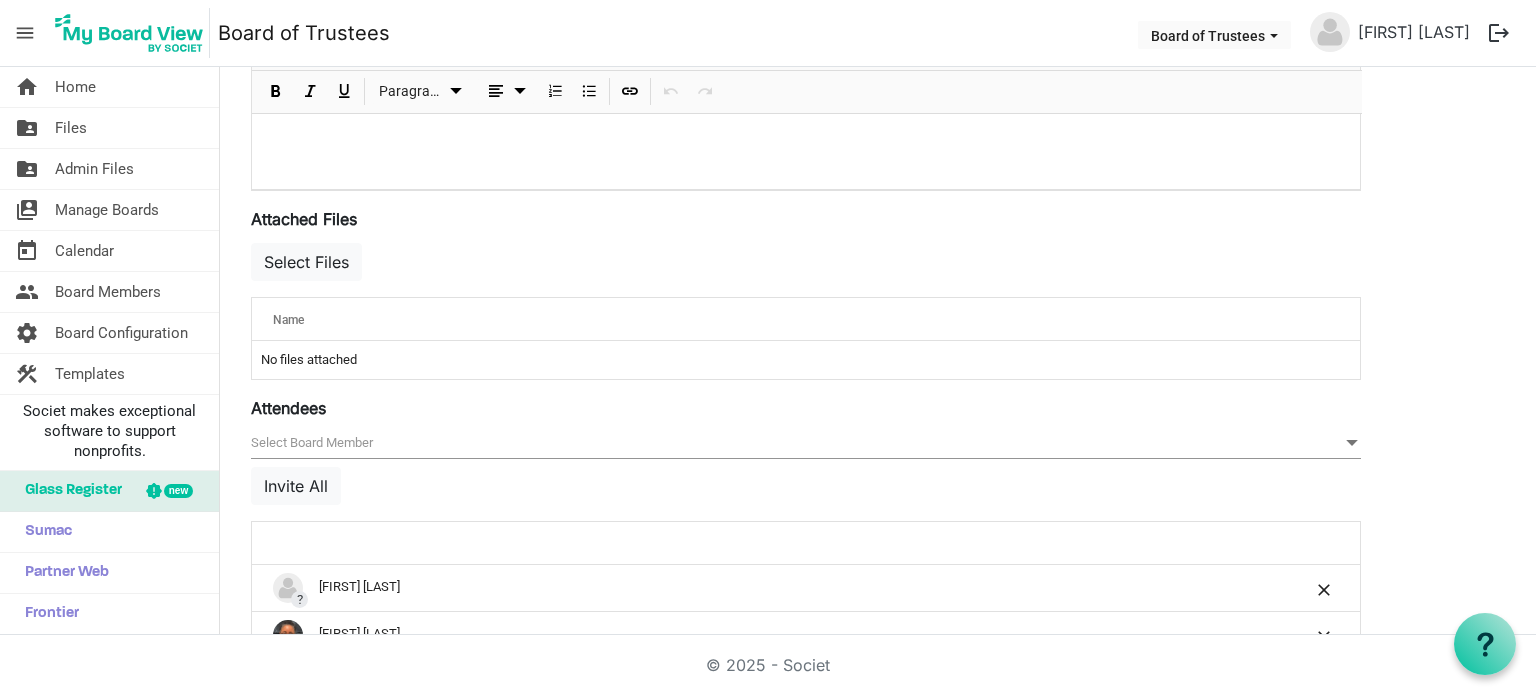 click on "null" at bounding box center (806, 443) 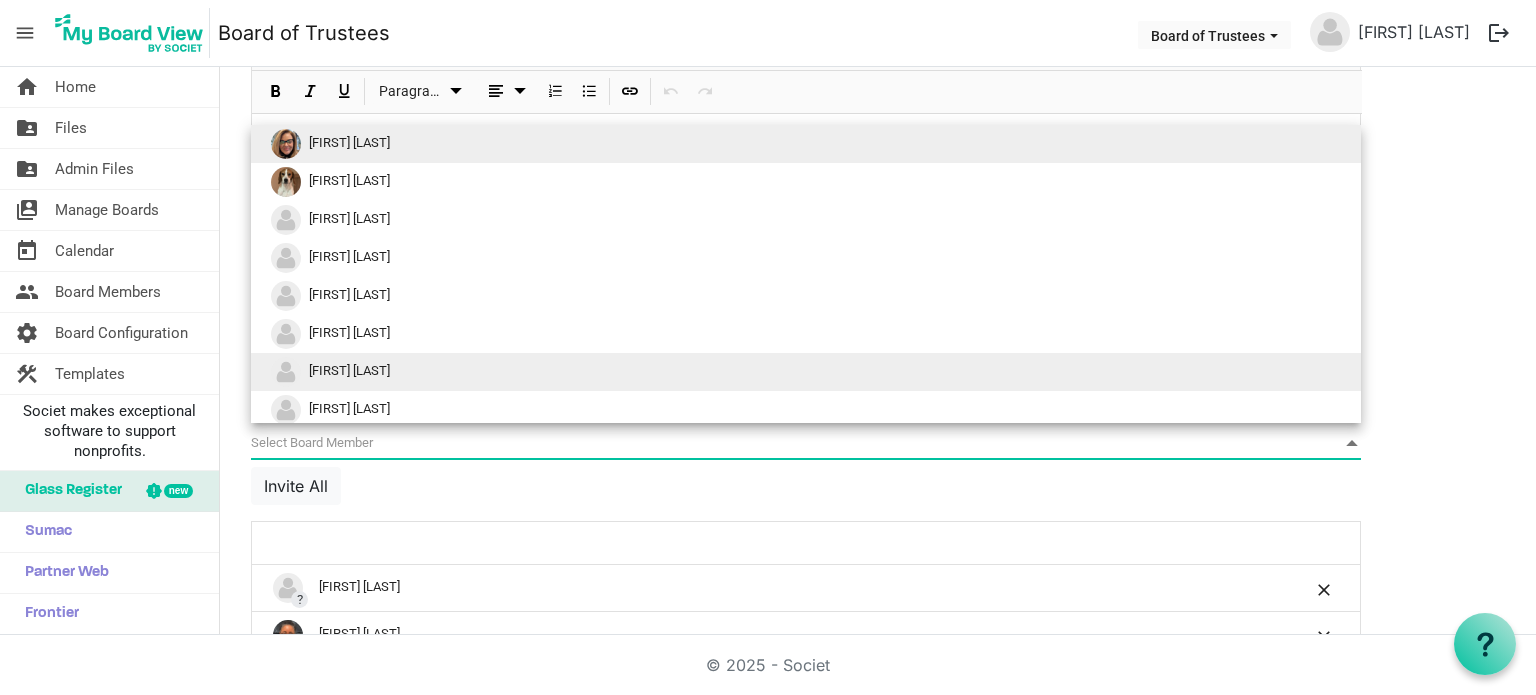 click on "[FIRST] [LAST]" at bounding box center (349, 370) 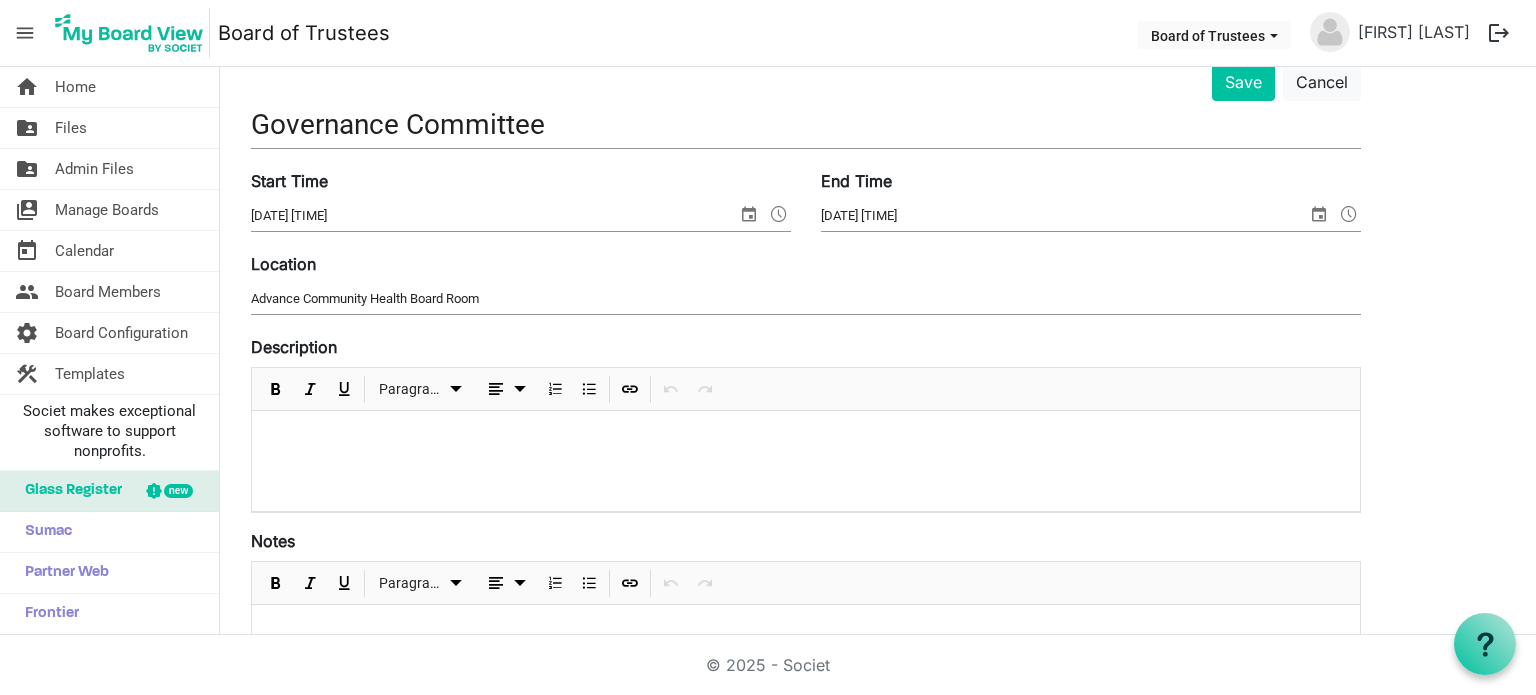 scroll, scrollTop: 0, scrollLeft: 0, axis: both 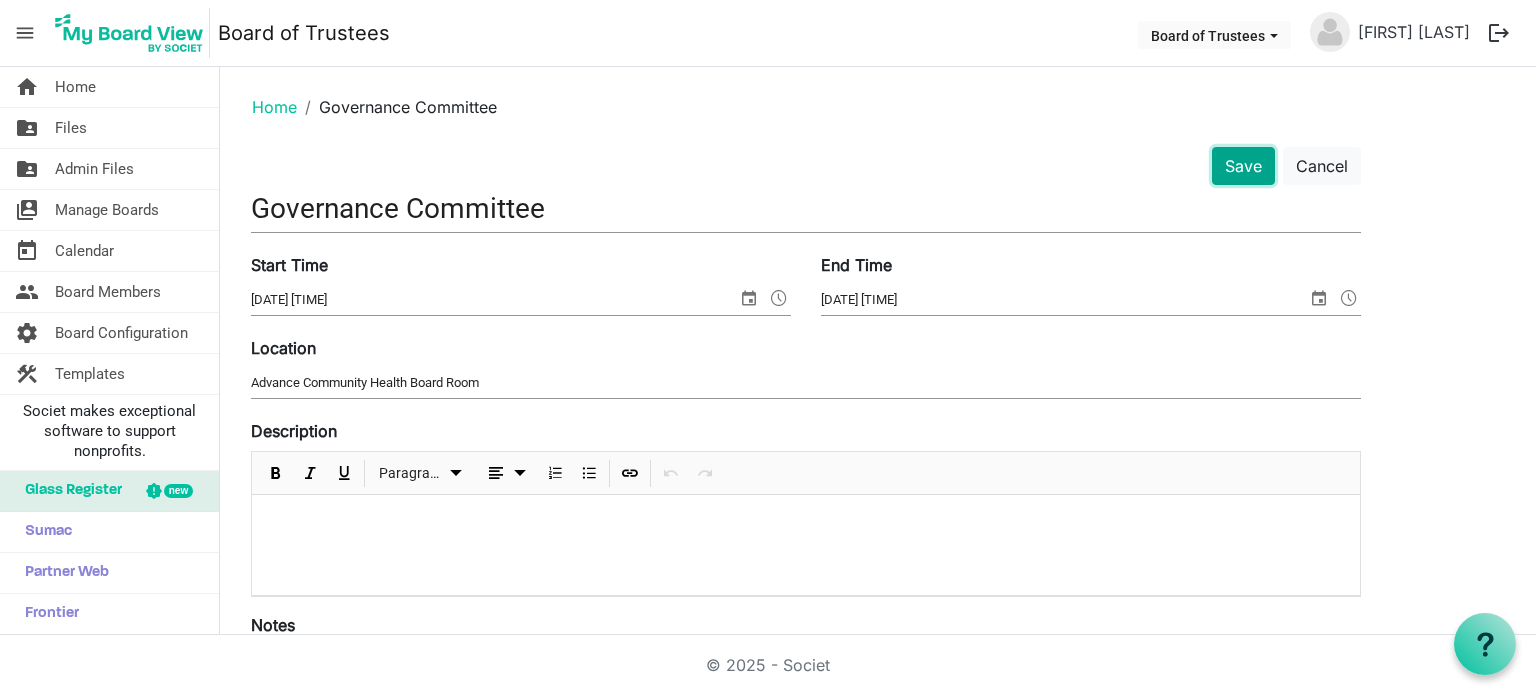 click on "Save" at bounding box center (1243, 166) 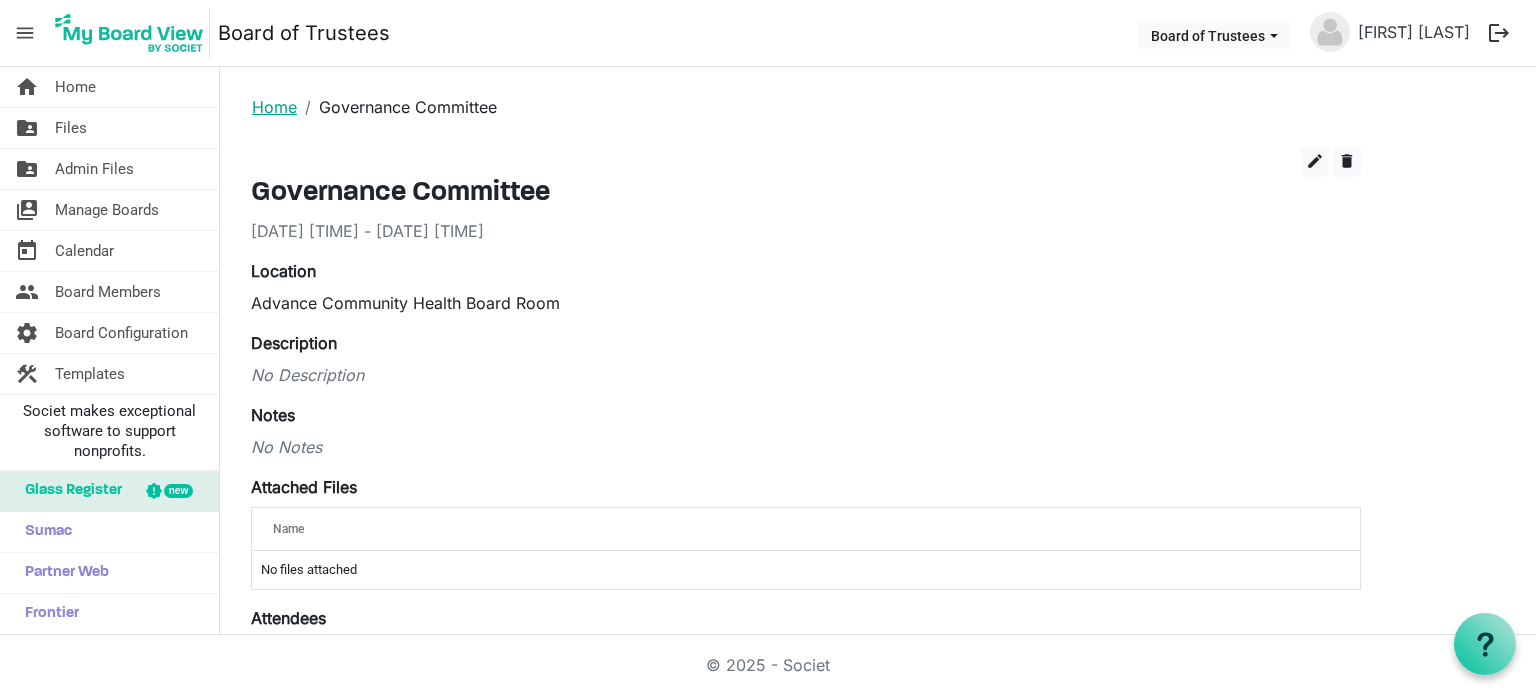 click on "Home" at bounding box center (274, 107) 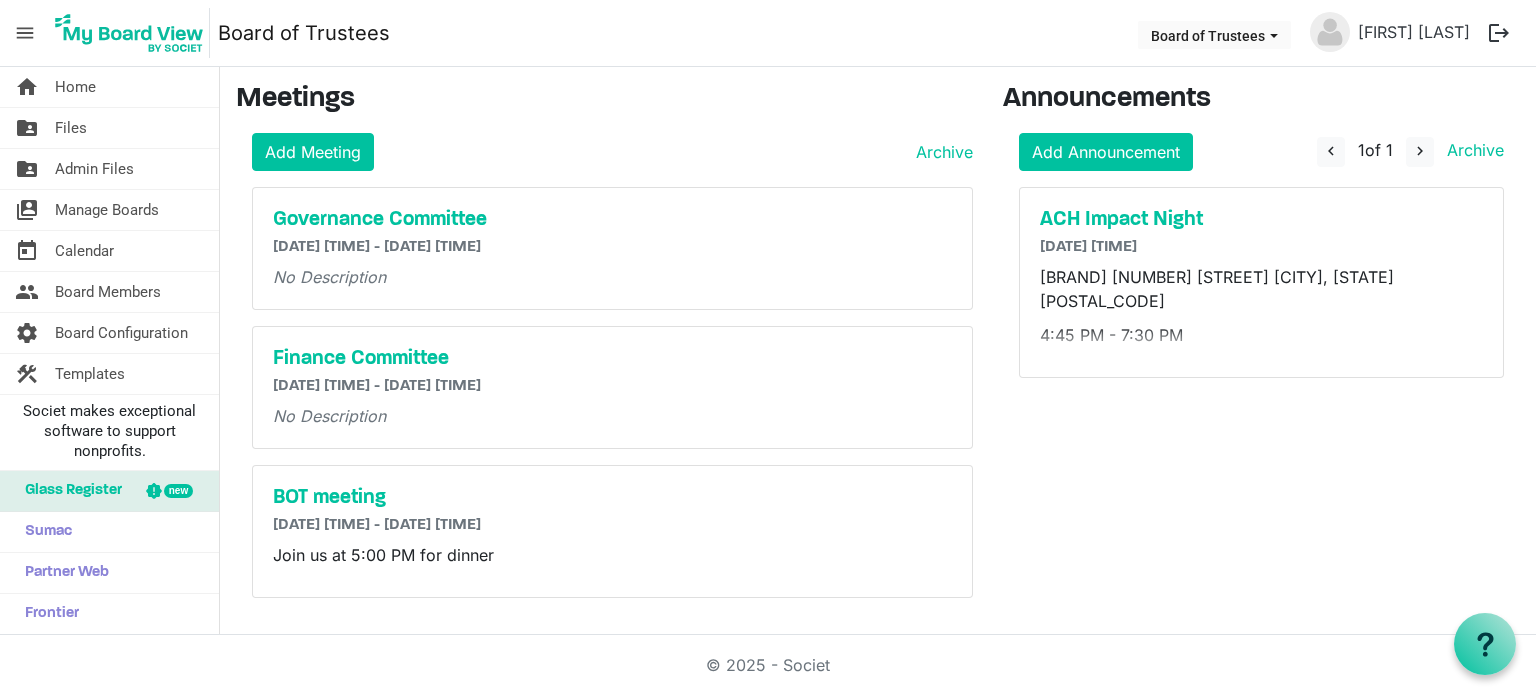 scroll, scrollTop: 0, scrollLeft: 0, axis: both 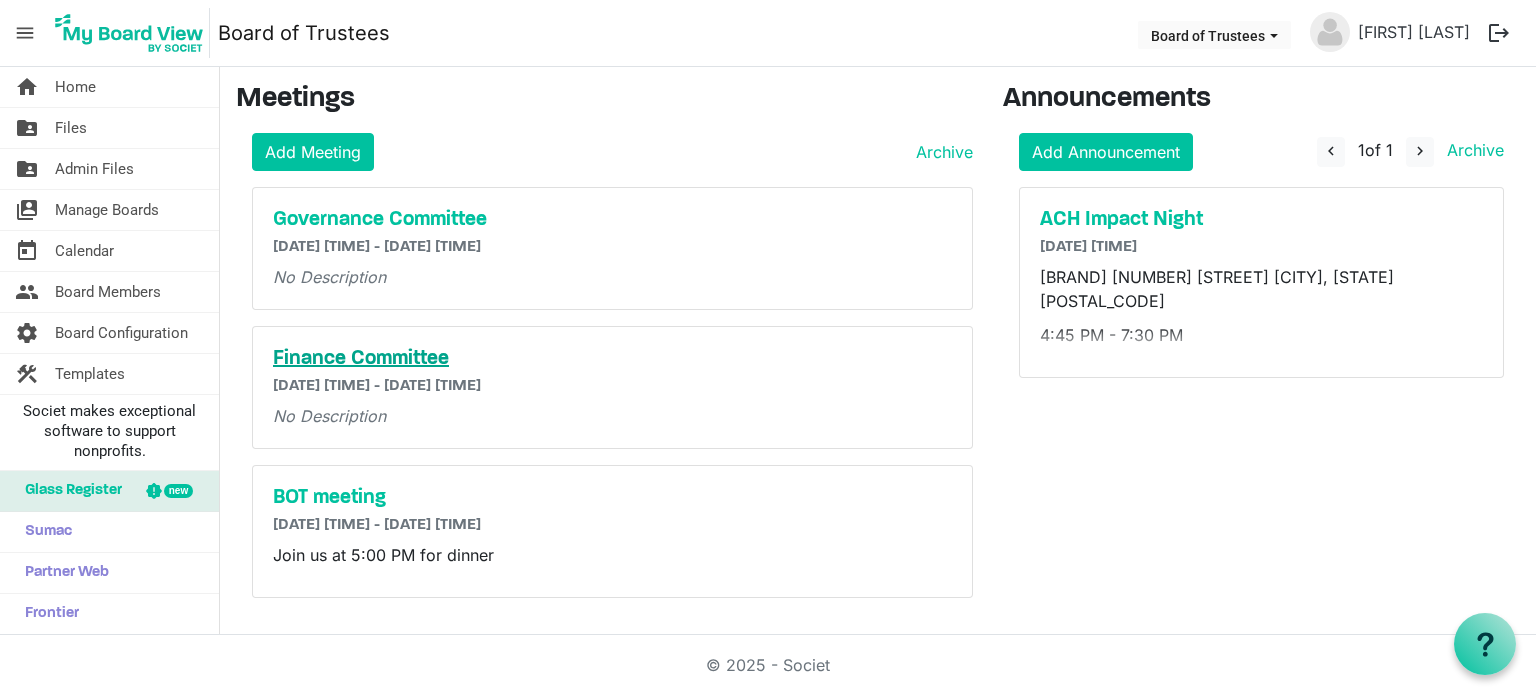 click on "Finance Committee" at bounding box center [612, 359] 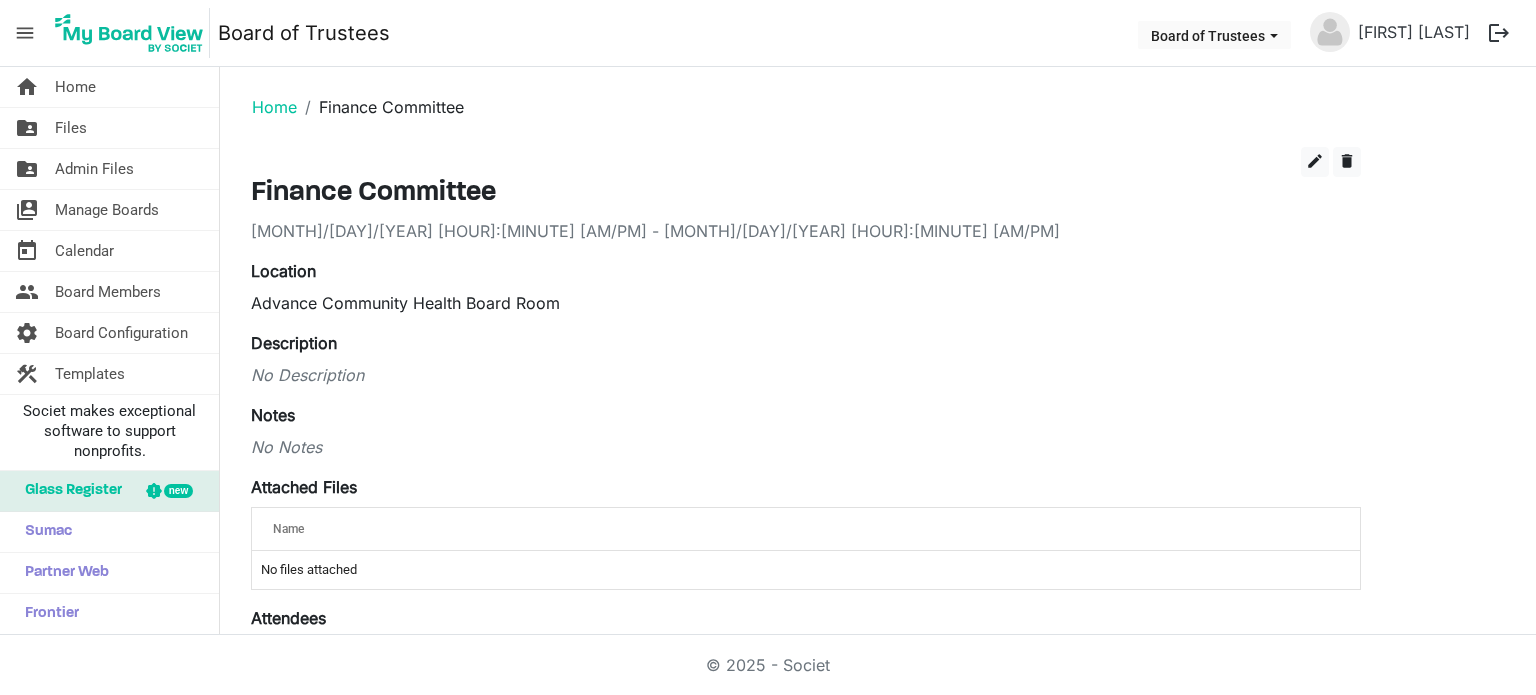 scroll, scrollTop: 0, scrollLeft: 0, axis: both 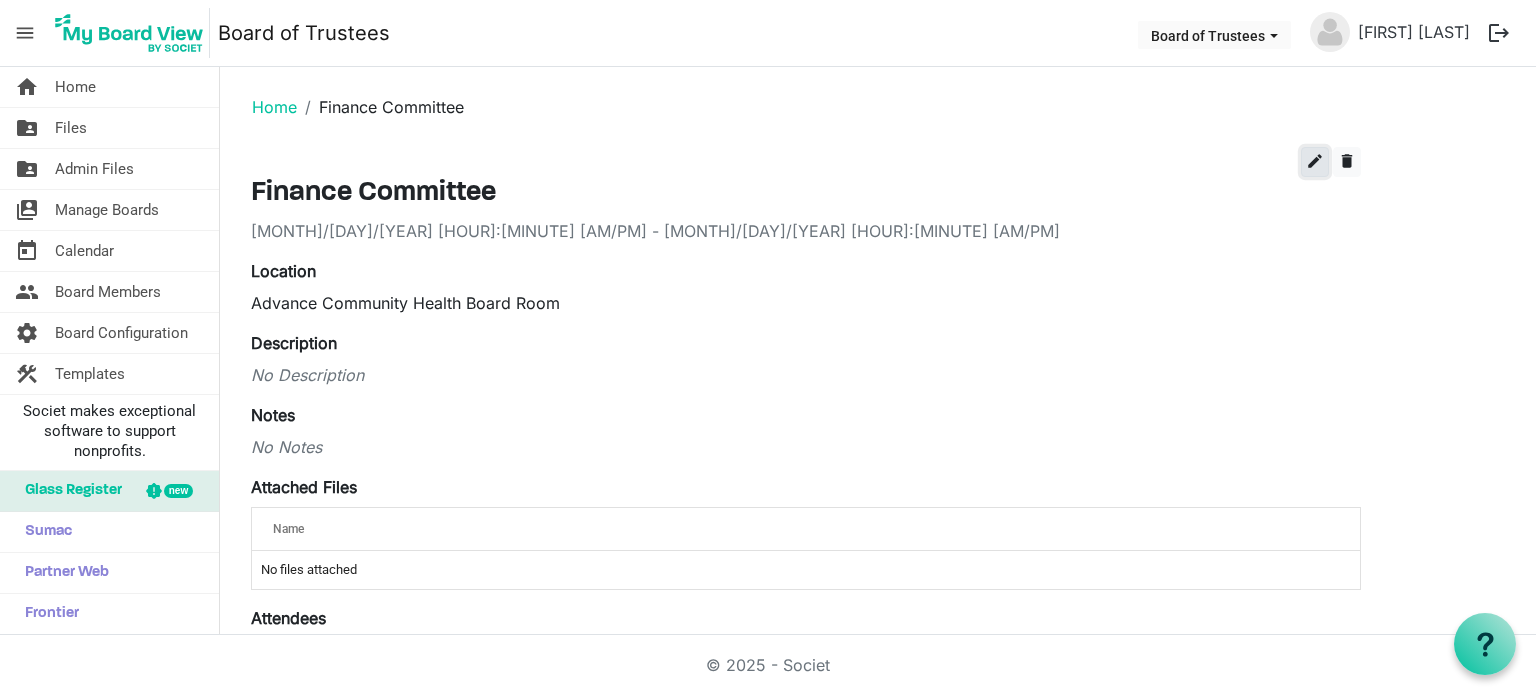 click on "edit" at bounding box center [1315, 161] 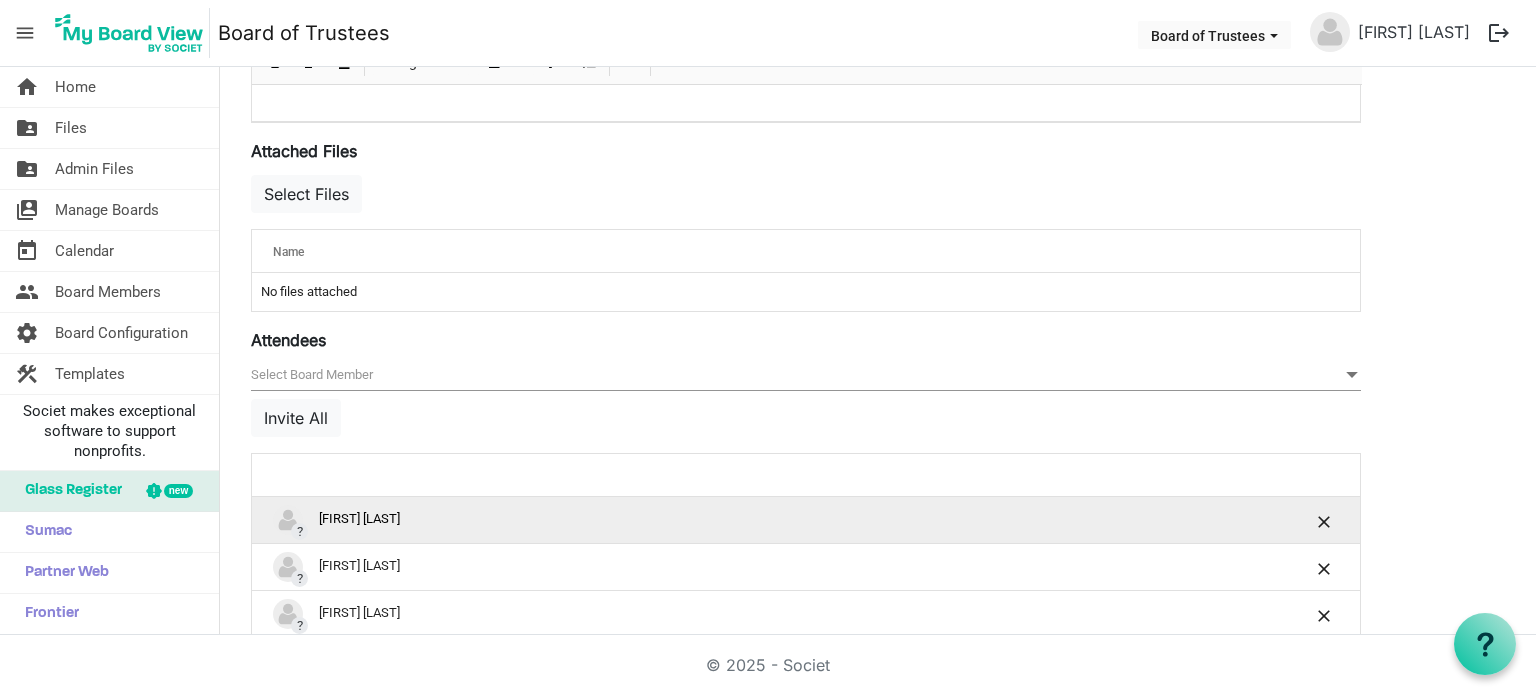 scroll, scrollTop: 700, scrollLeft: 0, axis: vertical 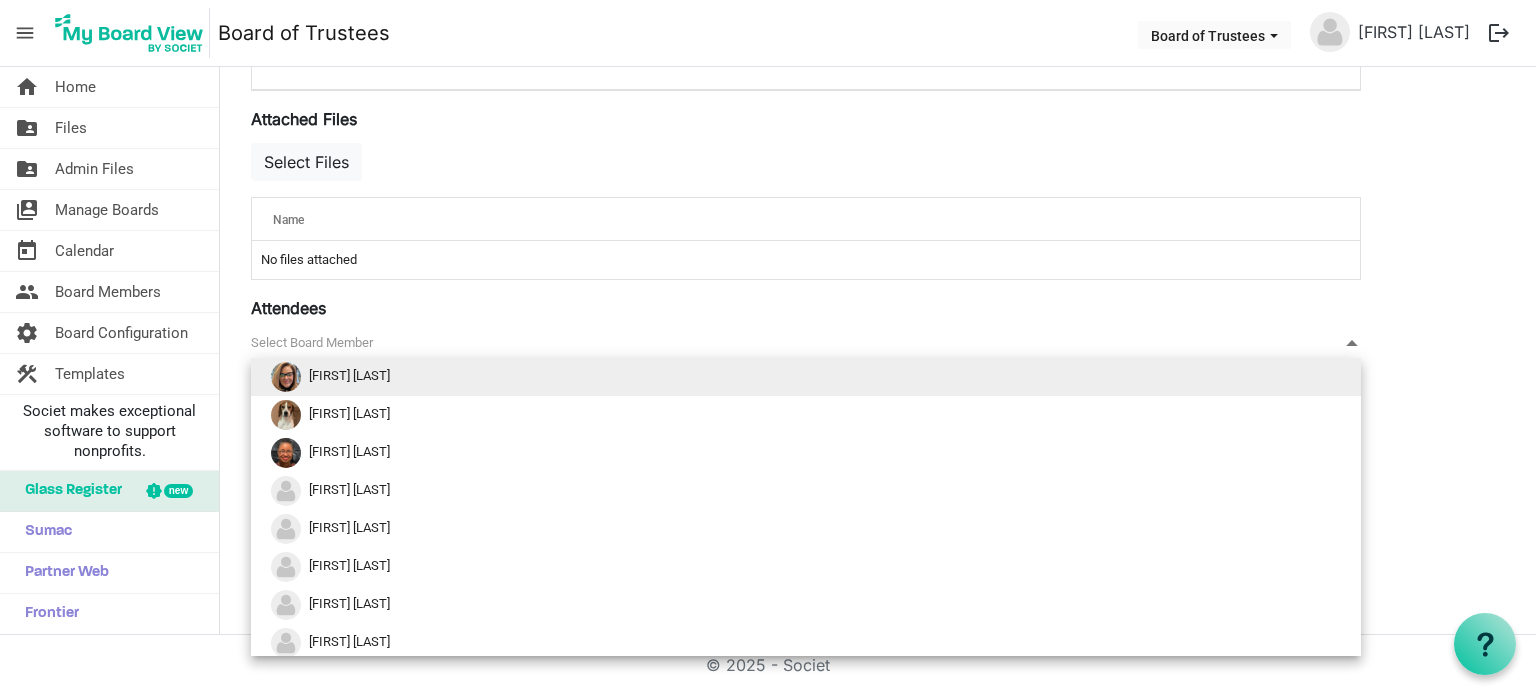 click on "null" at bounding box center [806, 343] 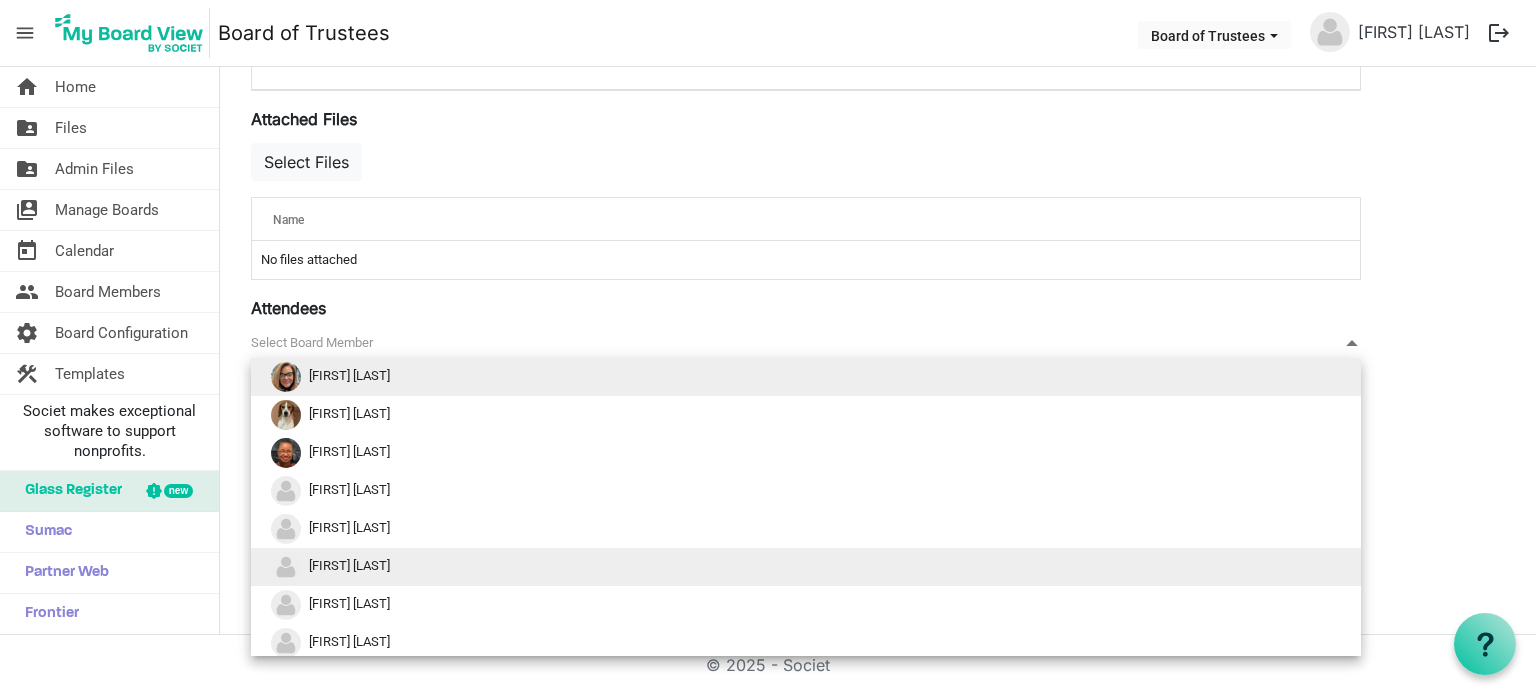 click on "[FIRST] [LAST]" at bounding box center [349, 565] 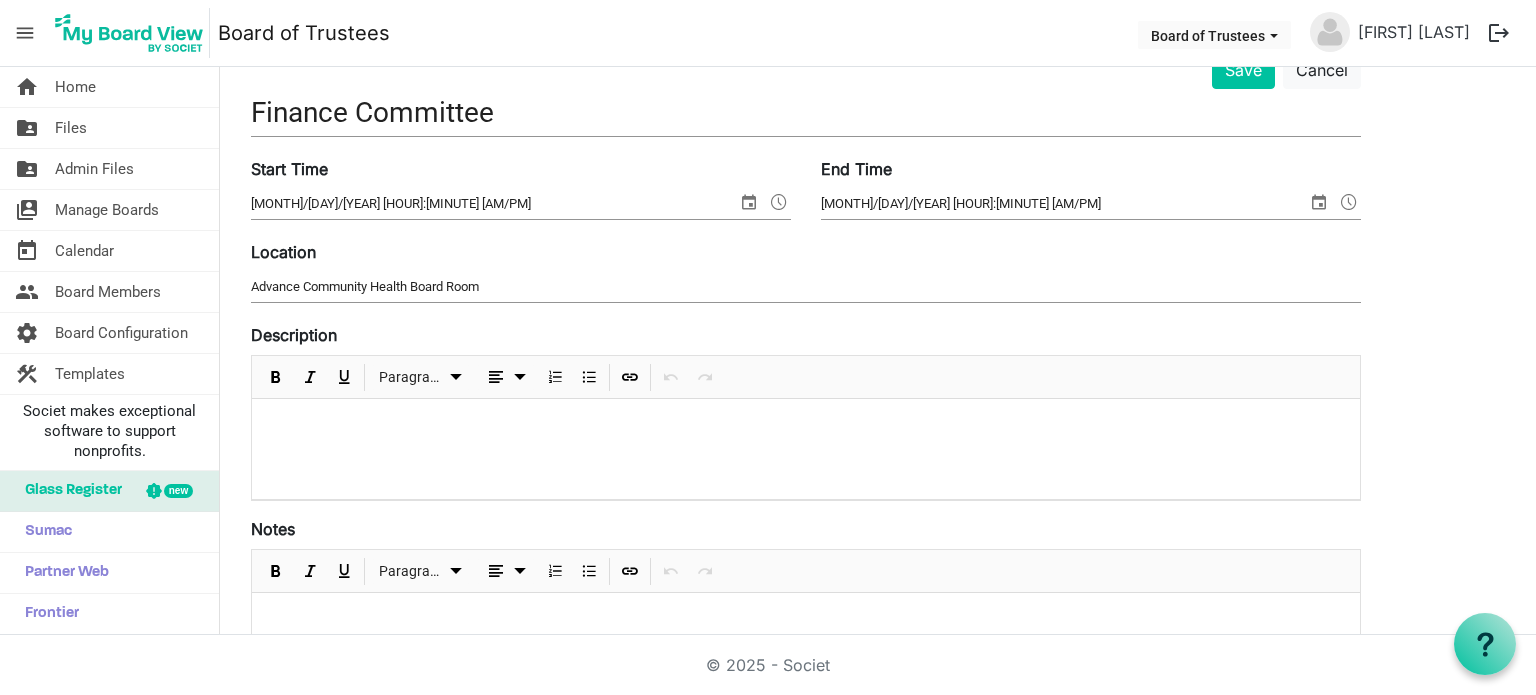 scroll, scrollTop: 0, scrollLeft: 0, axis: both 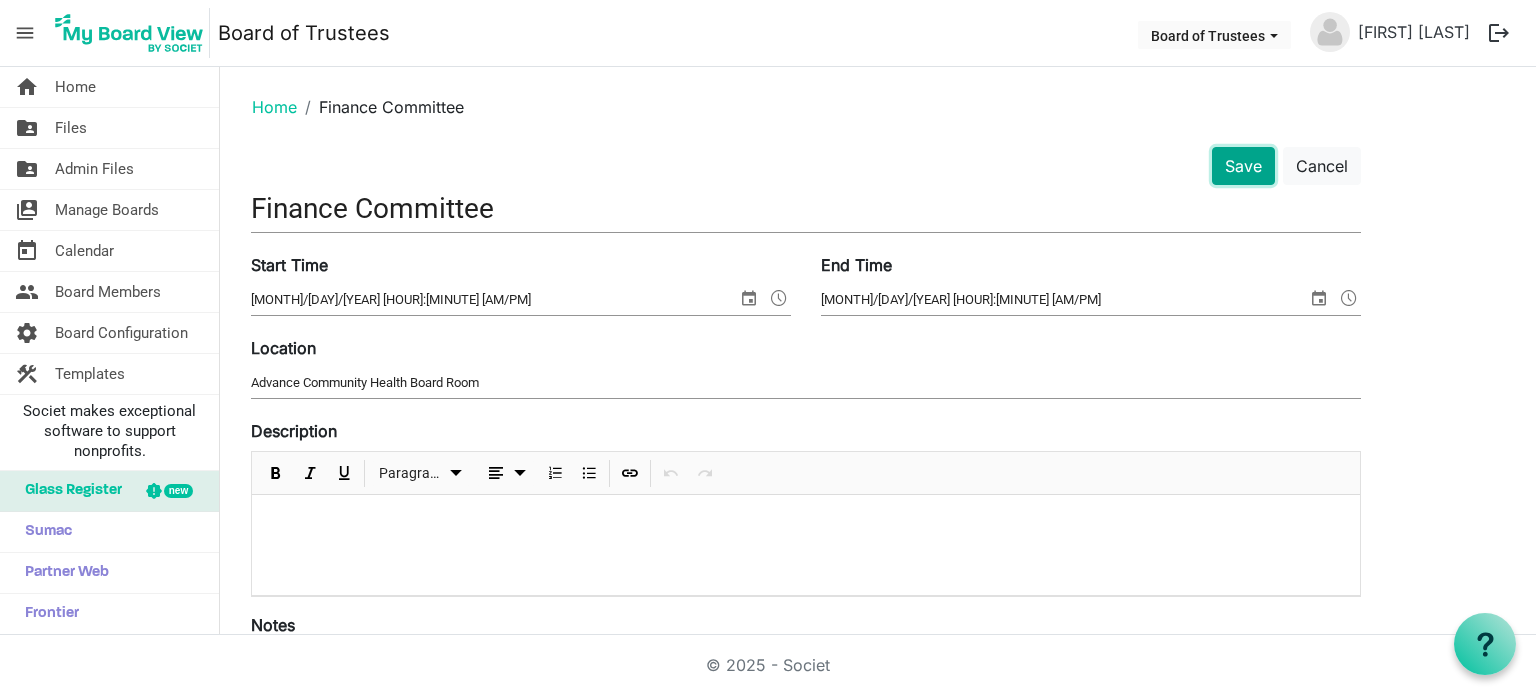 drag, startPoint x: 1234, startPoint y: 170, endPoint x: 1226, endPoint y: 178, distance: 11.313708 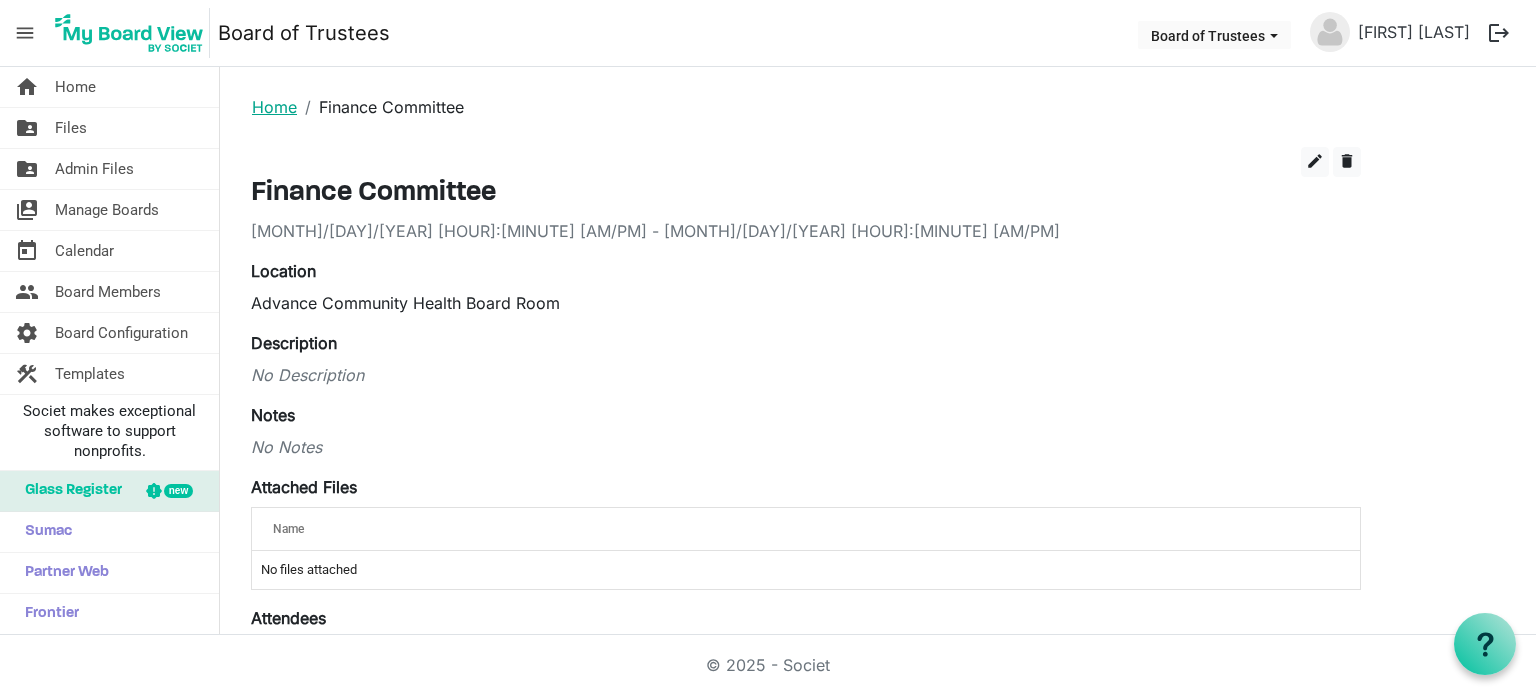 click on "Home" at bounding box center [274, 107] 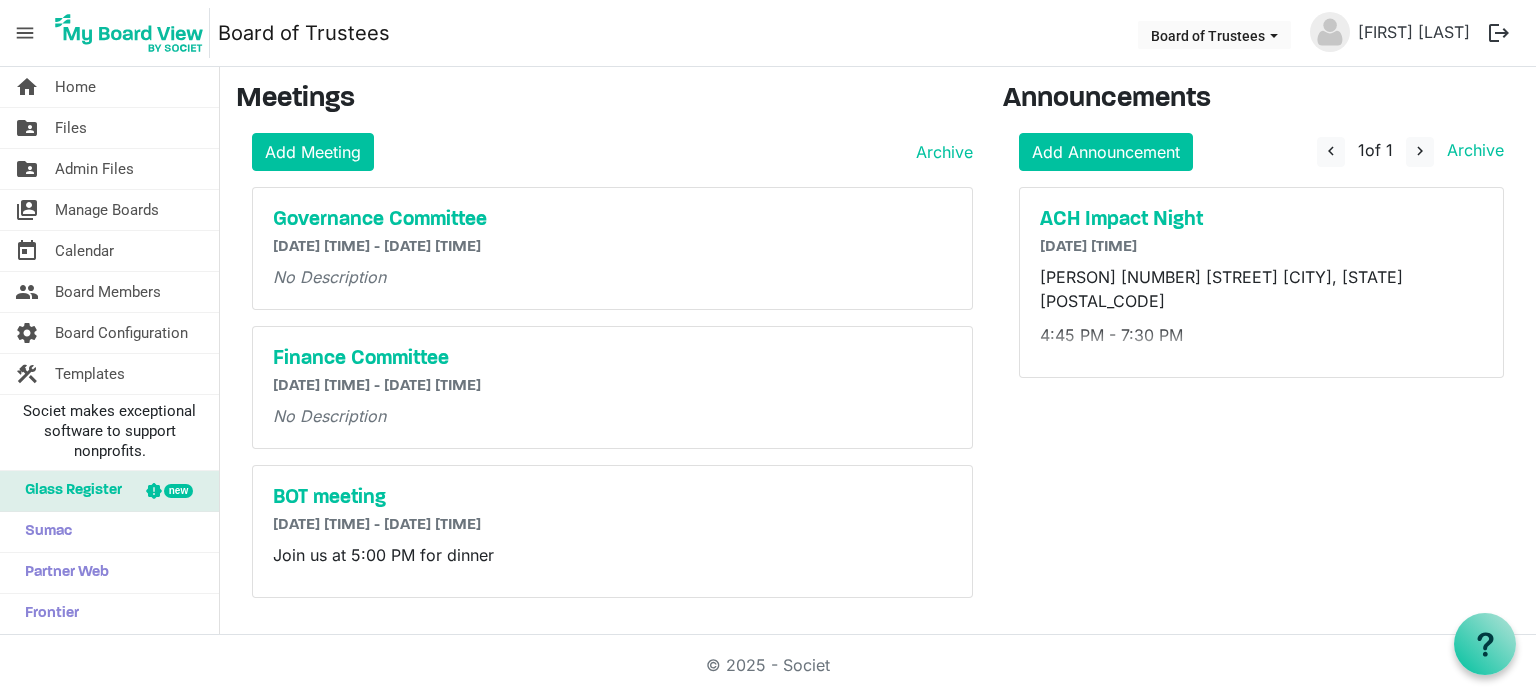scroll, scrollTop: 0, scrollLeft: 0, axis: both 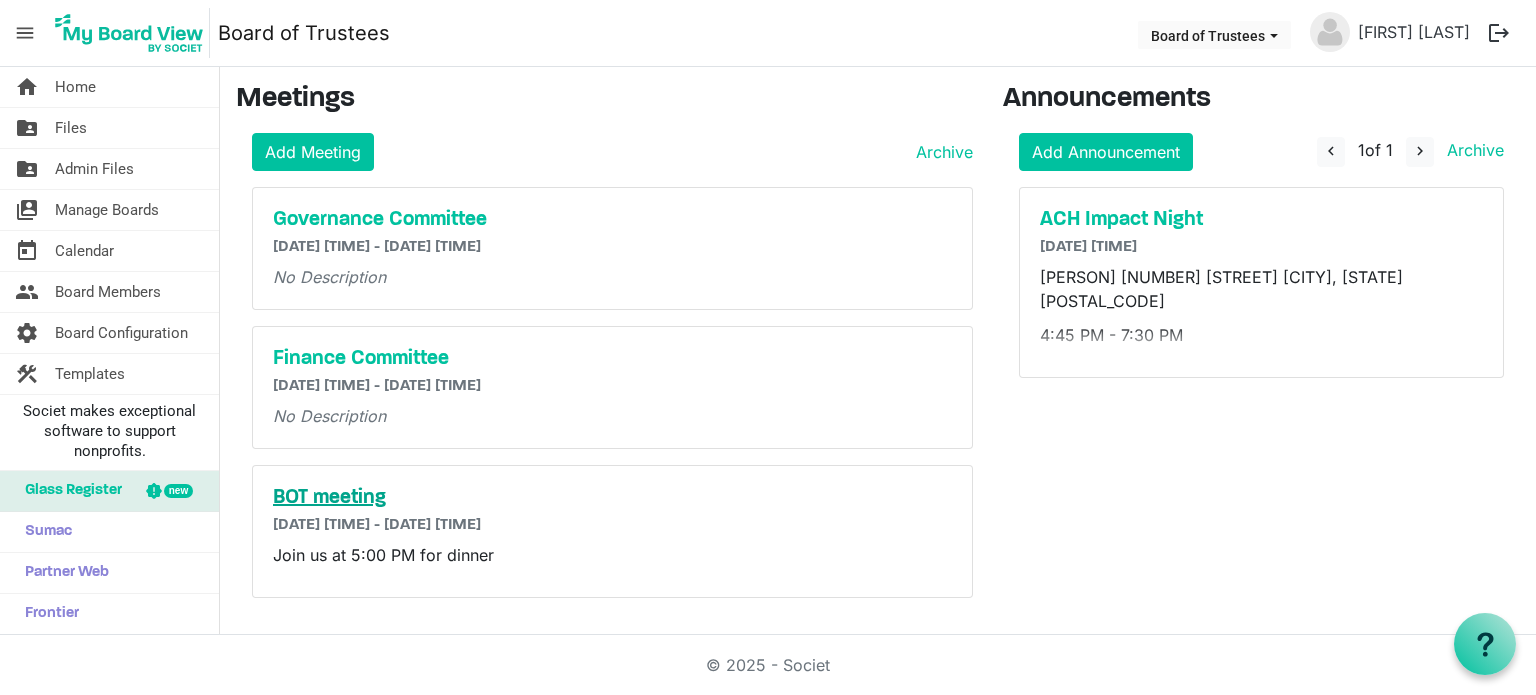 click on "BOT meeting" at bounding box center [612, 498] 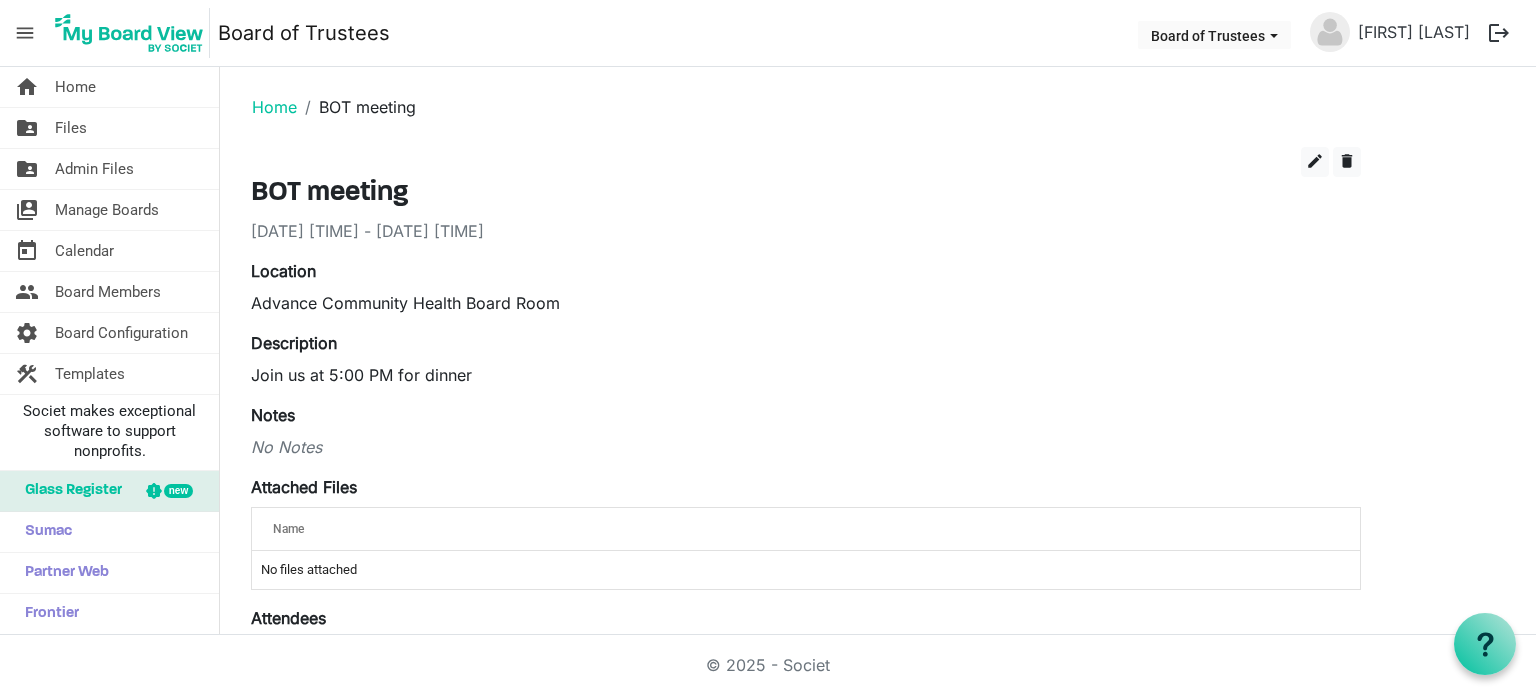 scroll, scrollTop: 0, scrollLeft: 0, axis: both 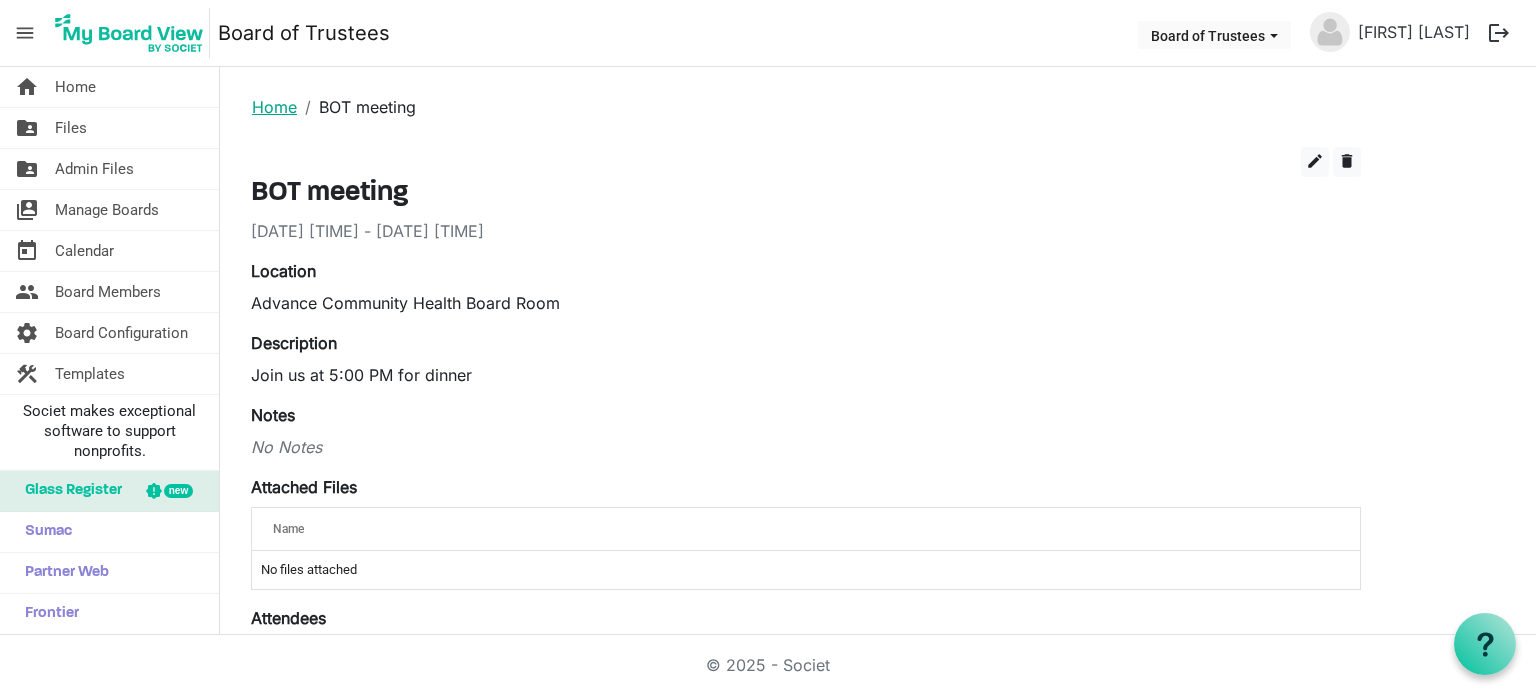 click on "Home" at bounding box center [274, 107] 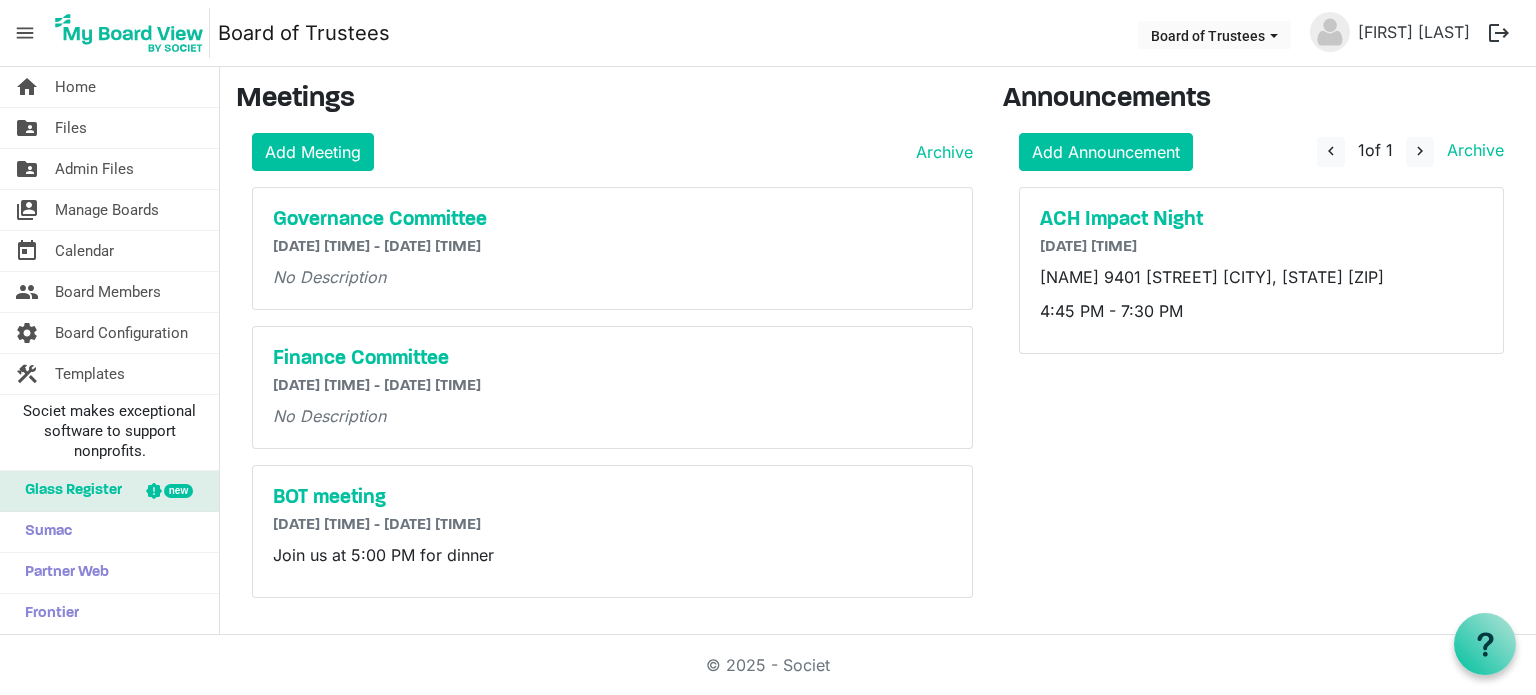 scroll, scrollTop: 0, scrollLeft: 0, axis: both 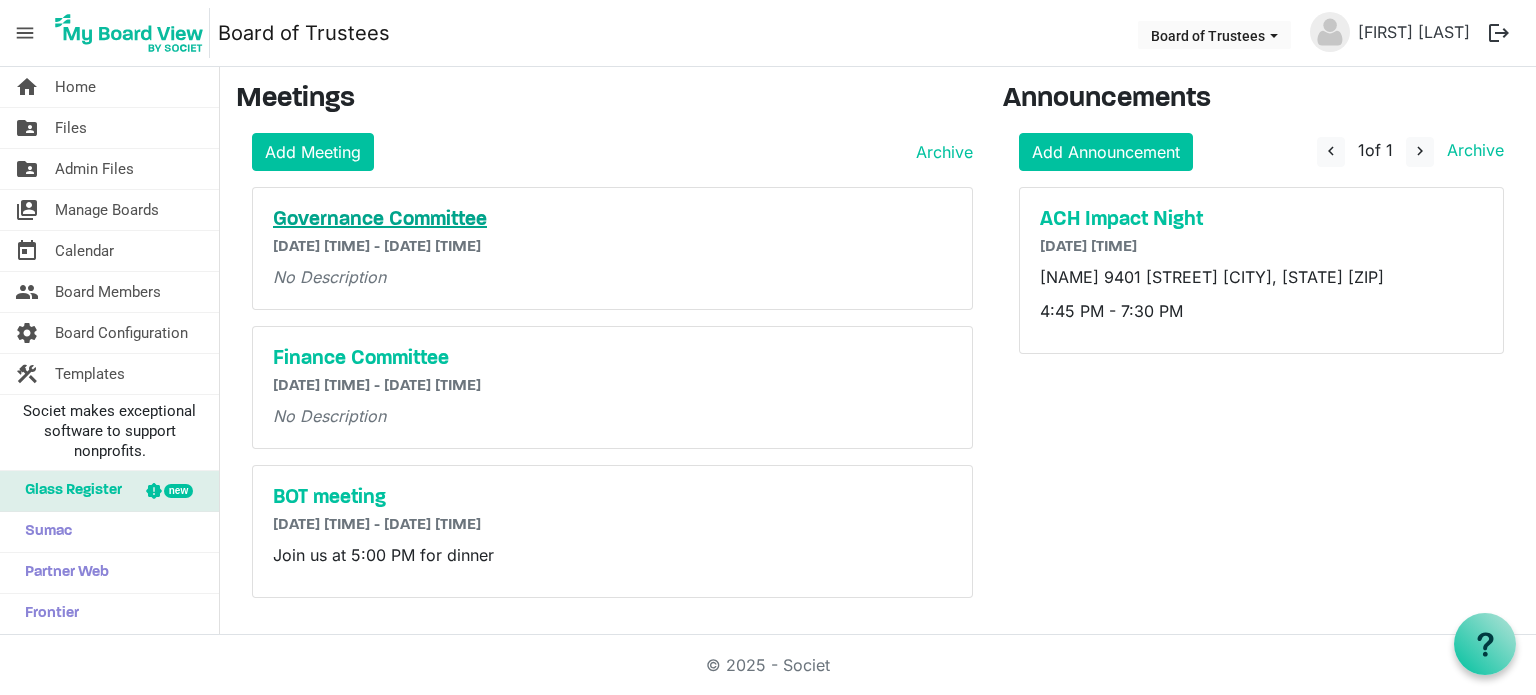click on "Governance Committee" at bounding box center (612, 220) 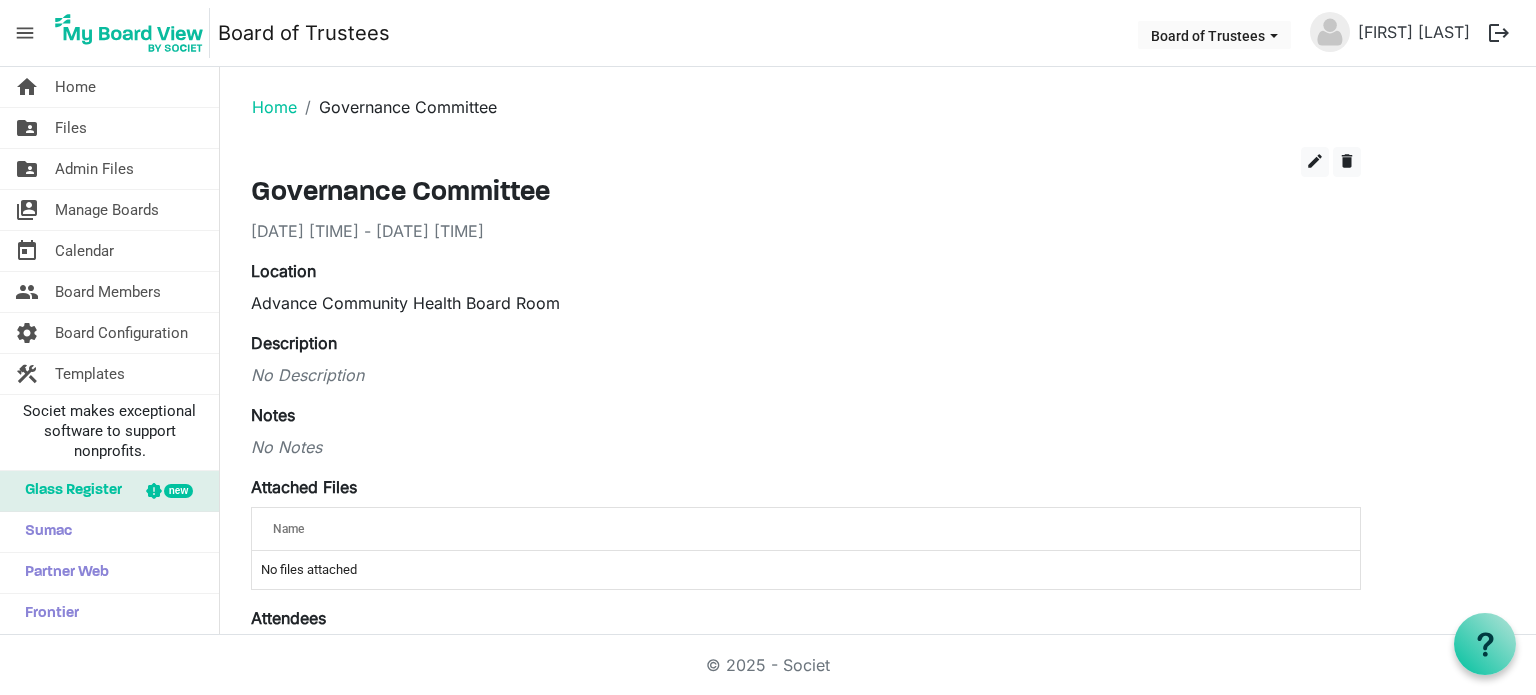 scroll, scrollTop: 0, scrollLeft: 0, axis: both 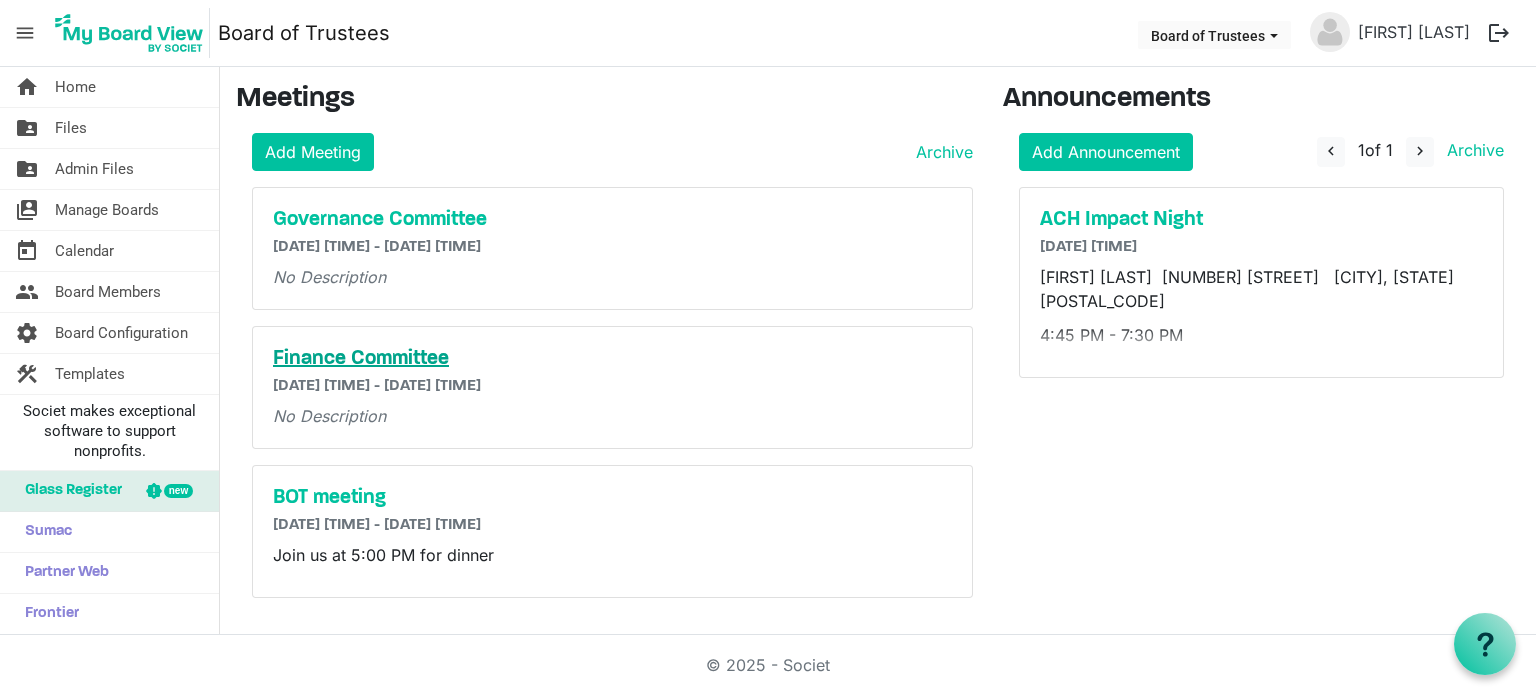 click on "Finance Committee" at bounding box center (612, 359) 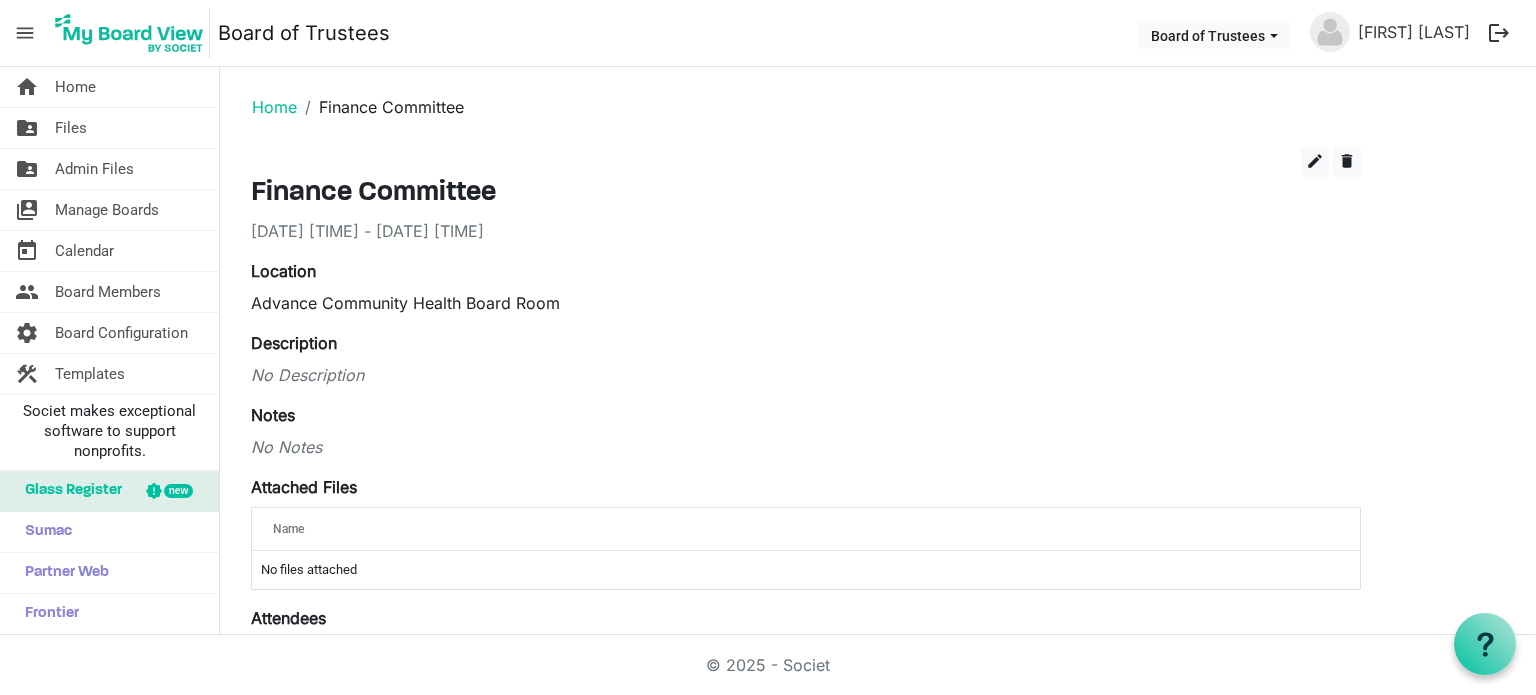 scroll, scrollTop: 0, scrollLeft: 0, axis: both 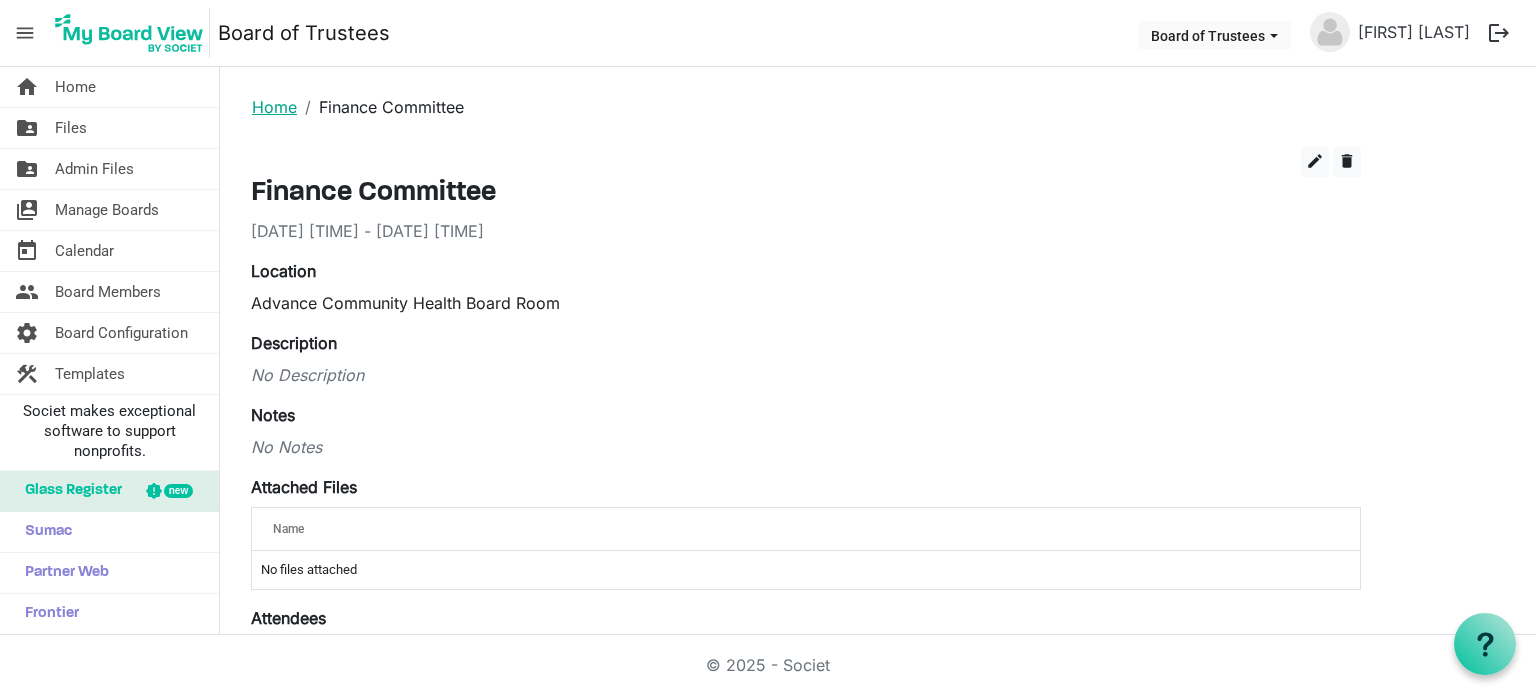 click on "Home" at bounding box center [274, 107] 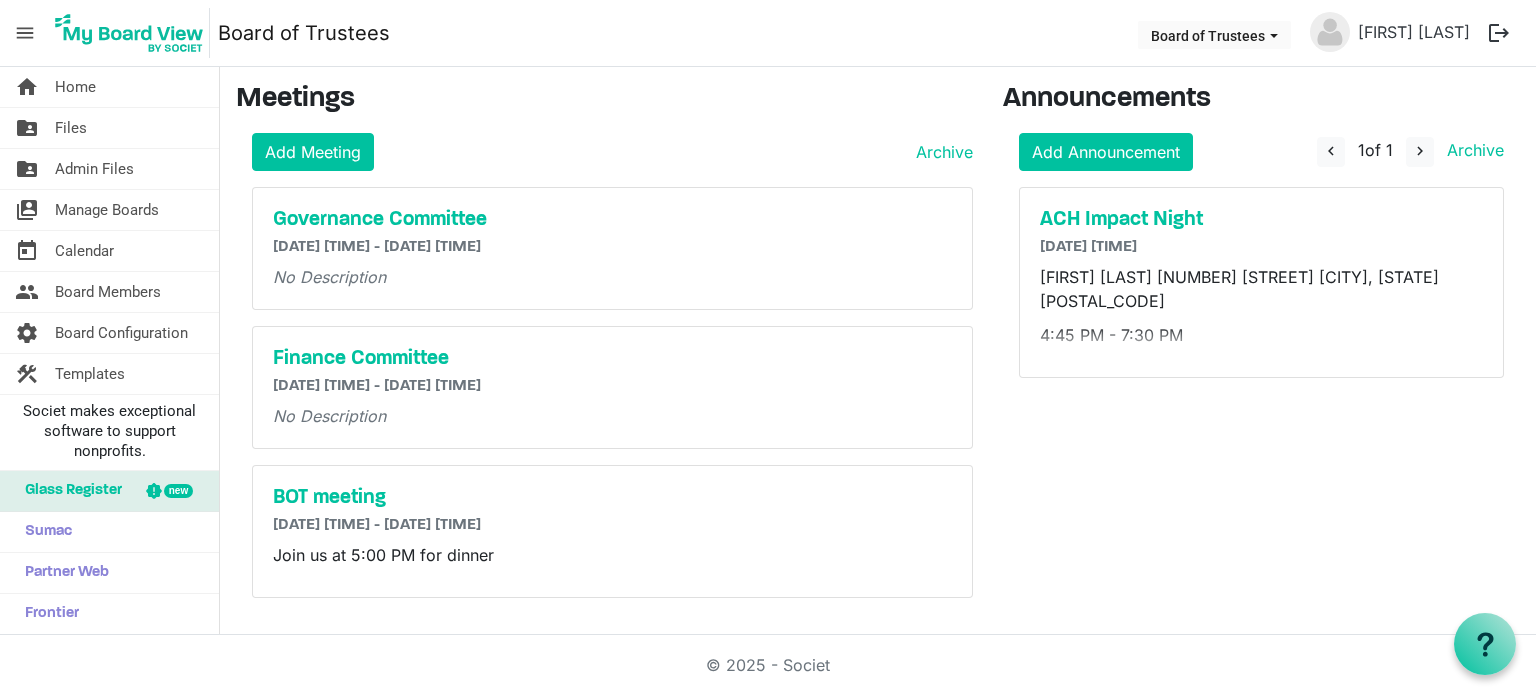 scroll, scrollTop: 0, scrollLeft: 0, axis: both 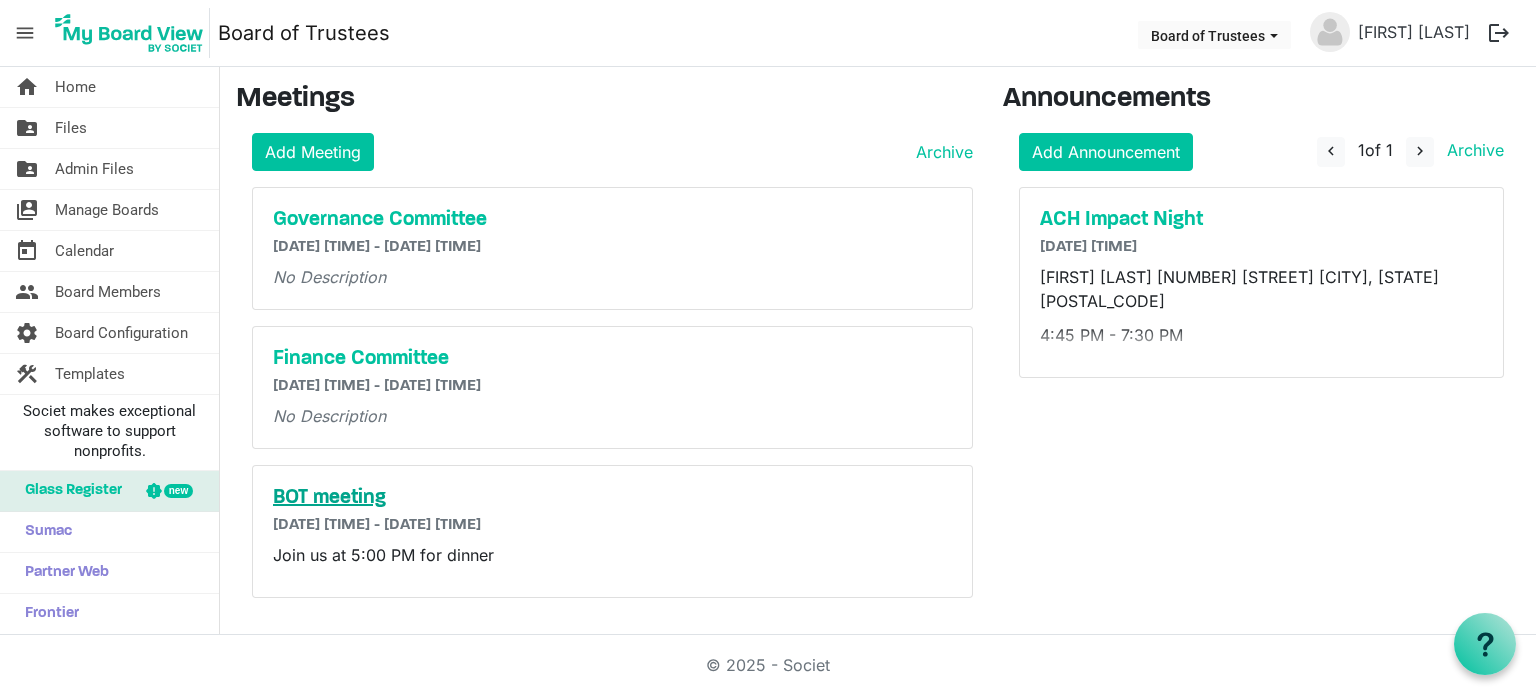 click on "BOT meeting" at bounding box center (612, 498) 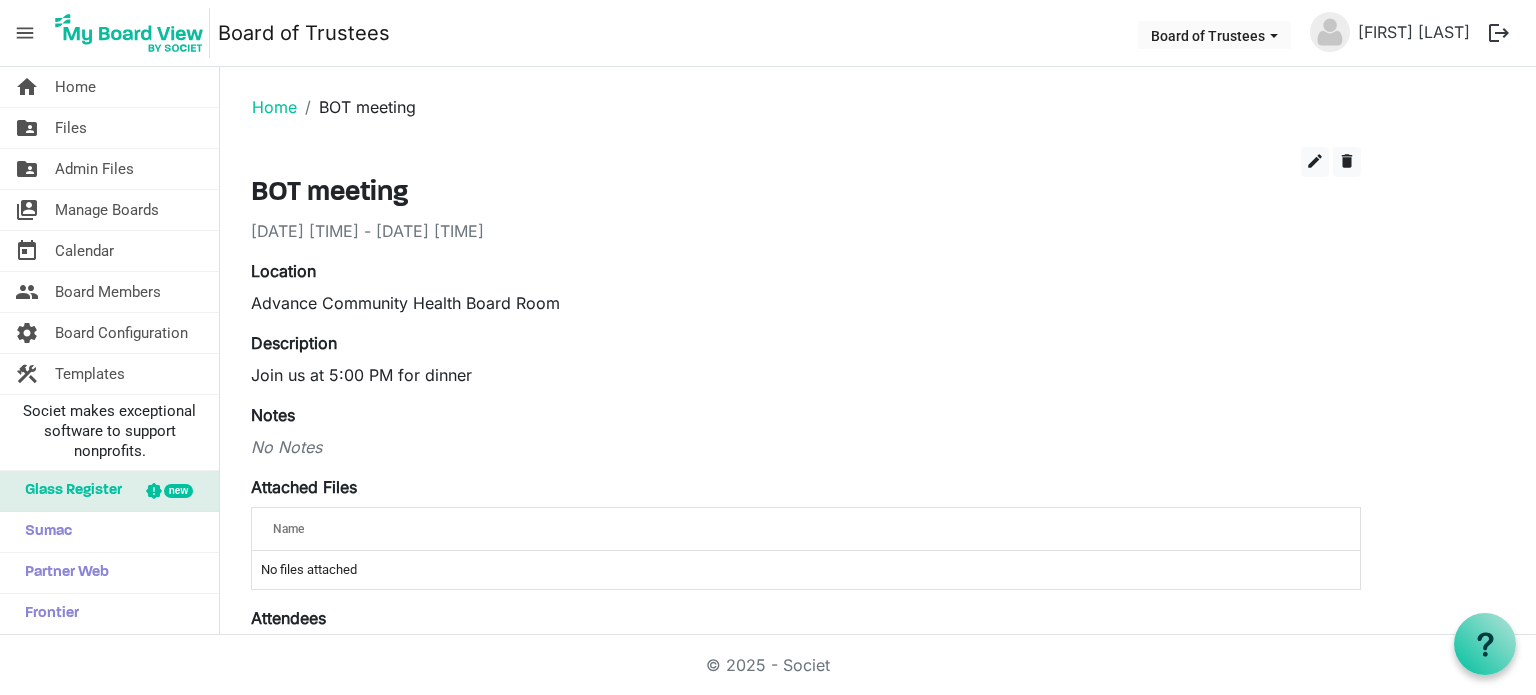 scroll, scrollTop: 0, scrollLeft: 0, axis: both 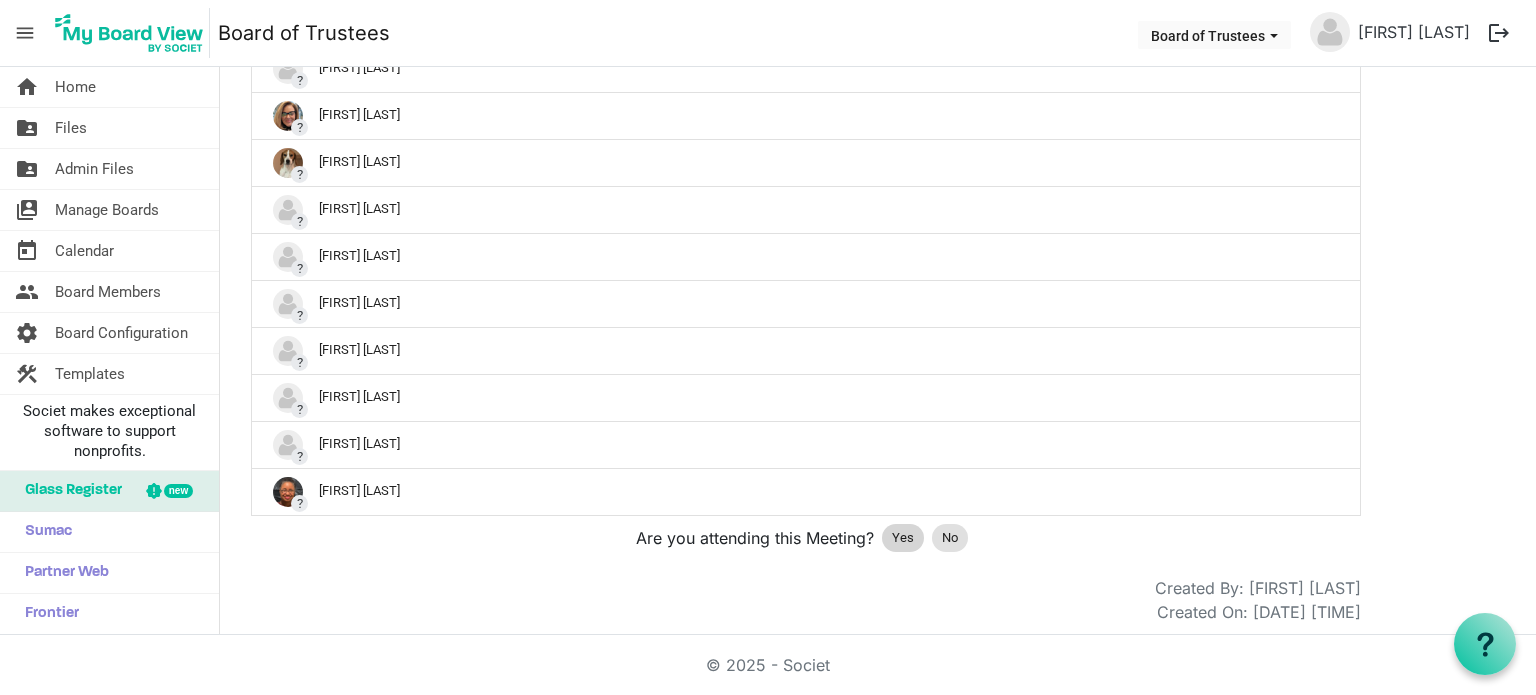 click on "Yes" at bounding box center (903, 538) 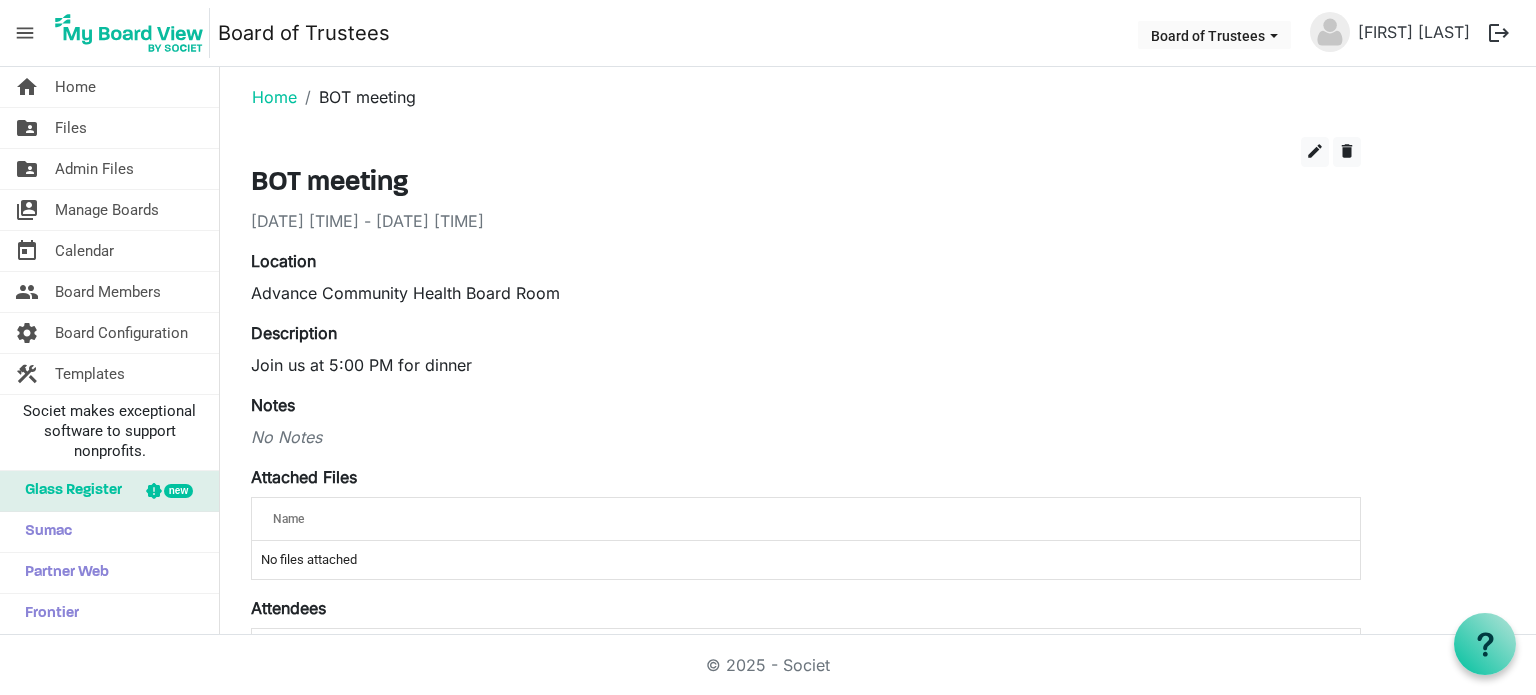 scroll, scrollTop: 0, scrollLeft: 0, axis: both 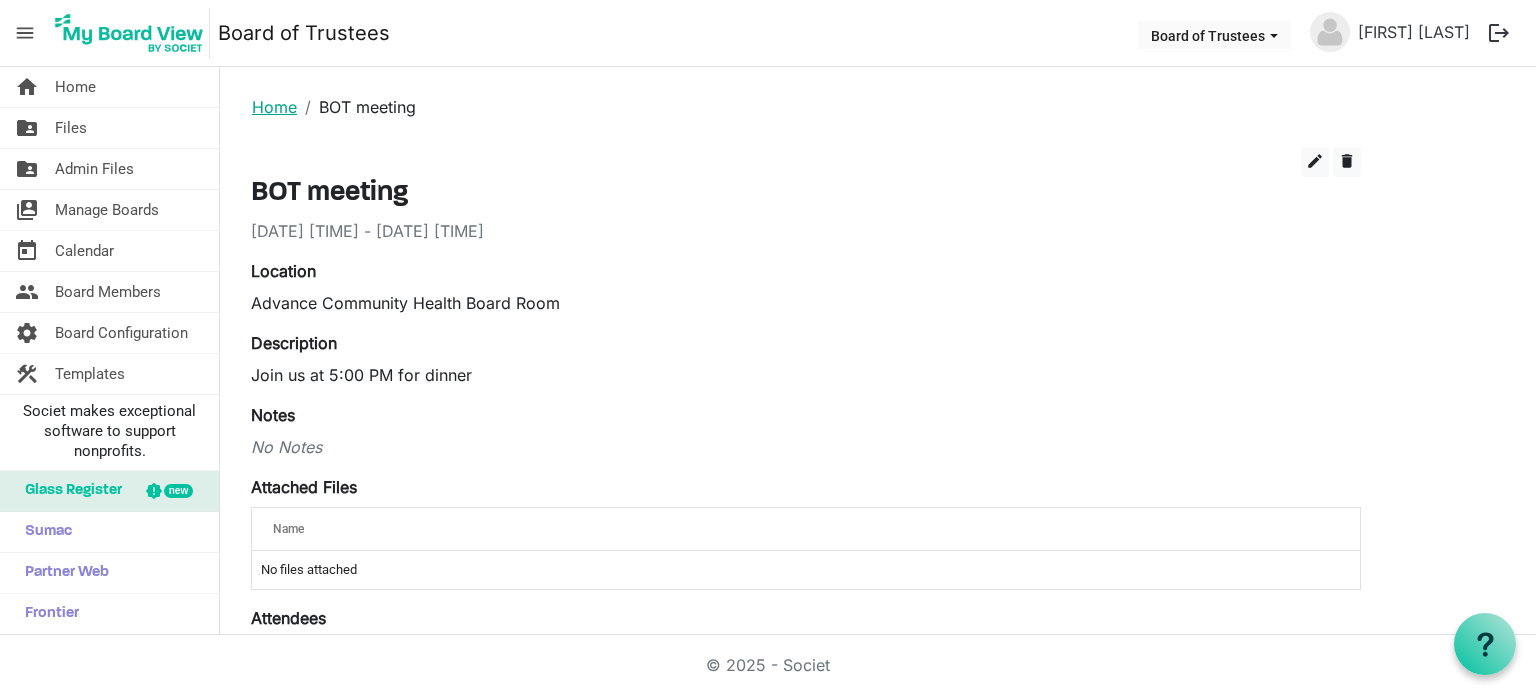 click on "Home" at bounding box center (274, 107) 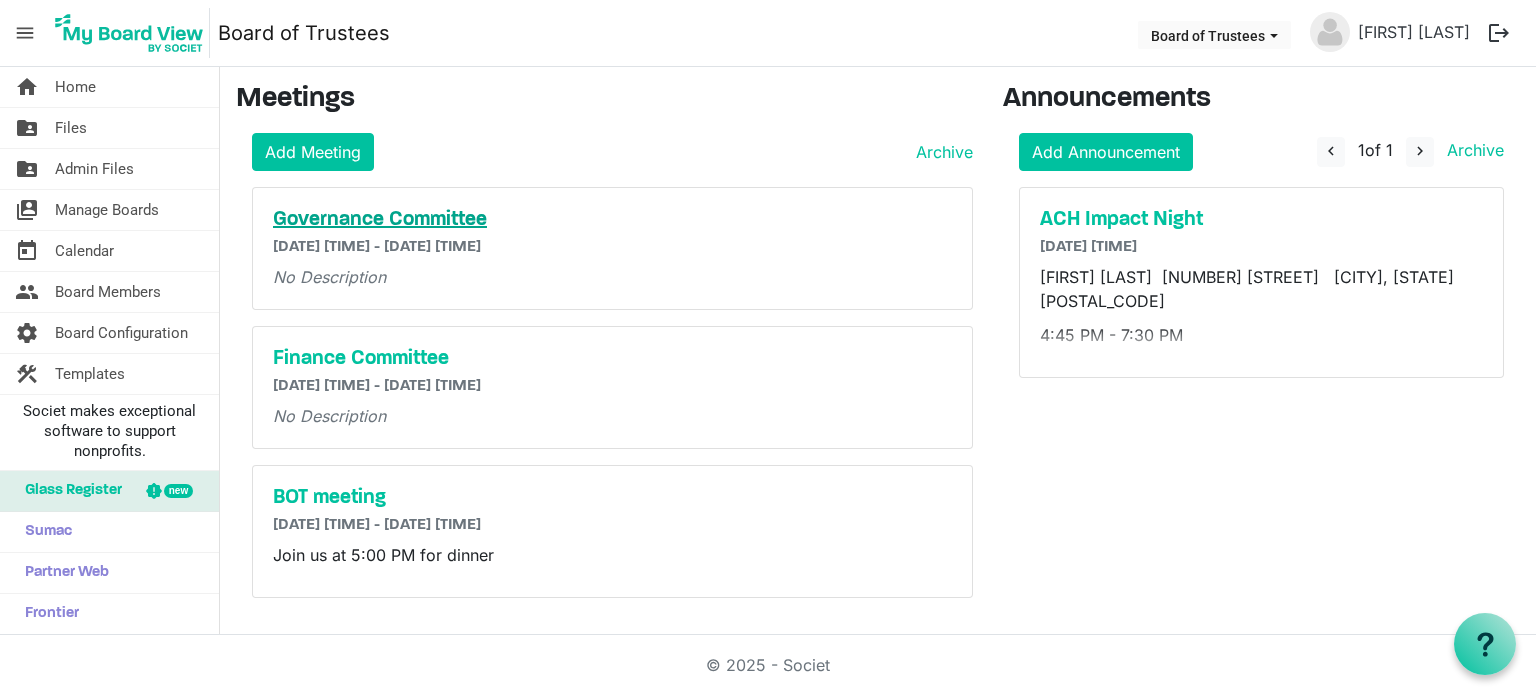 scroll, scrollTop: 0, scrollLeft: 0, axis: both 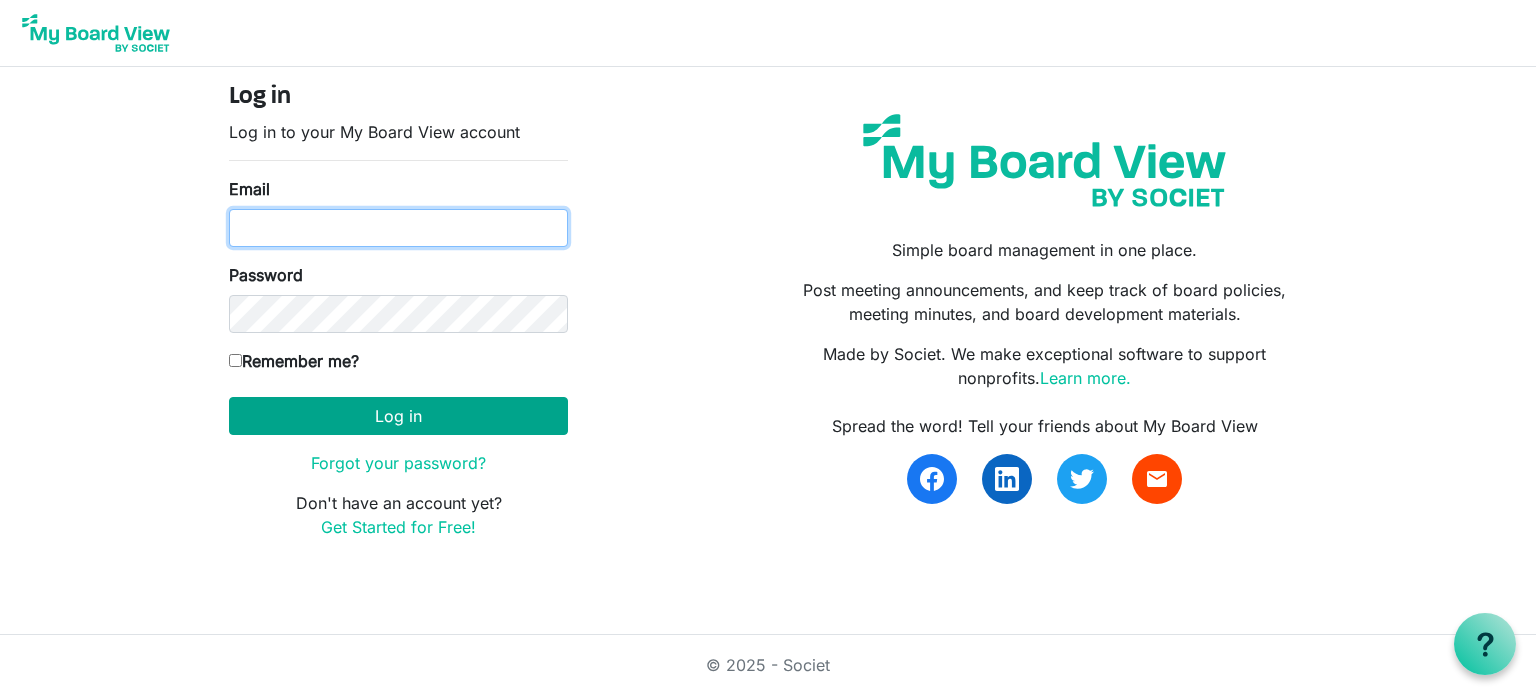 type on "[EMAIL]" 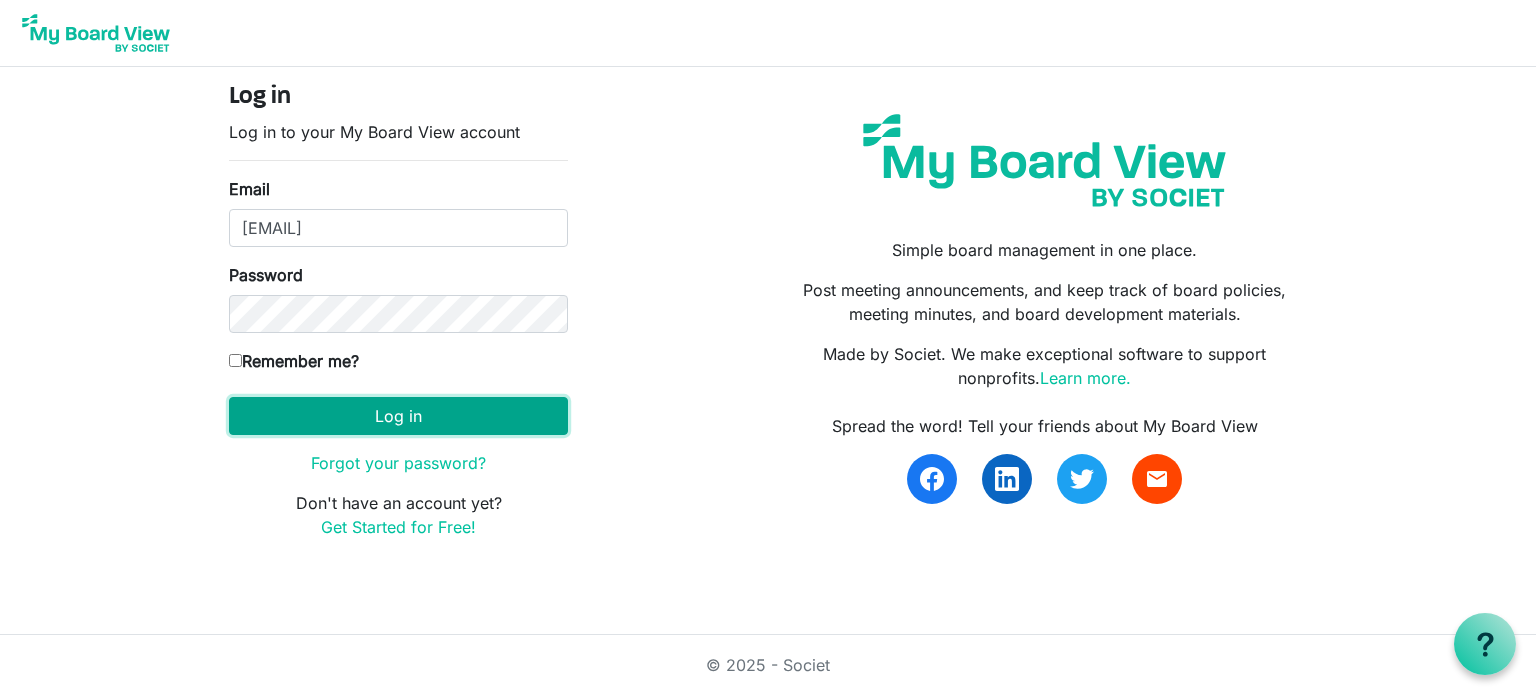 click on "Log in" at bounding box center [398, 416] 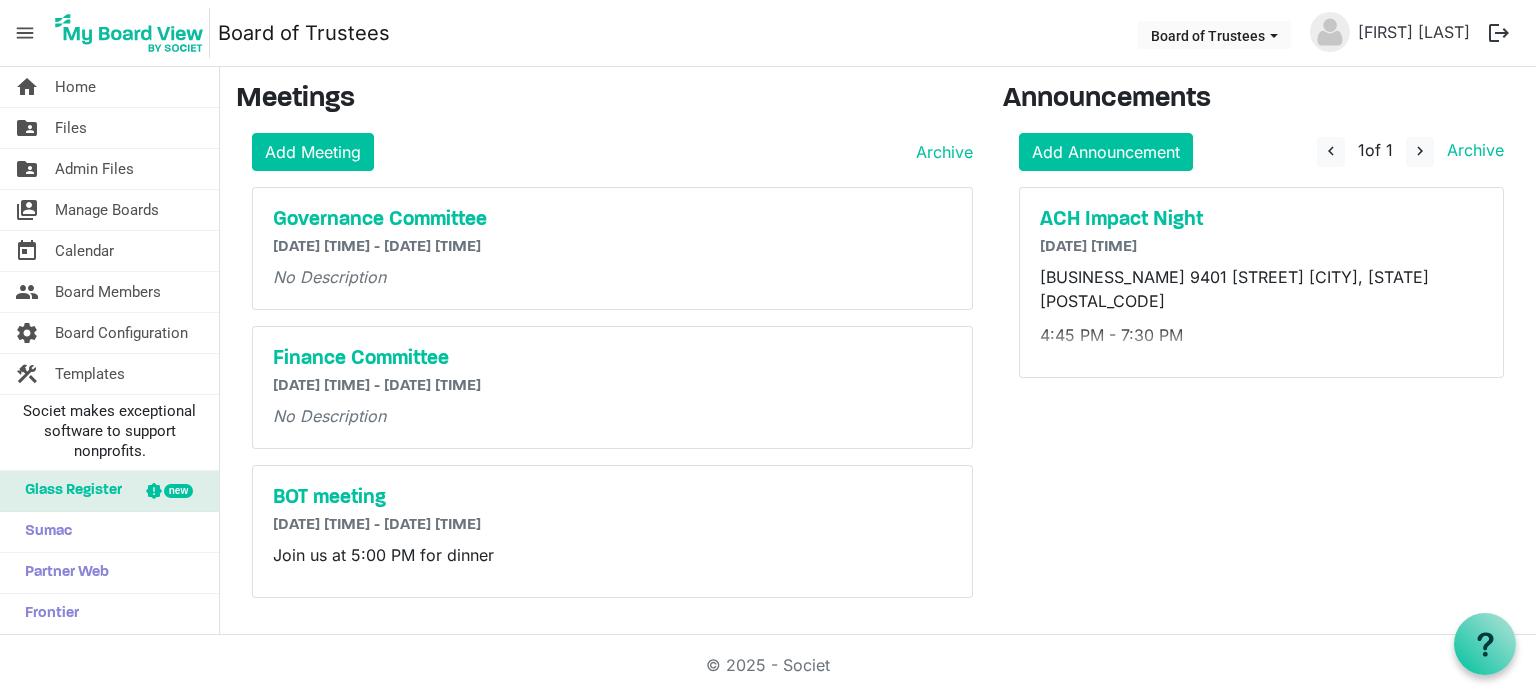 scroll, scrollTop: 0, scrollLeft: 0, axis: both 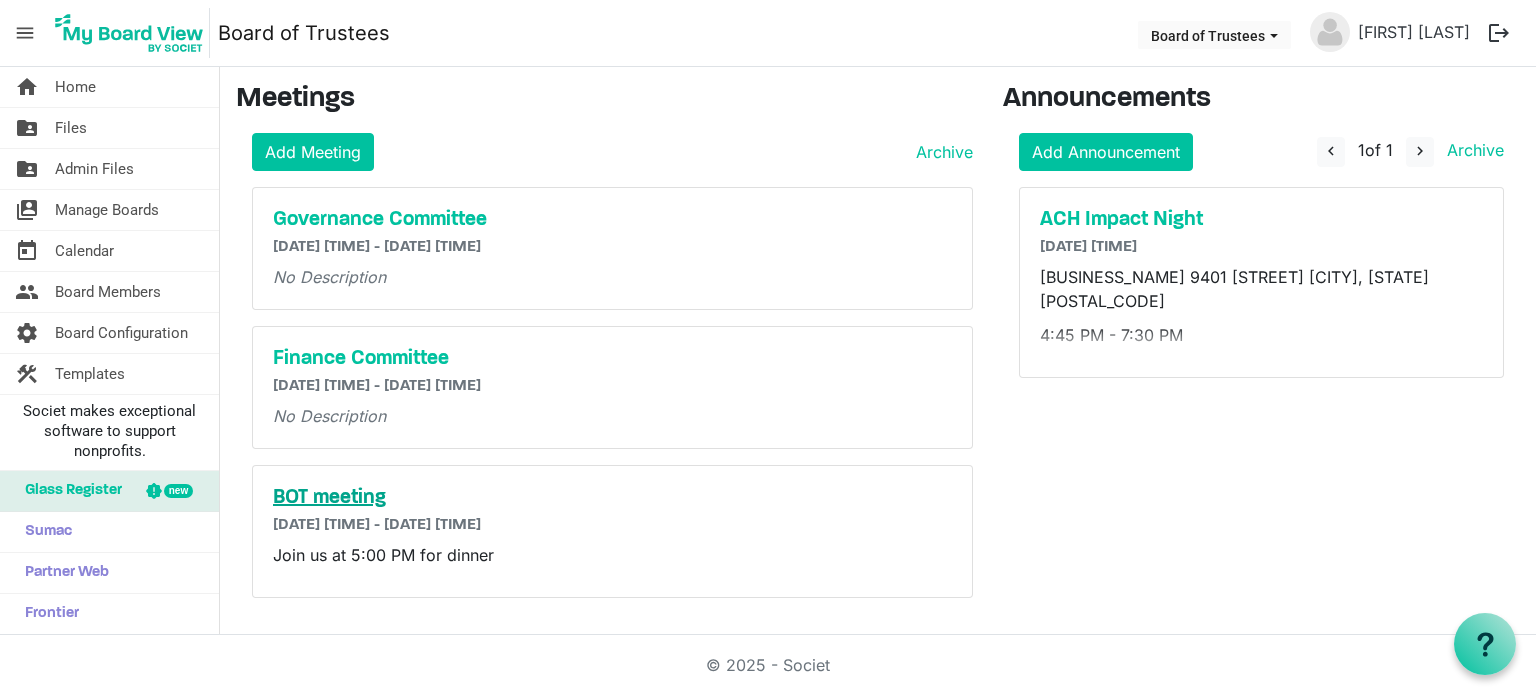 click on "BOT meeting" at bounding box center [612, 498] 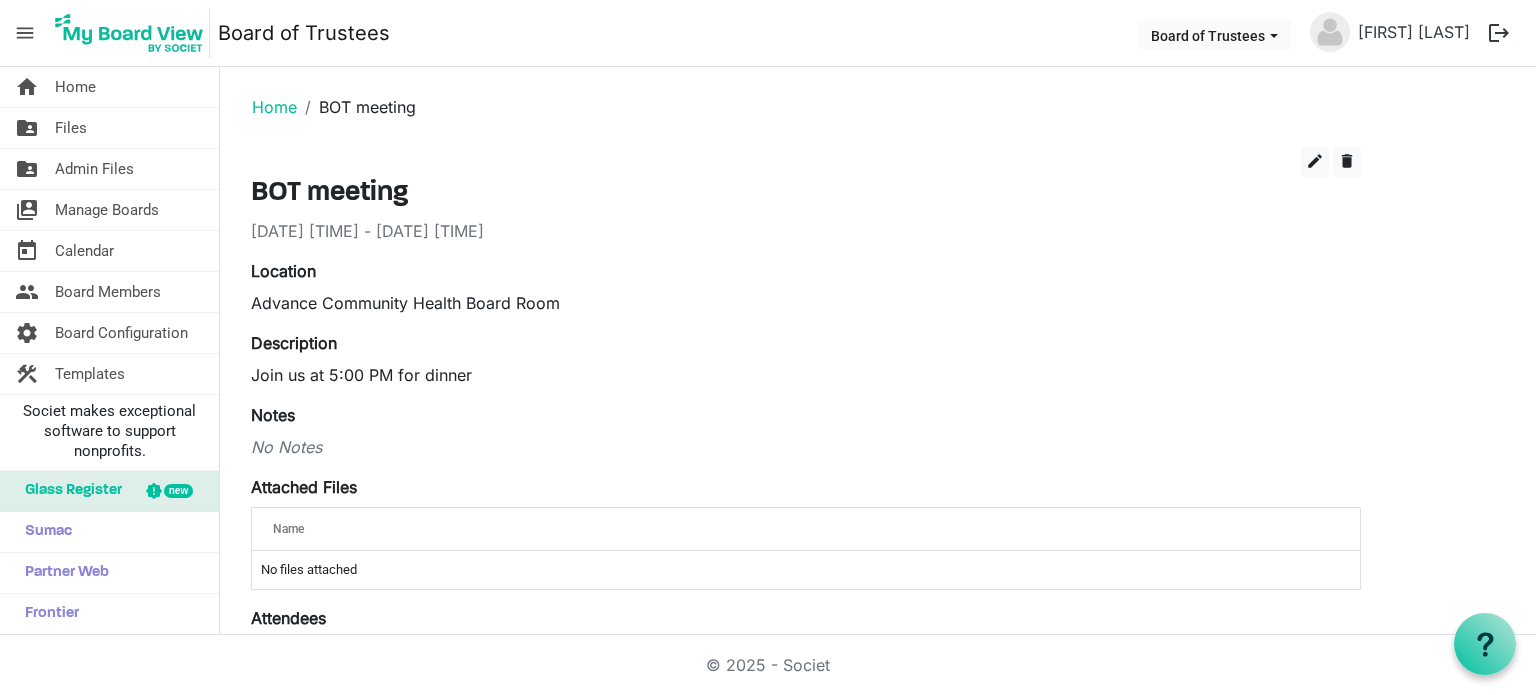 scroll, scrollTop: 0, scrollLeft: 0, axis: both 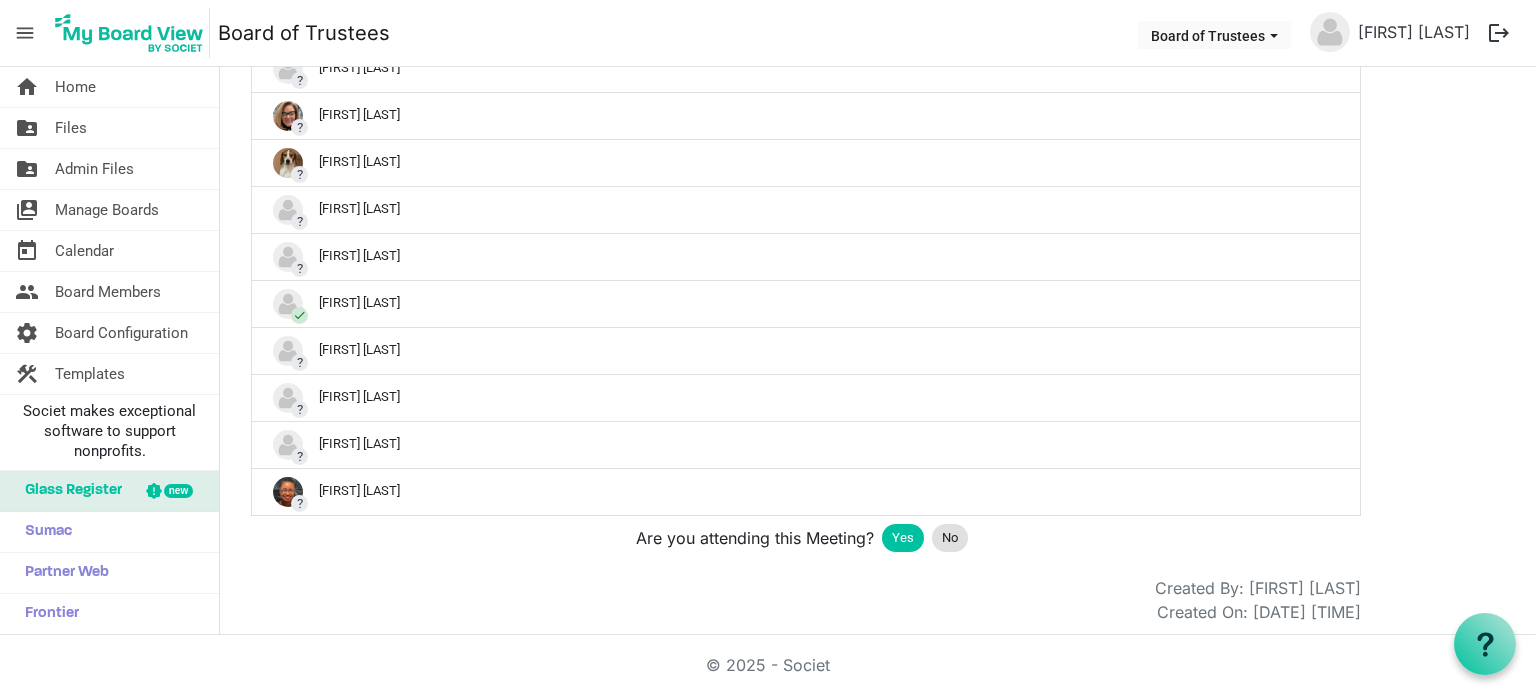 click on "Yes" at bounding box center (903, 538) 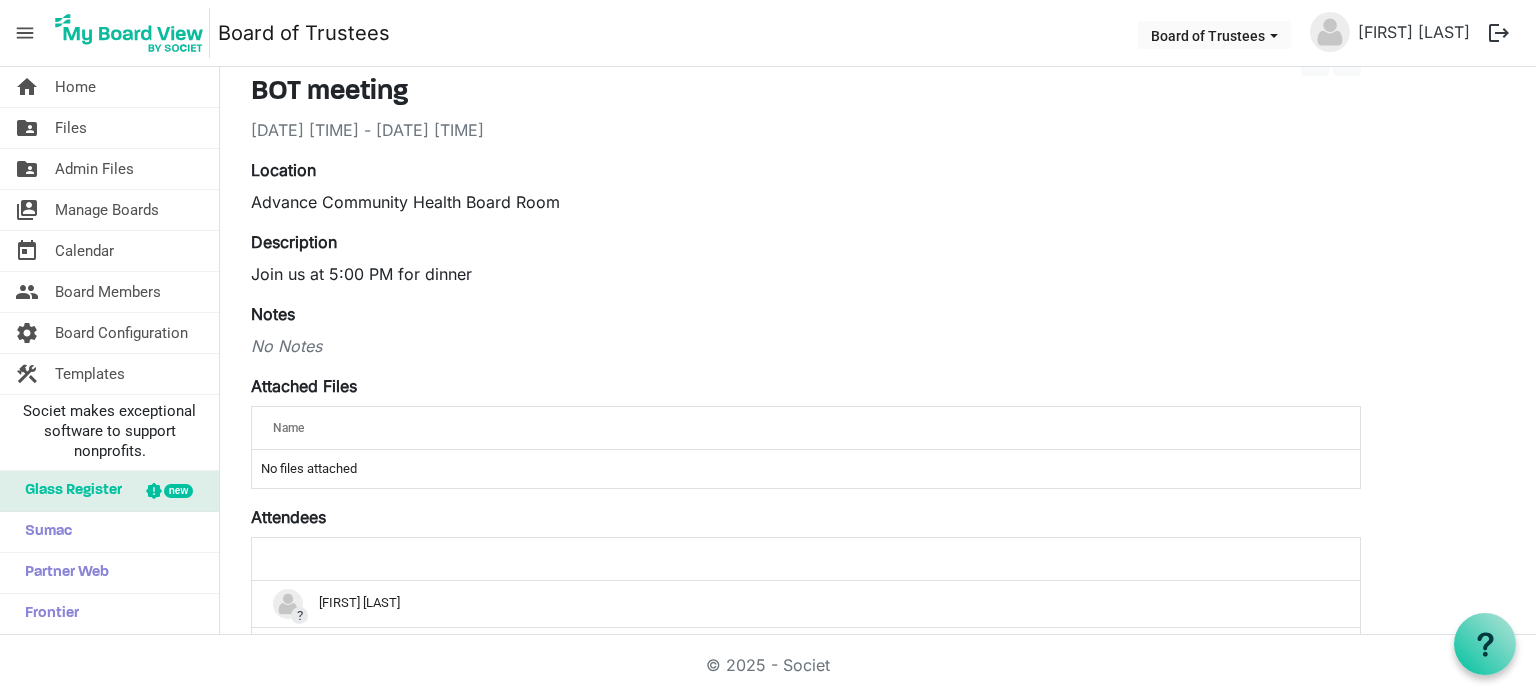 scroll, scrollTop: 0, scrollLeft: 0, axis: both 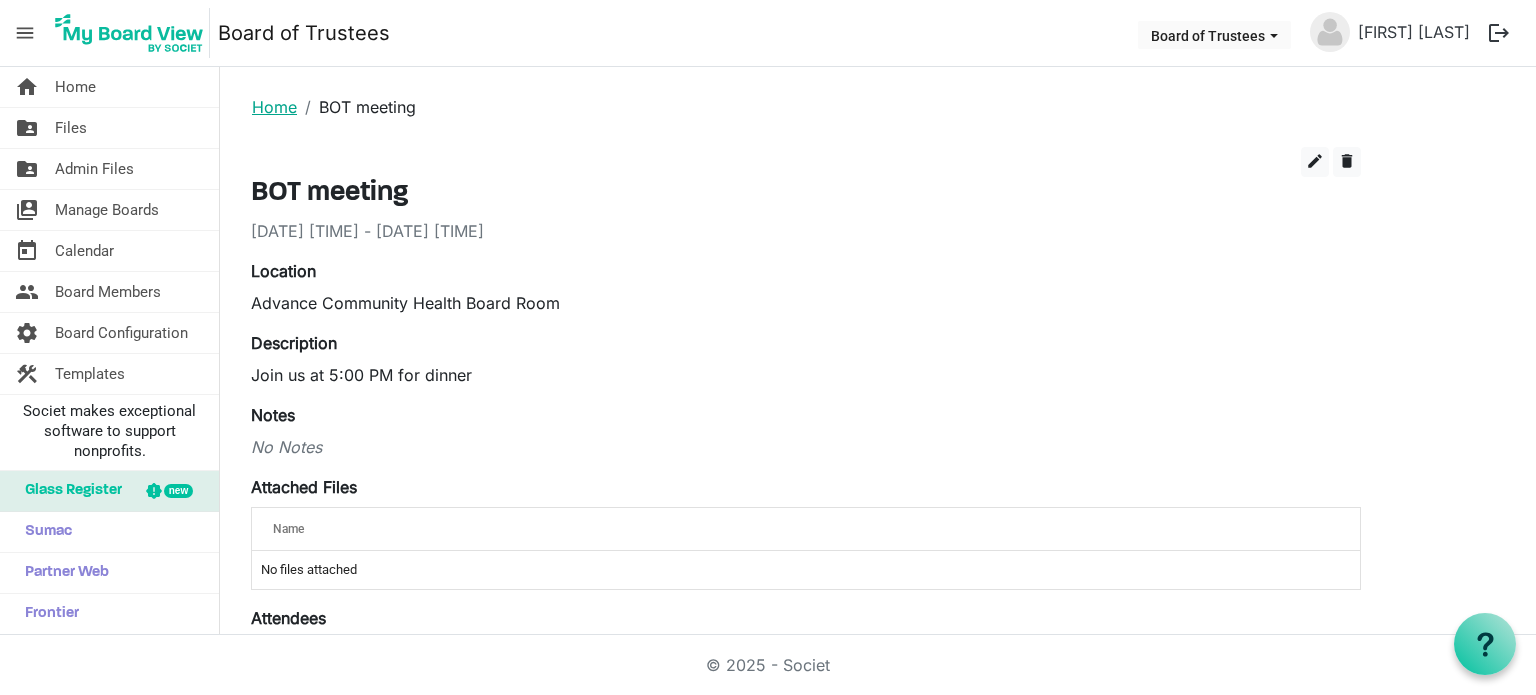 click on "Home" at bounding box center (274, 107) 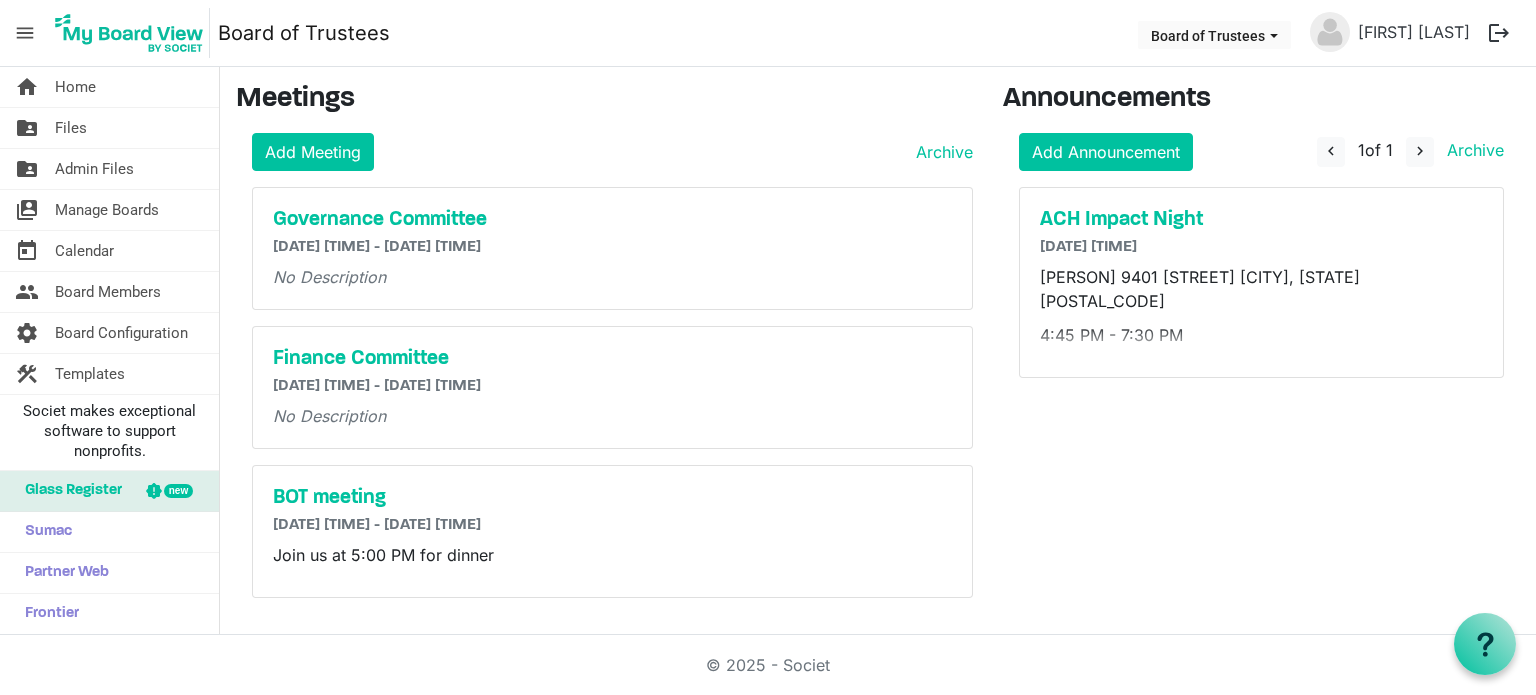 scroll, scrollTop: 0, scrollLeft: 0, axis: both 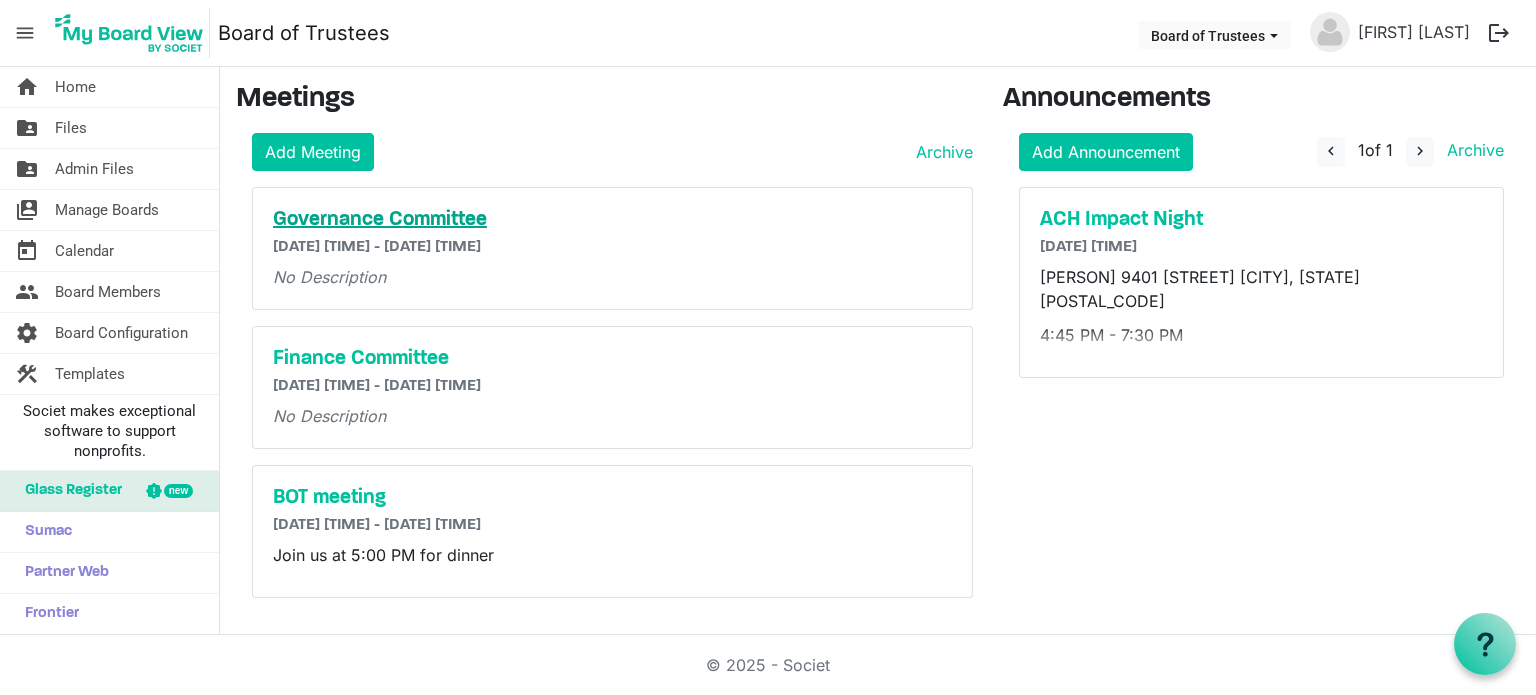 click on "Governance Committee" at bounding box center (612, 220) 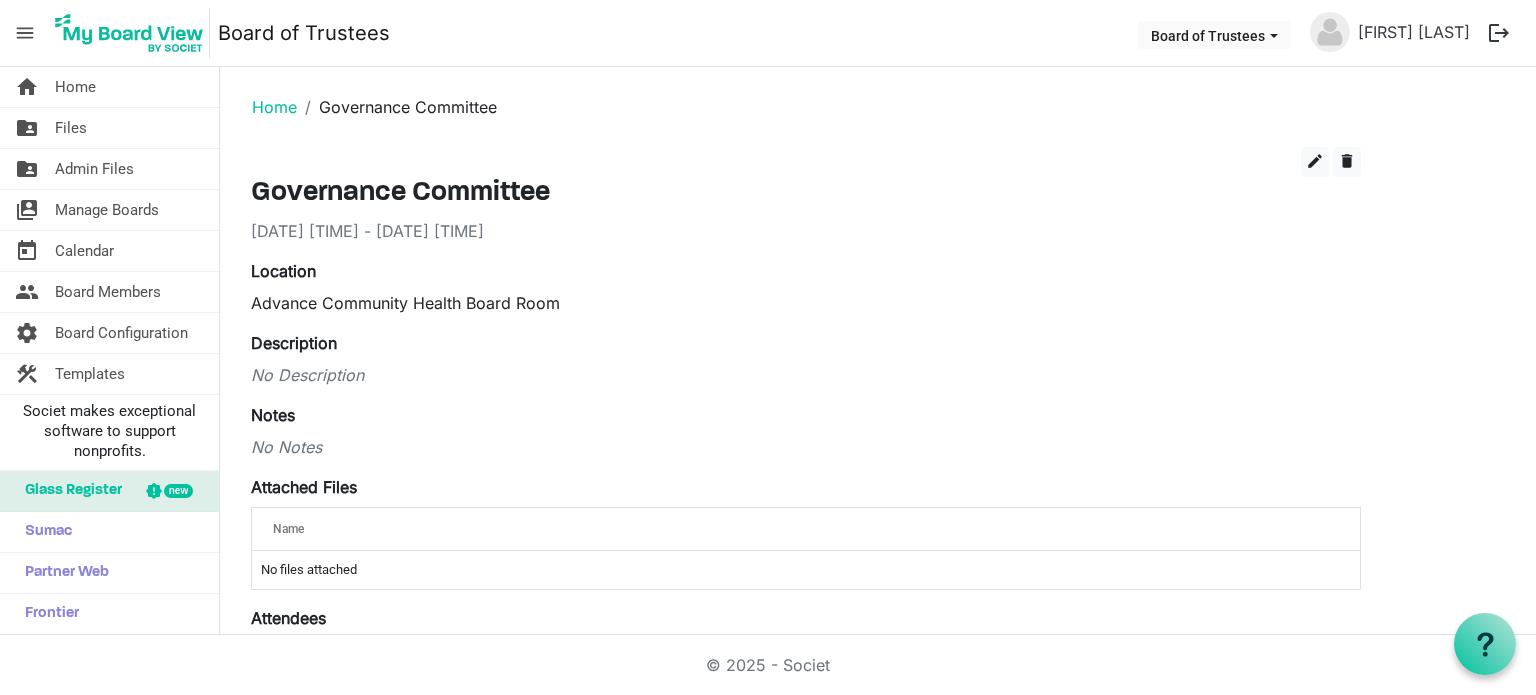 scroll, scrollTop: 0, scrollLeft: 0, axis: both 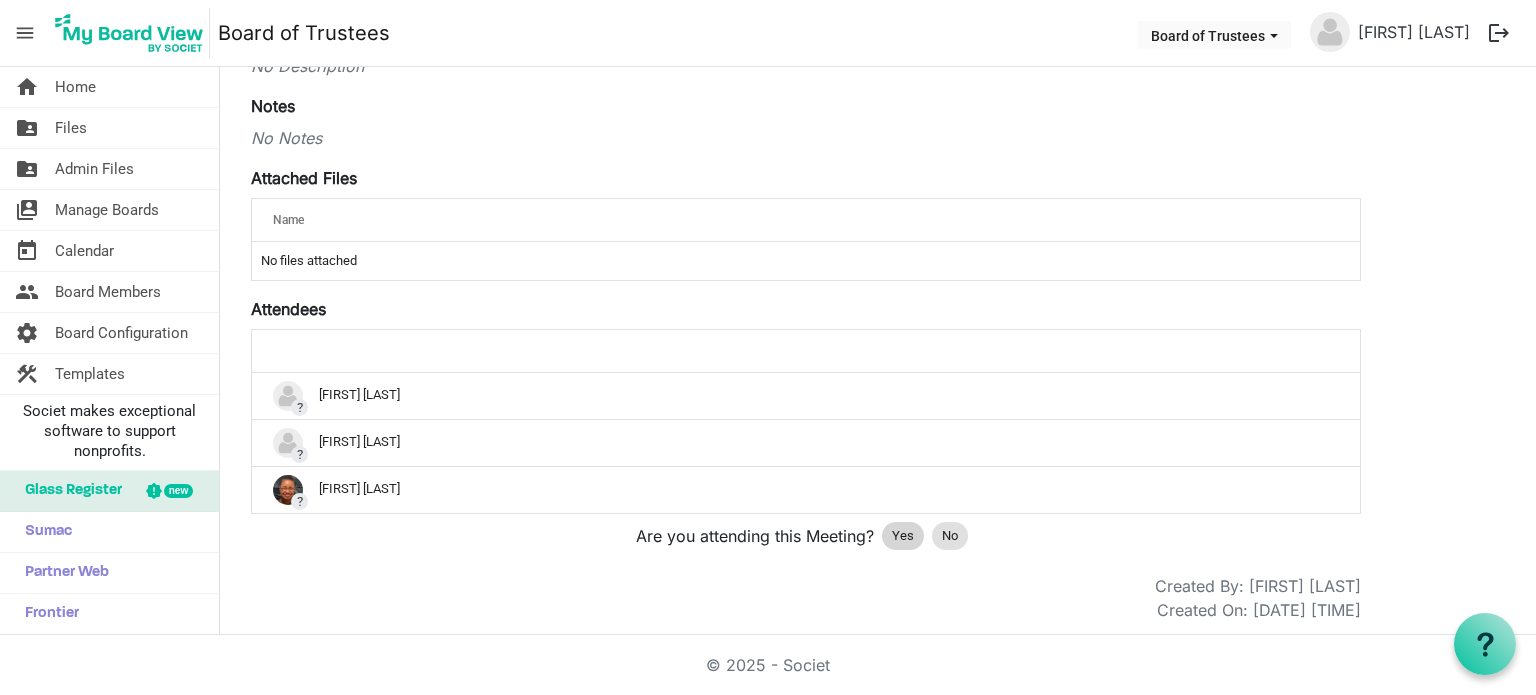 click on "Yes" at bounding box center [903, 536] 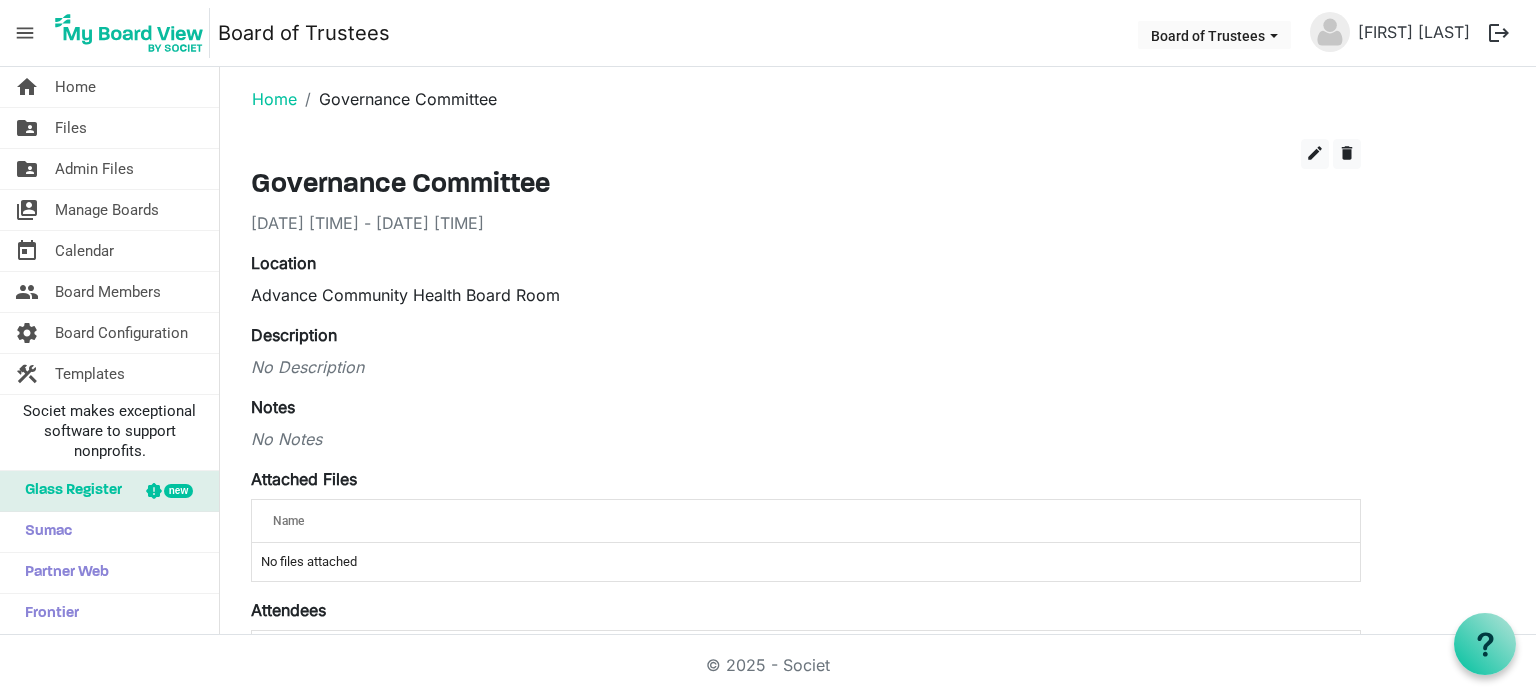 scroll, scrollTop: 0, scrollLeft: 0, axis: both 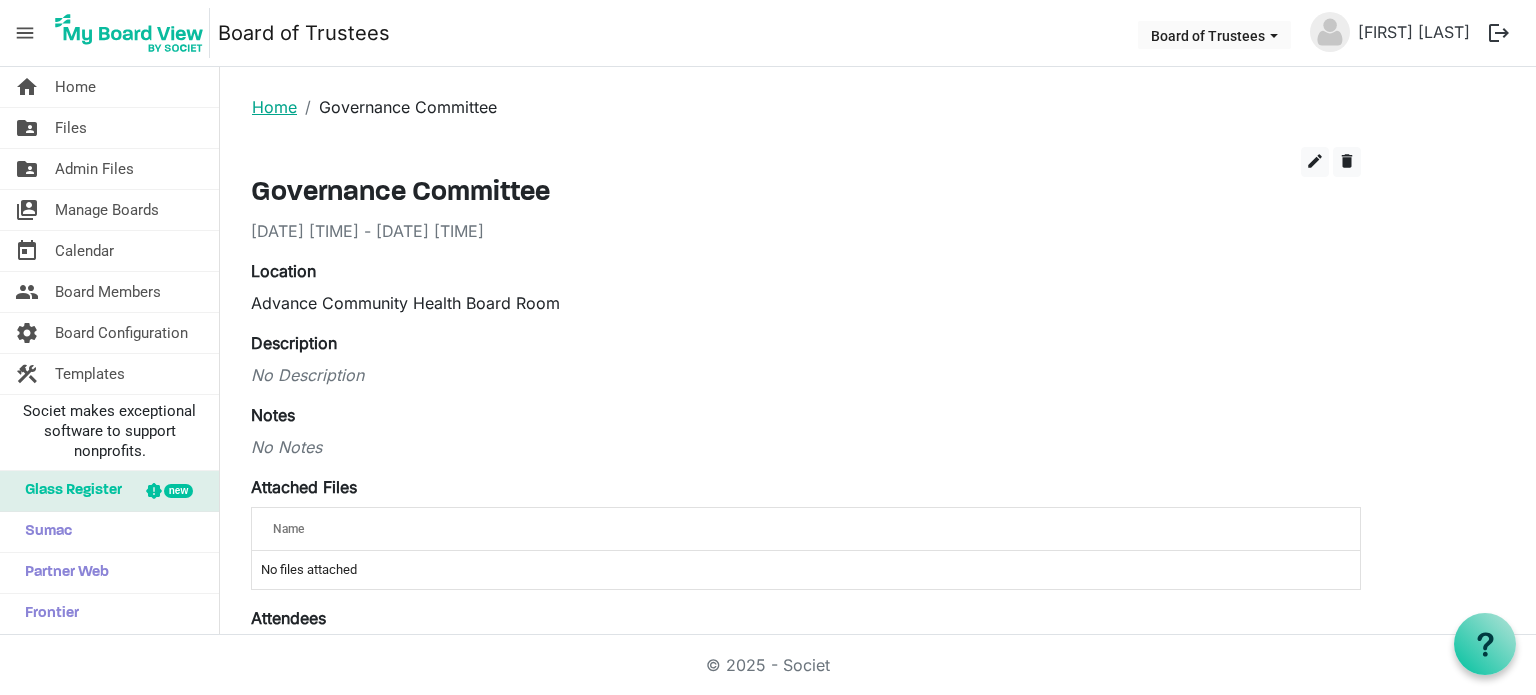 click on "Home" at bounding box center [274, 107] 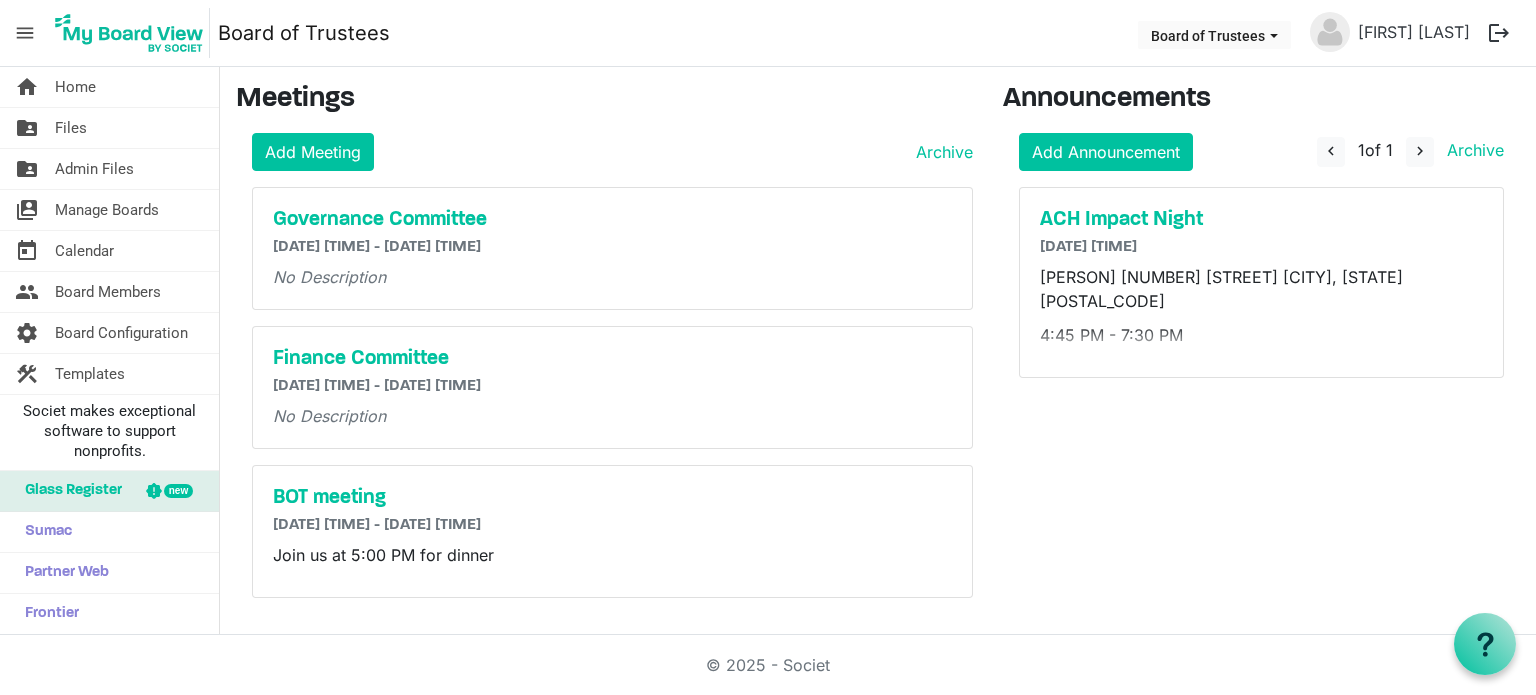 scroll, scrollTop: 0, scrollLeft: 0, axis: both 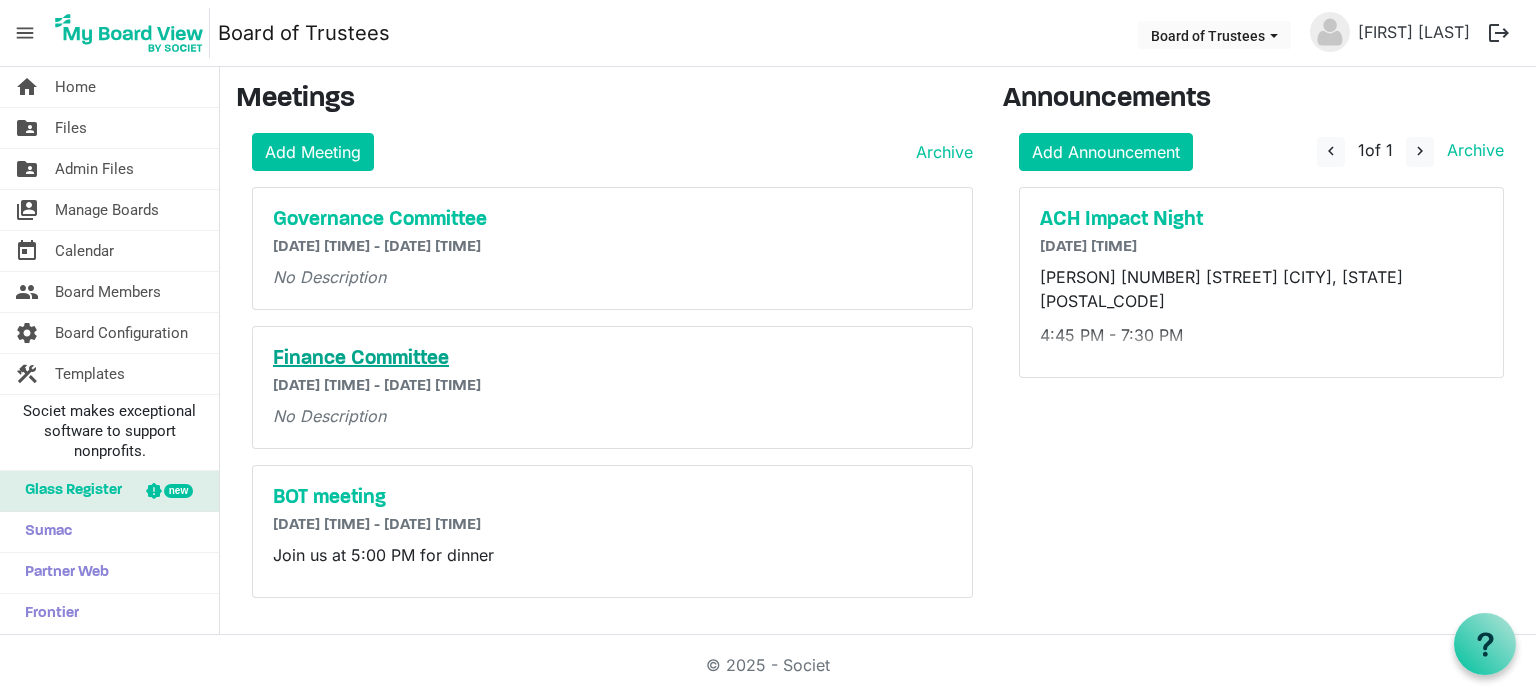 click on "Finance Committee" at bounding box center (612, 359) 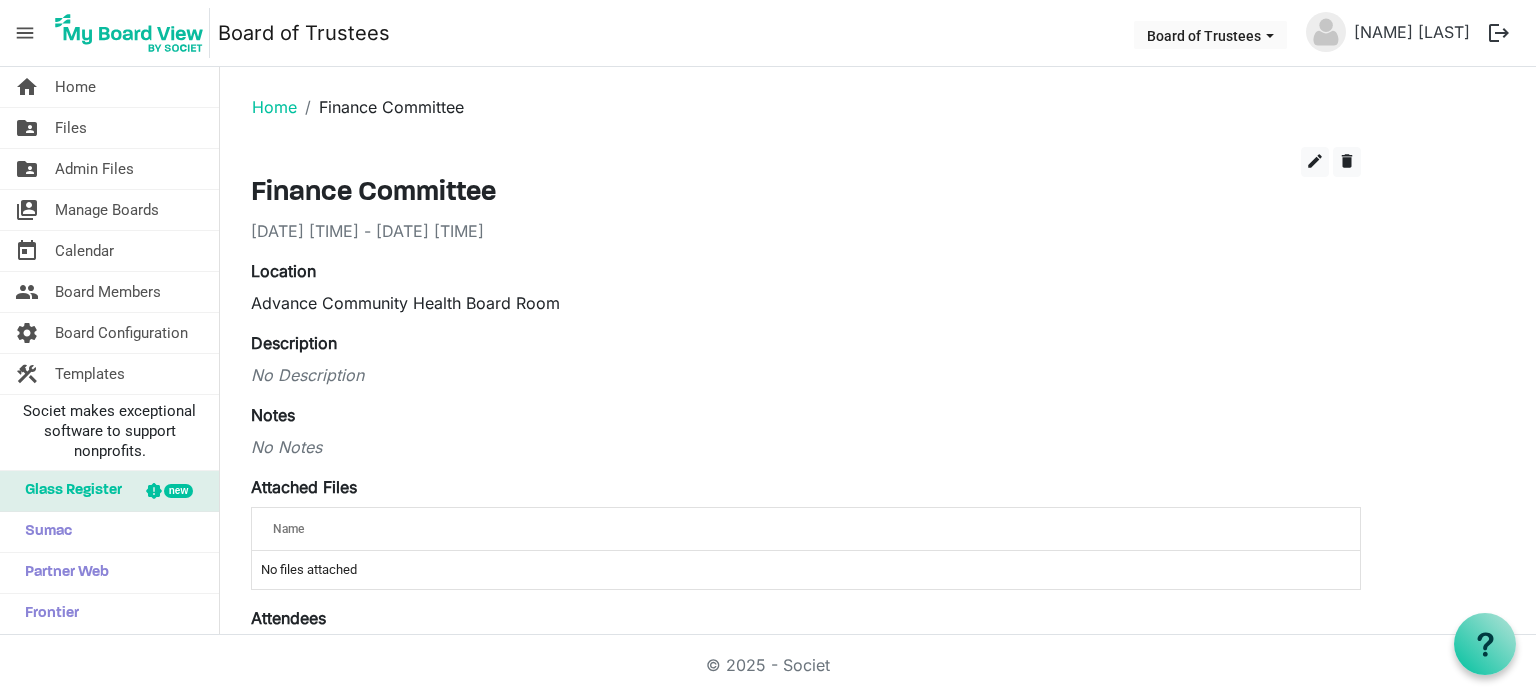 scroll, scrollTop: 0, scrollLeft: 0, axis: both 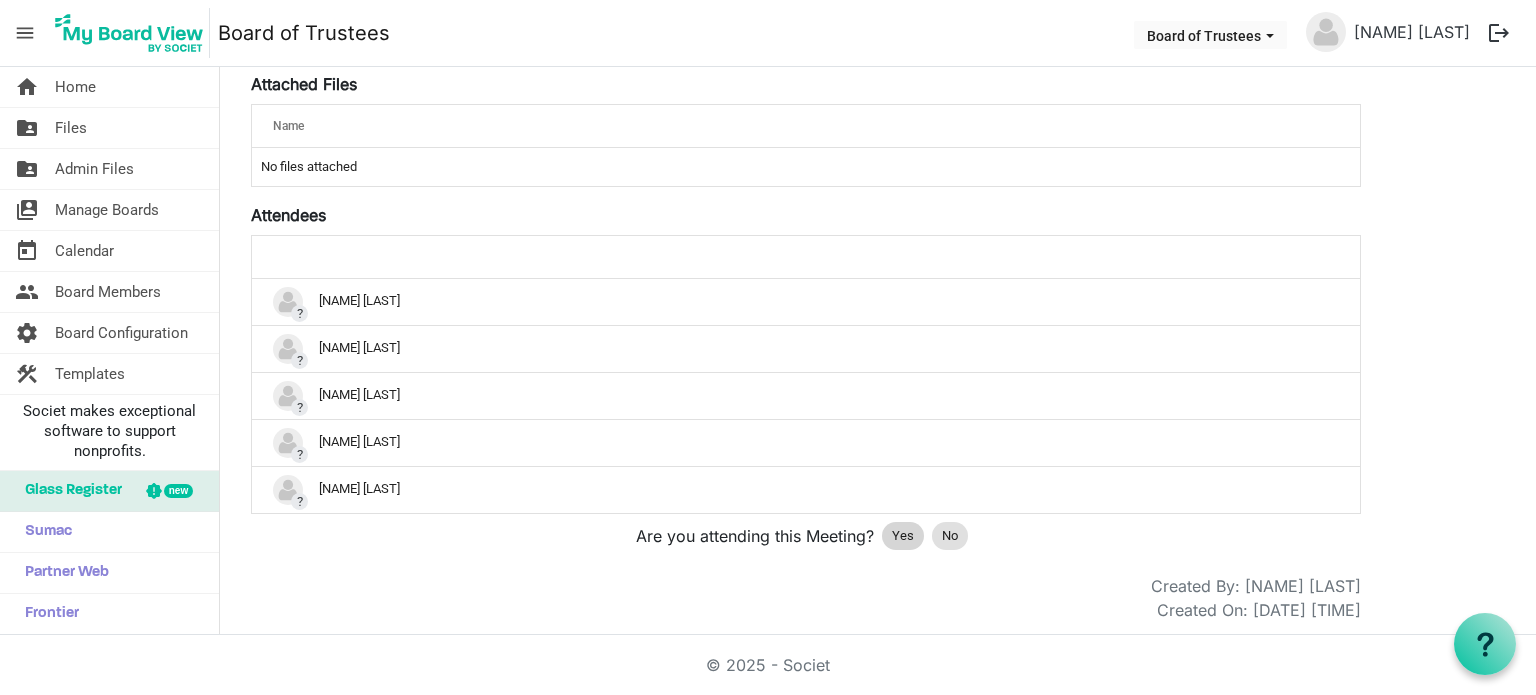 click on "Yes" at bounding box center [903, 536] 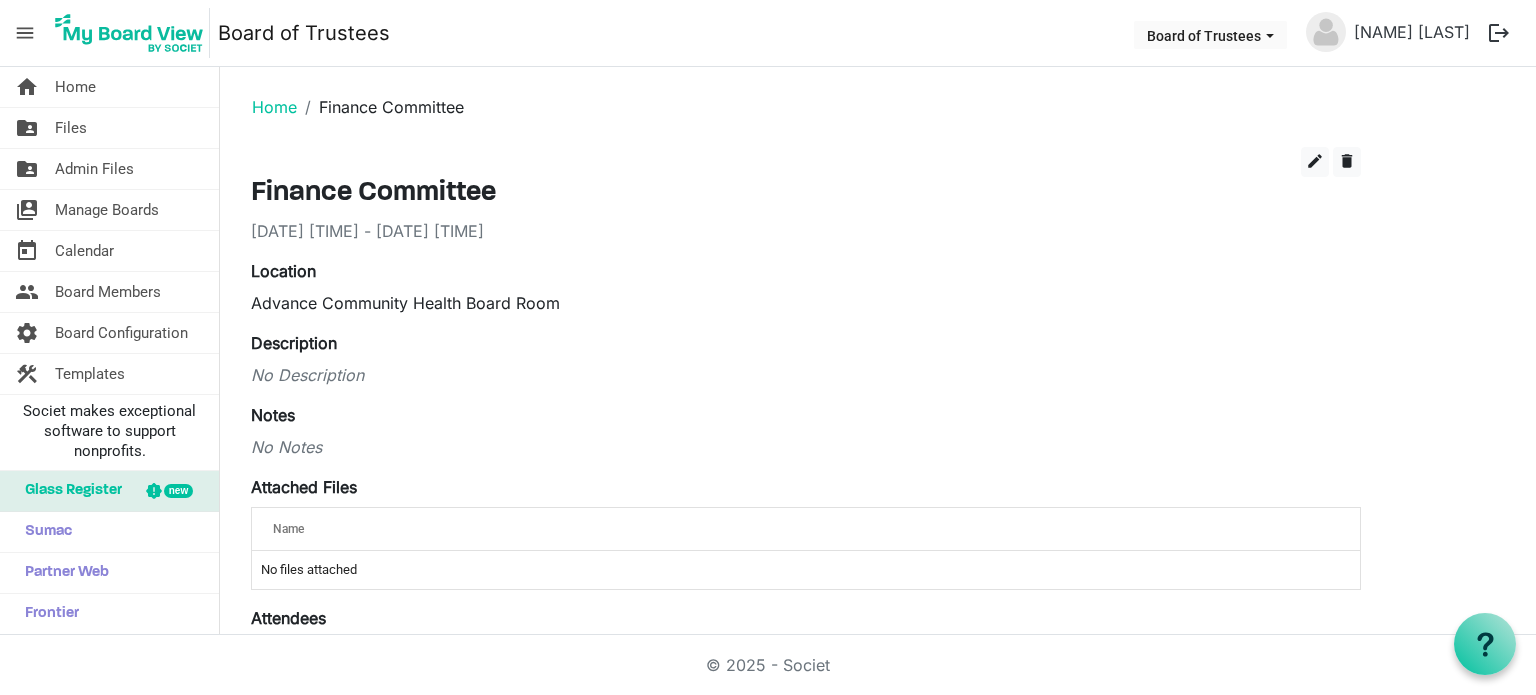 scroll, scrollTop: 0, scrollLeft: 0, axis: both 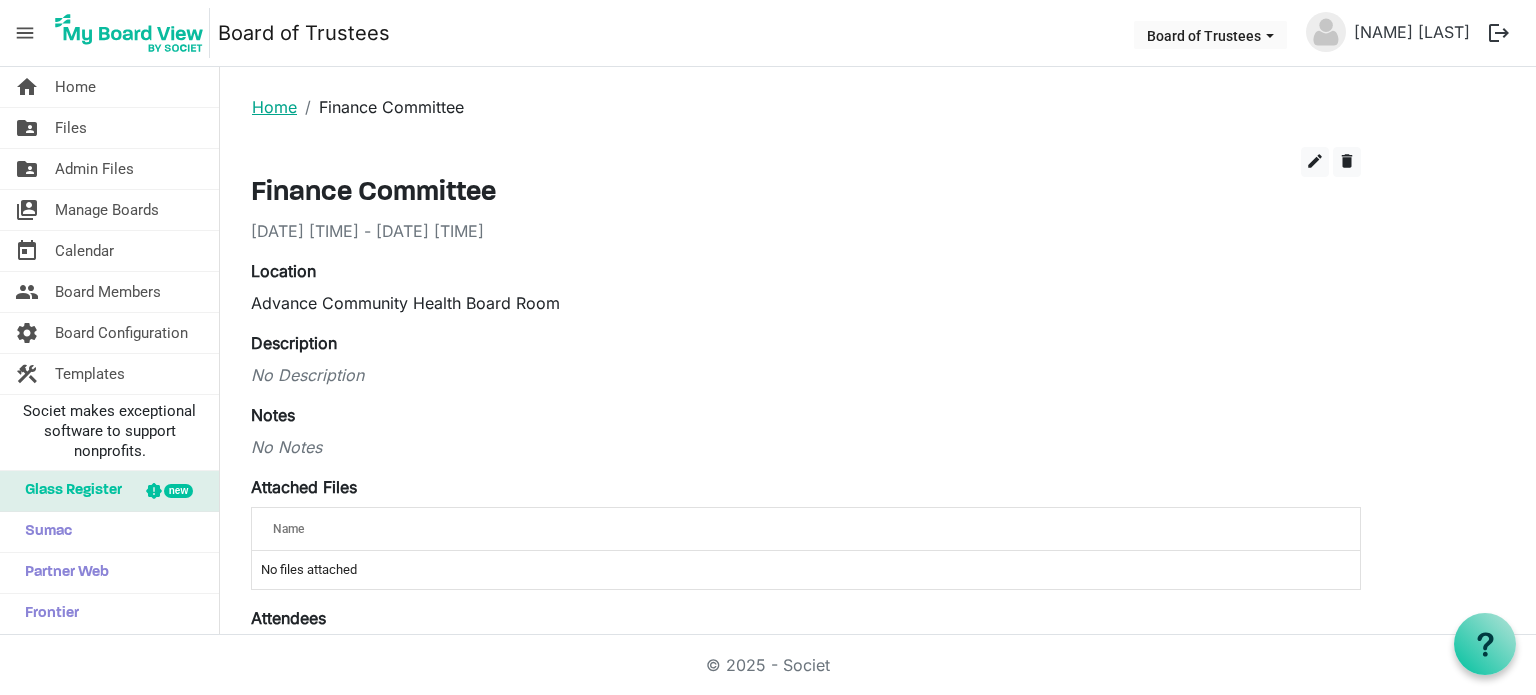 click on "Home" at bounding box center (274, 107) 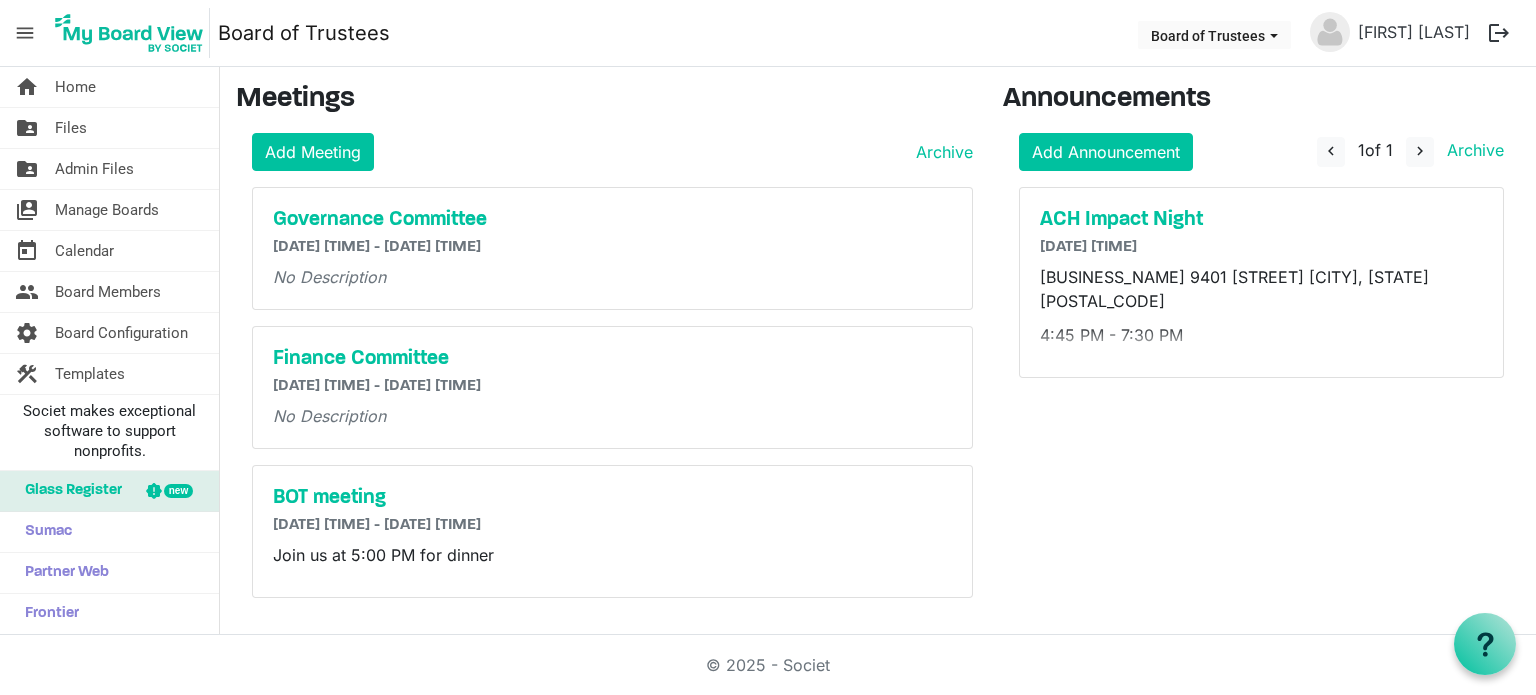 scroll, scrollTop: 0, scrollLeft: 0, axis: both 